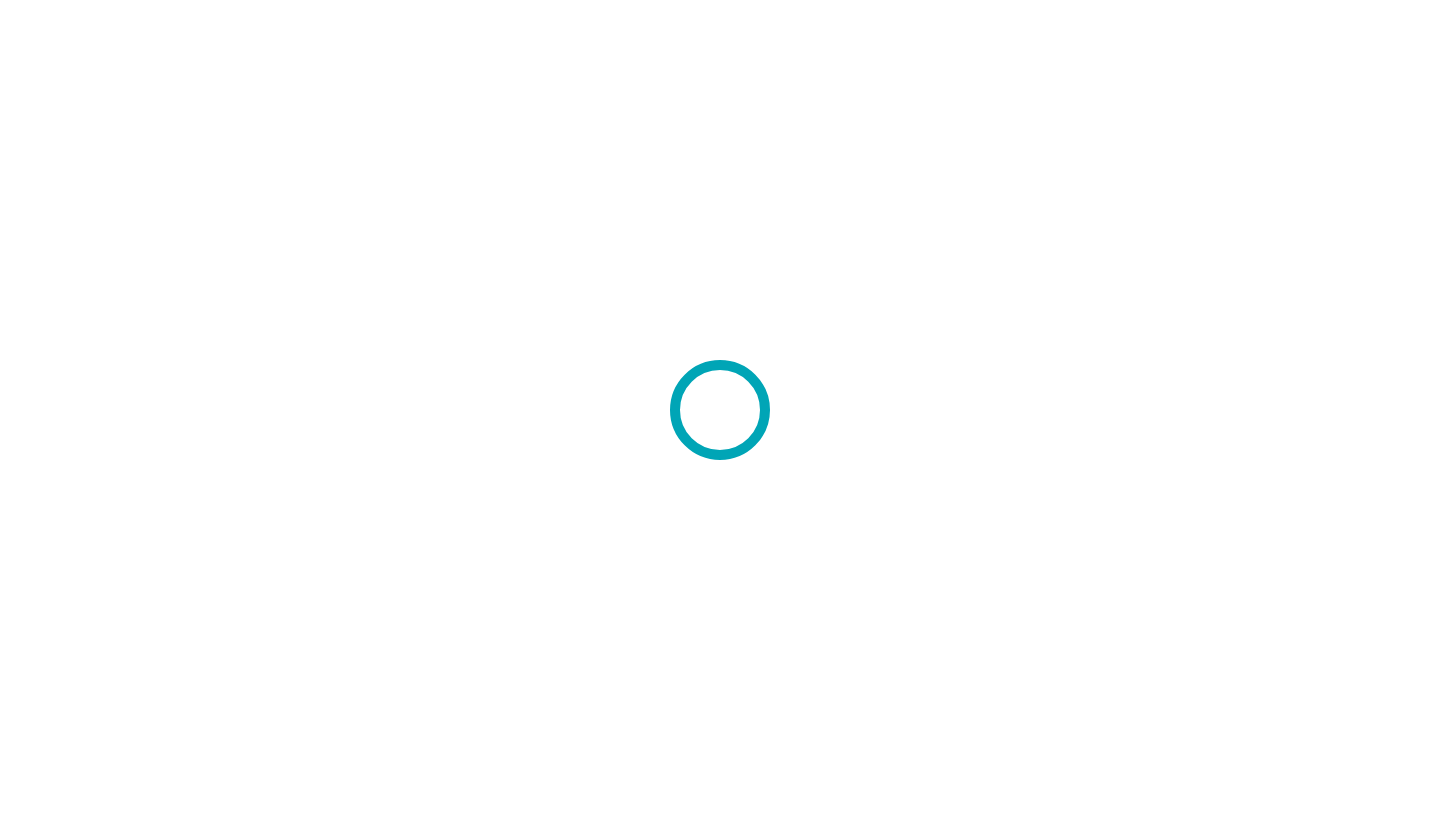 scroll, scrollTop: 0, scrollLeft: 0, axis: both 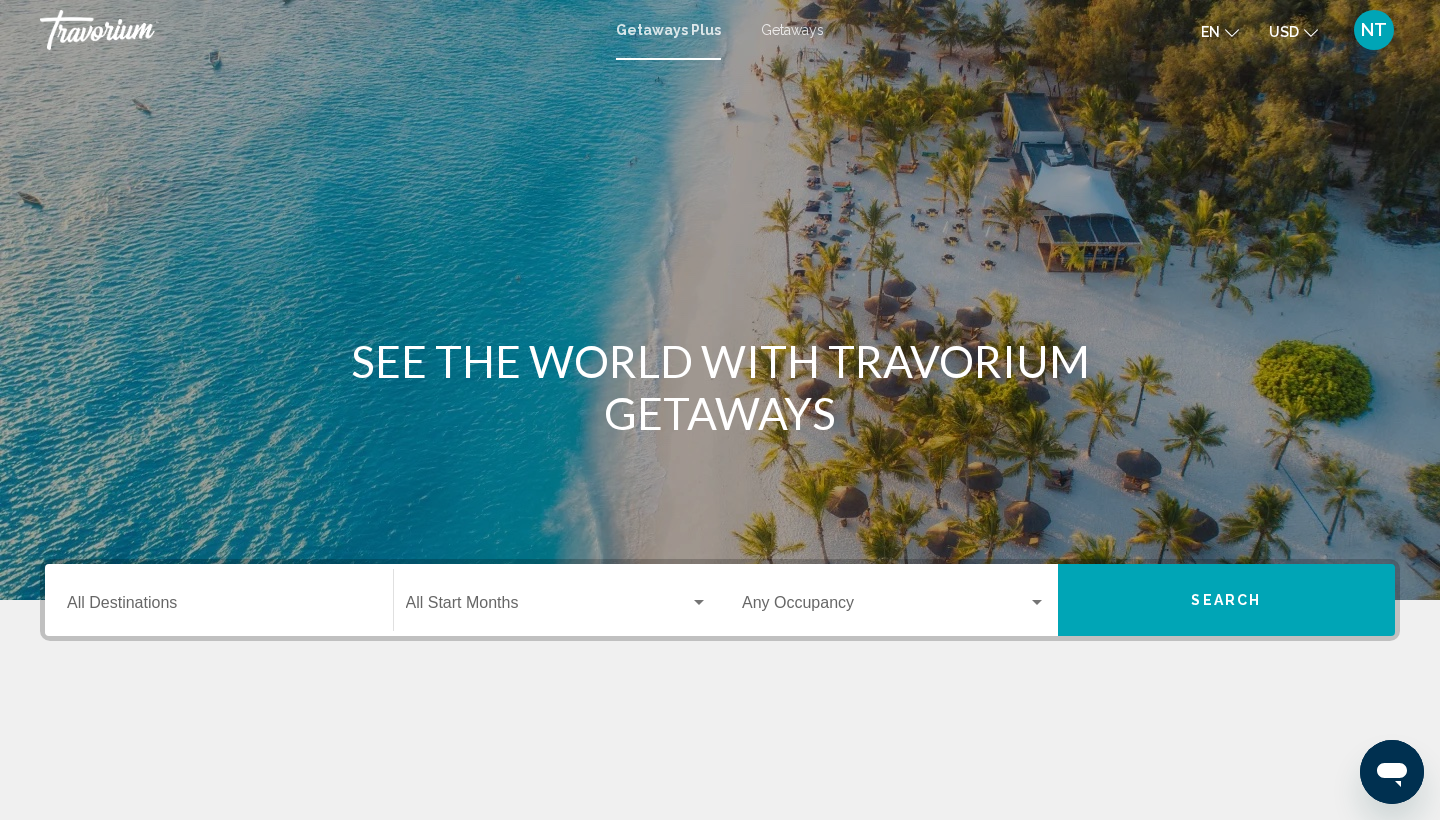 click on "Destination All Destinations" at bounding box center [219, 607] 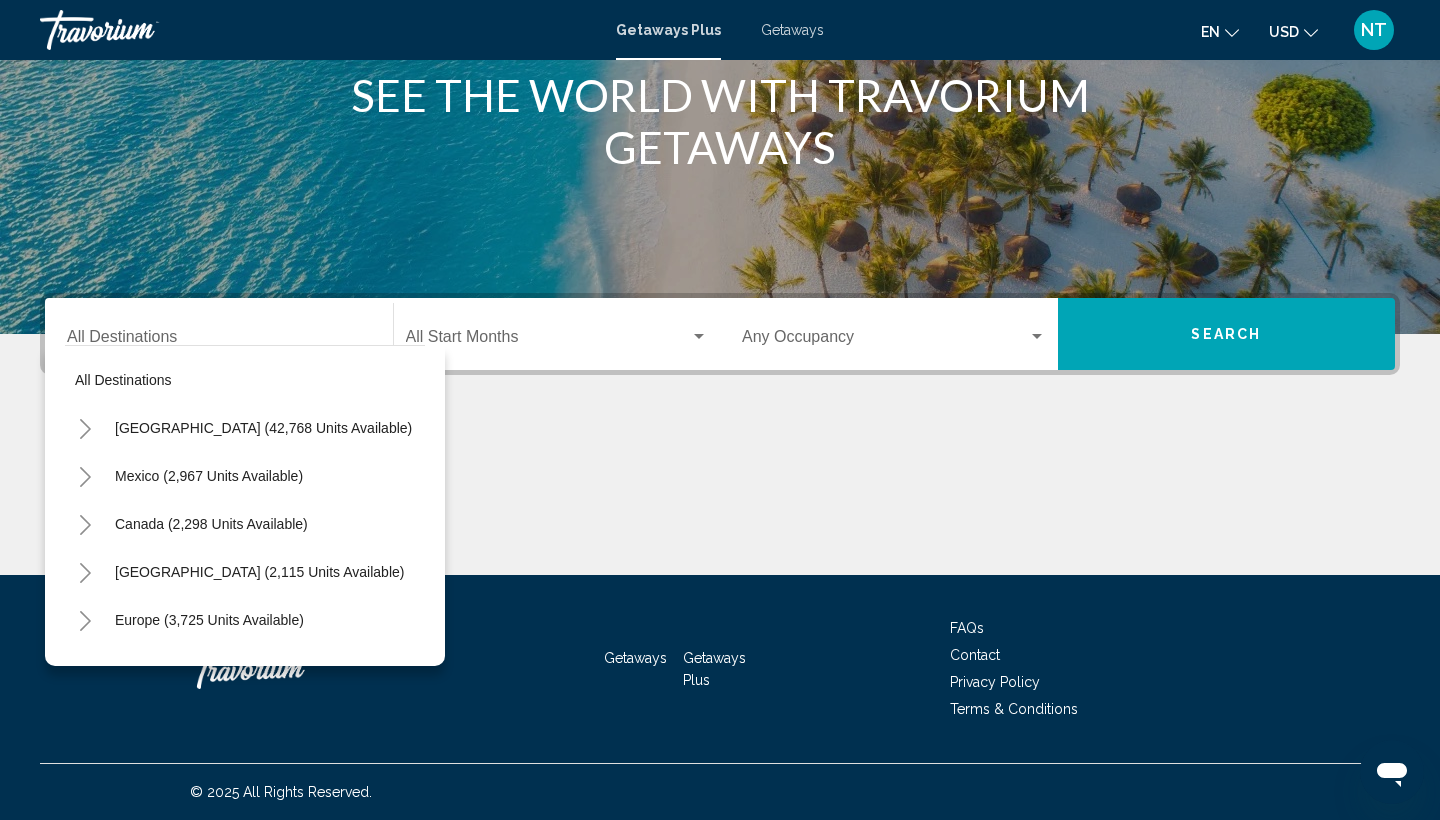 click on "Destination All Destinations" at bounding box center [219, 334] 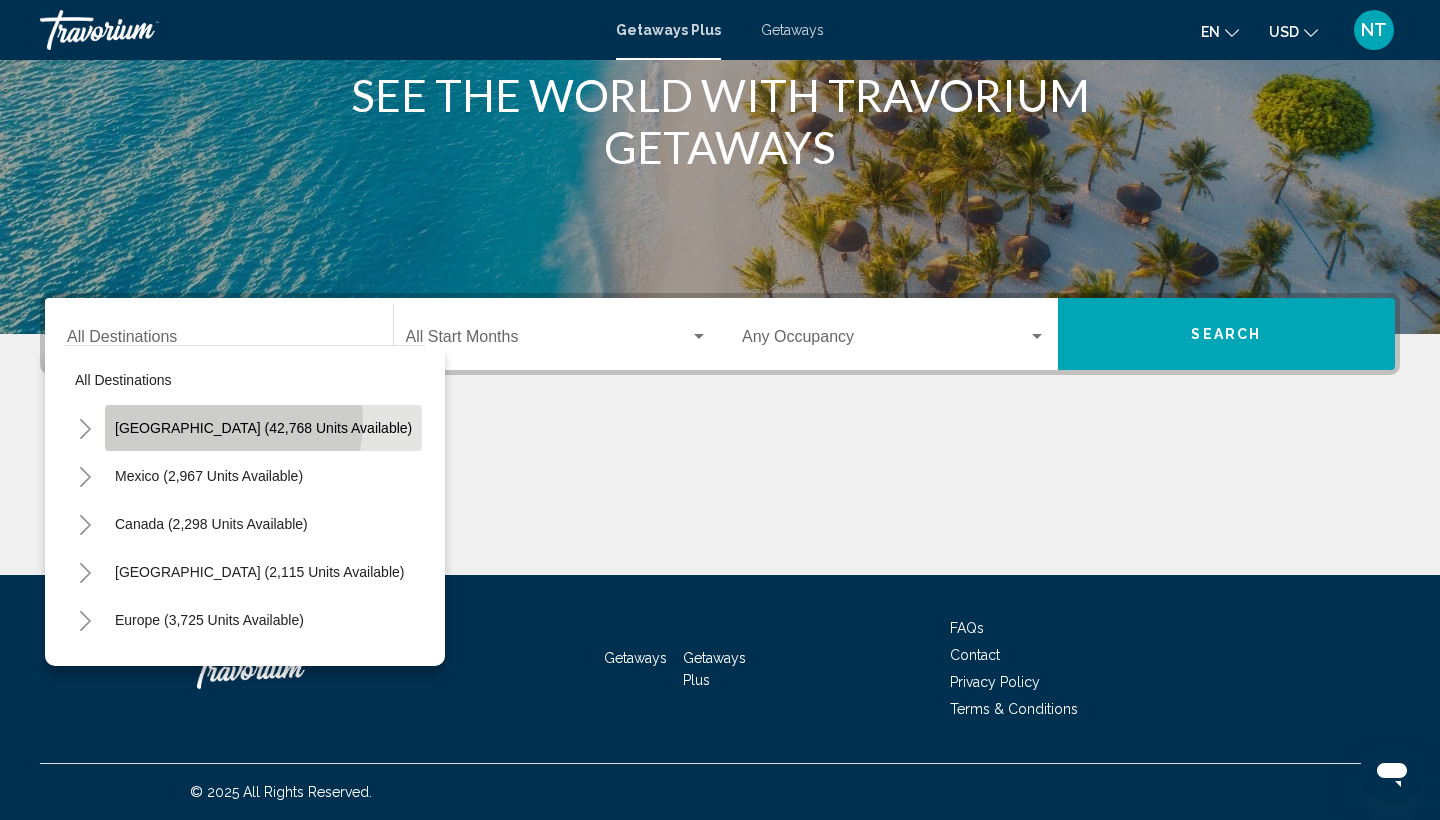 click on "United States (42,768 units available)" at bounding box center (209, 476) 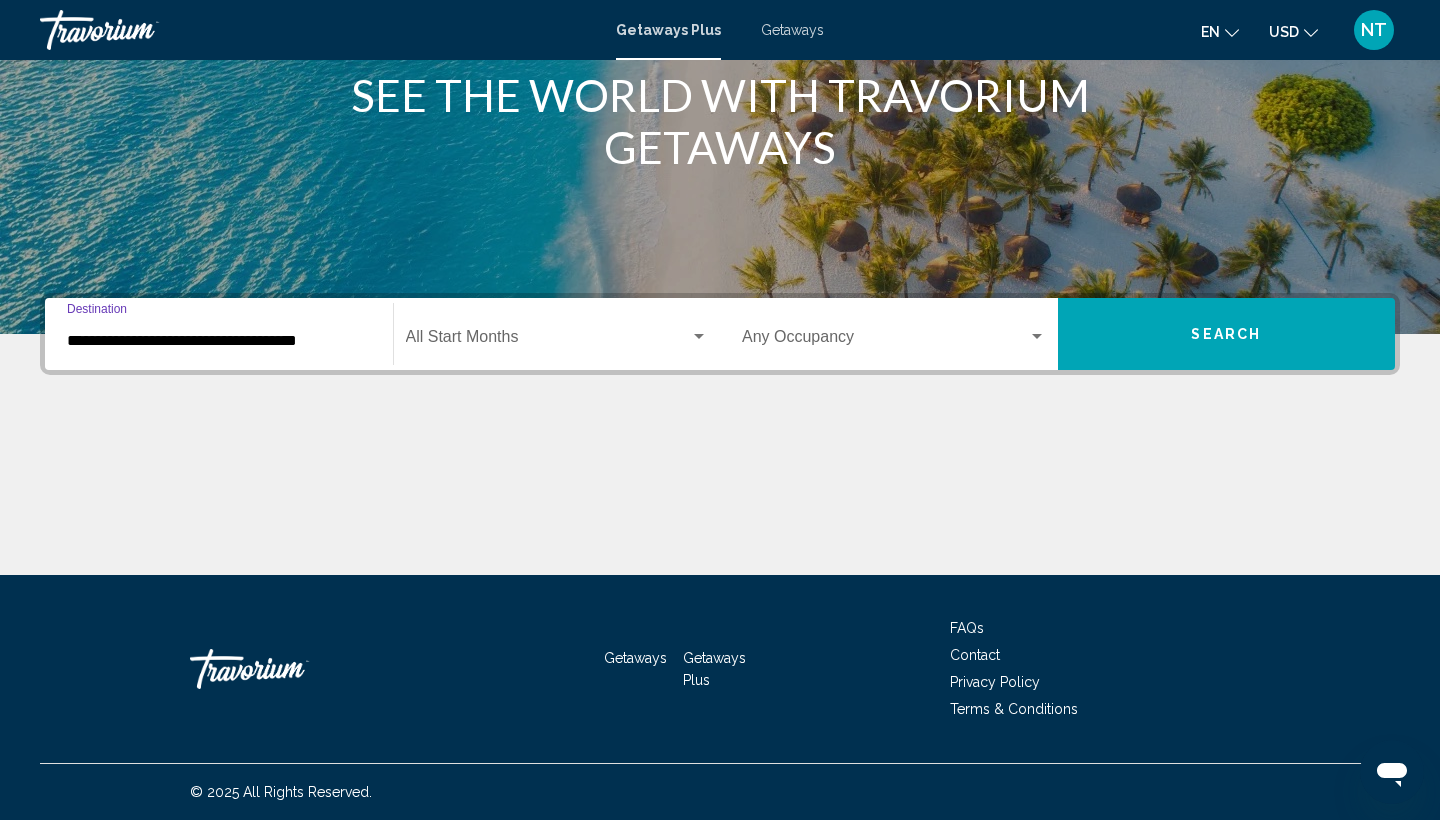 click on "**********" at bounding box center (219, 341) 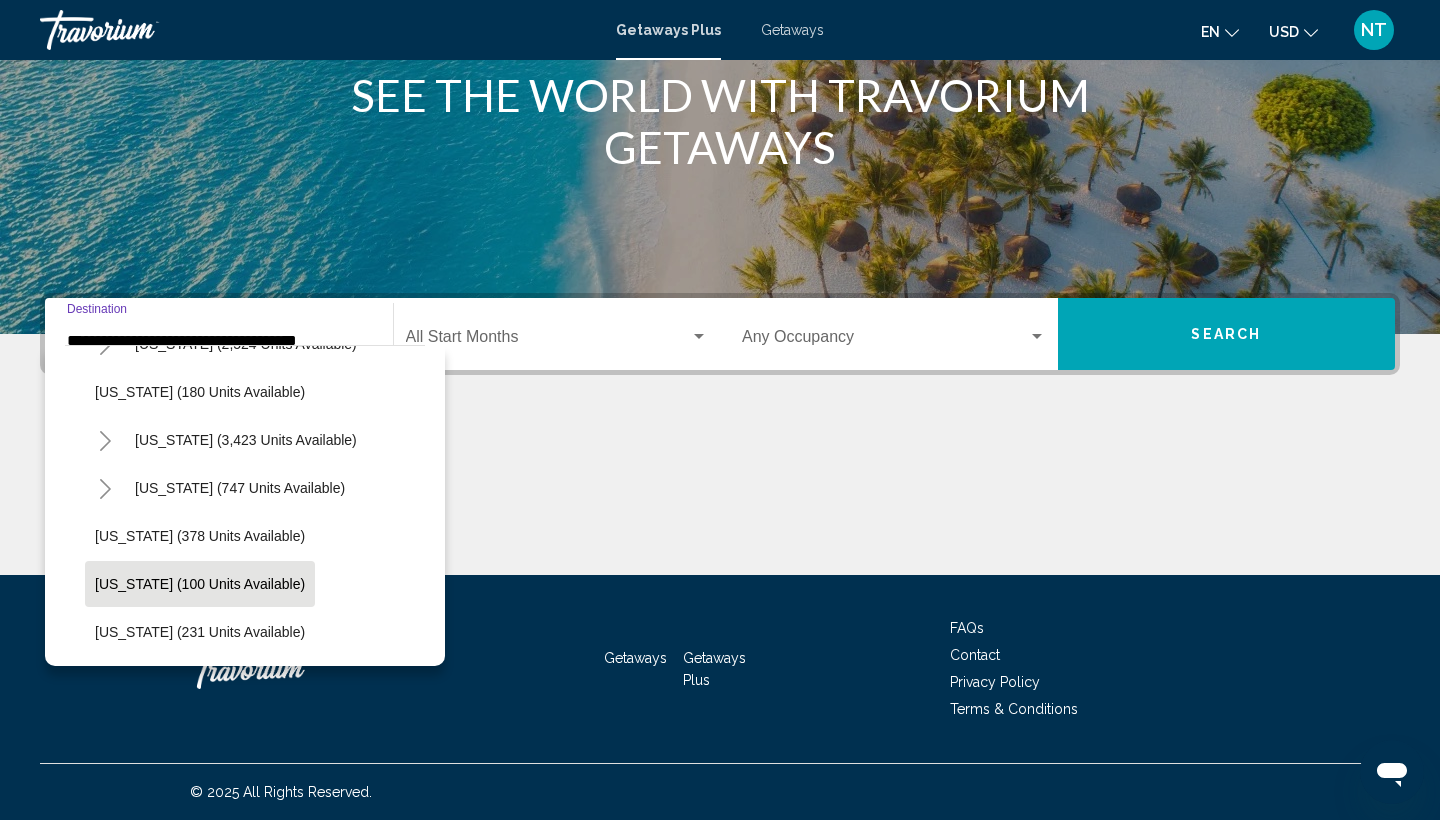 scroll, scrollTop: 997, scrollLeft: 0, axis: vertical 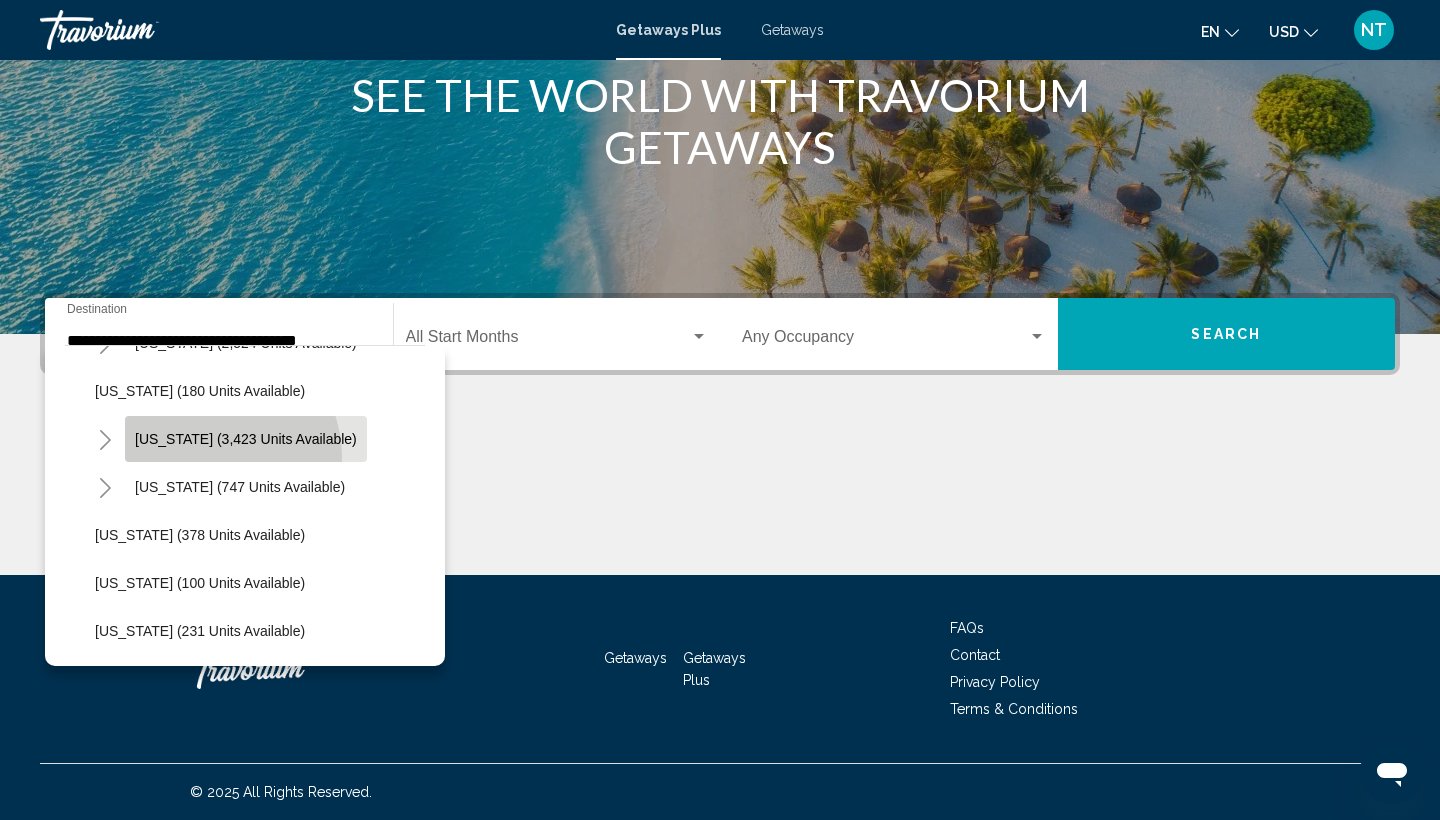 click on "Nevada (3,423 units available)" 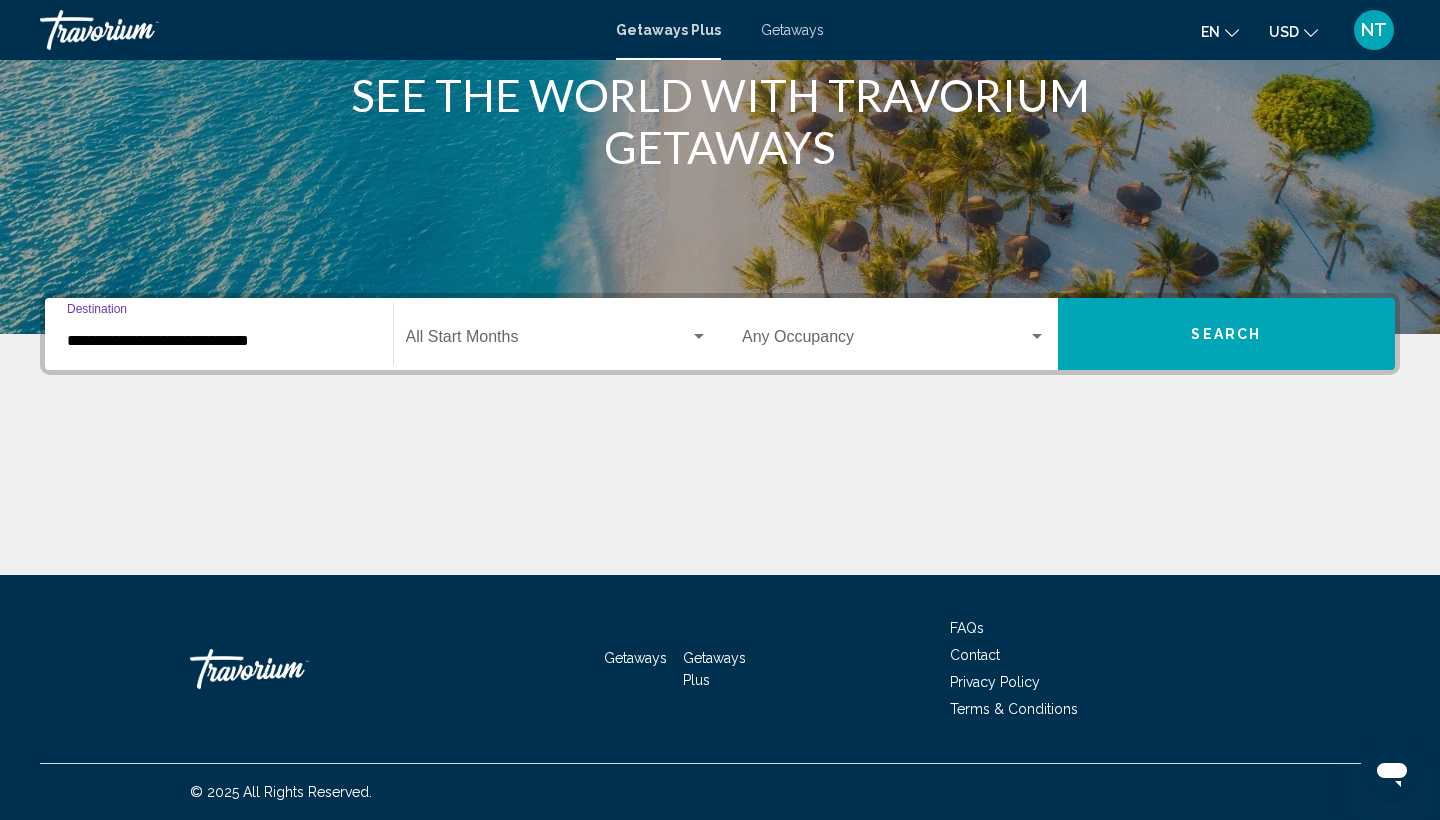 click at bounding box center (548, 341) 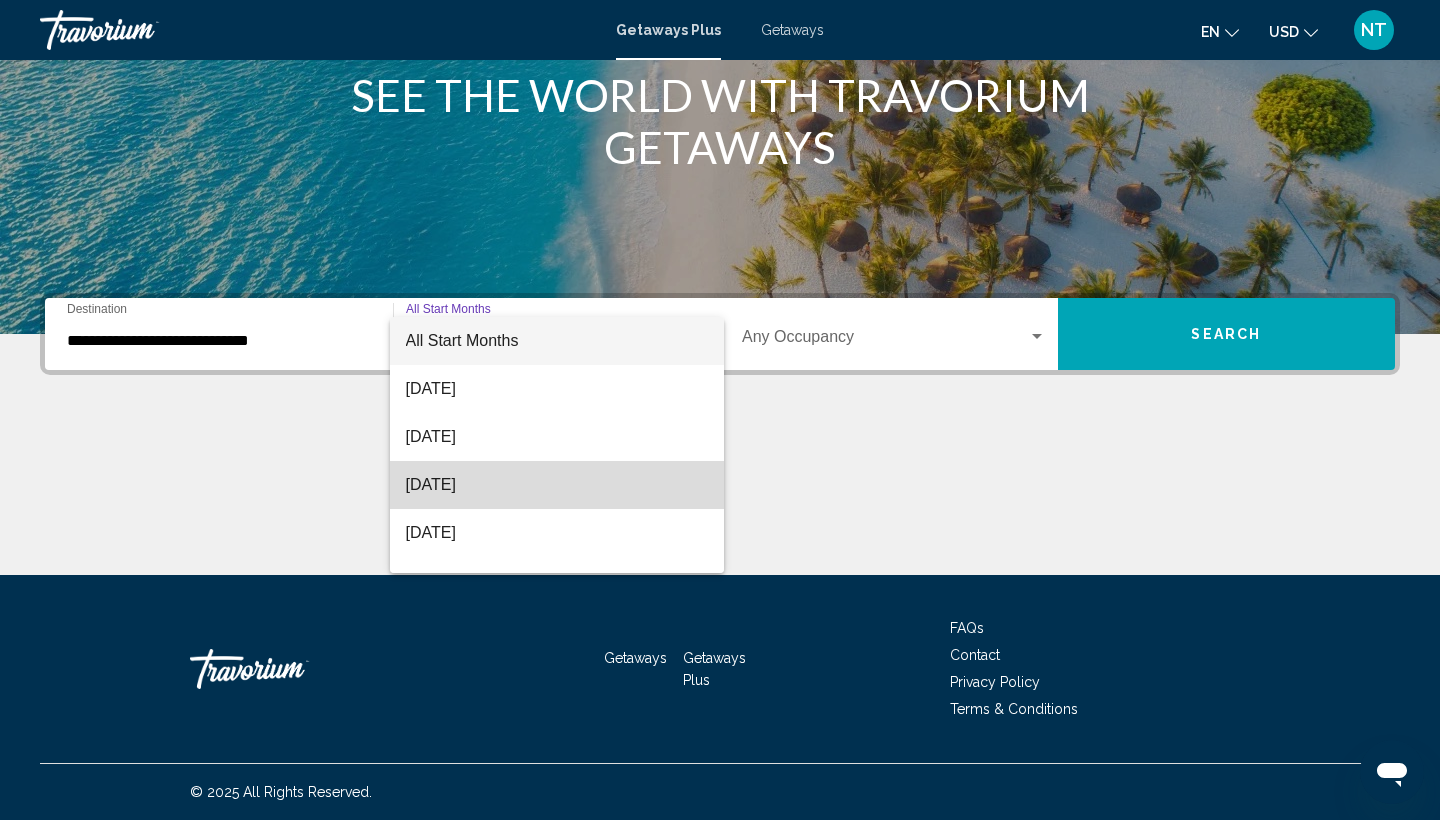 click on "[DATE]" at bounding box center (557, 485) 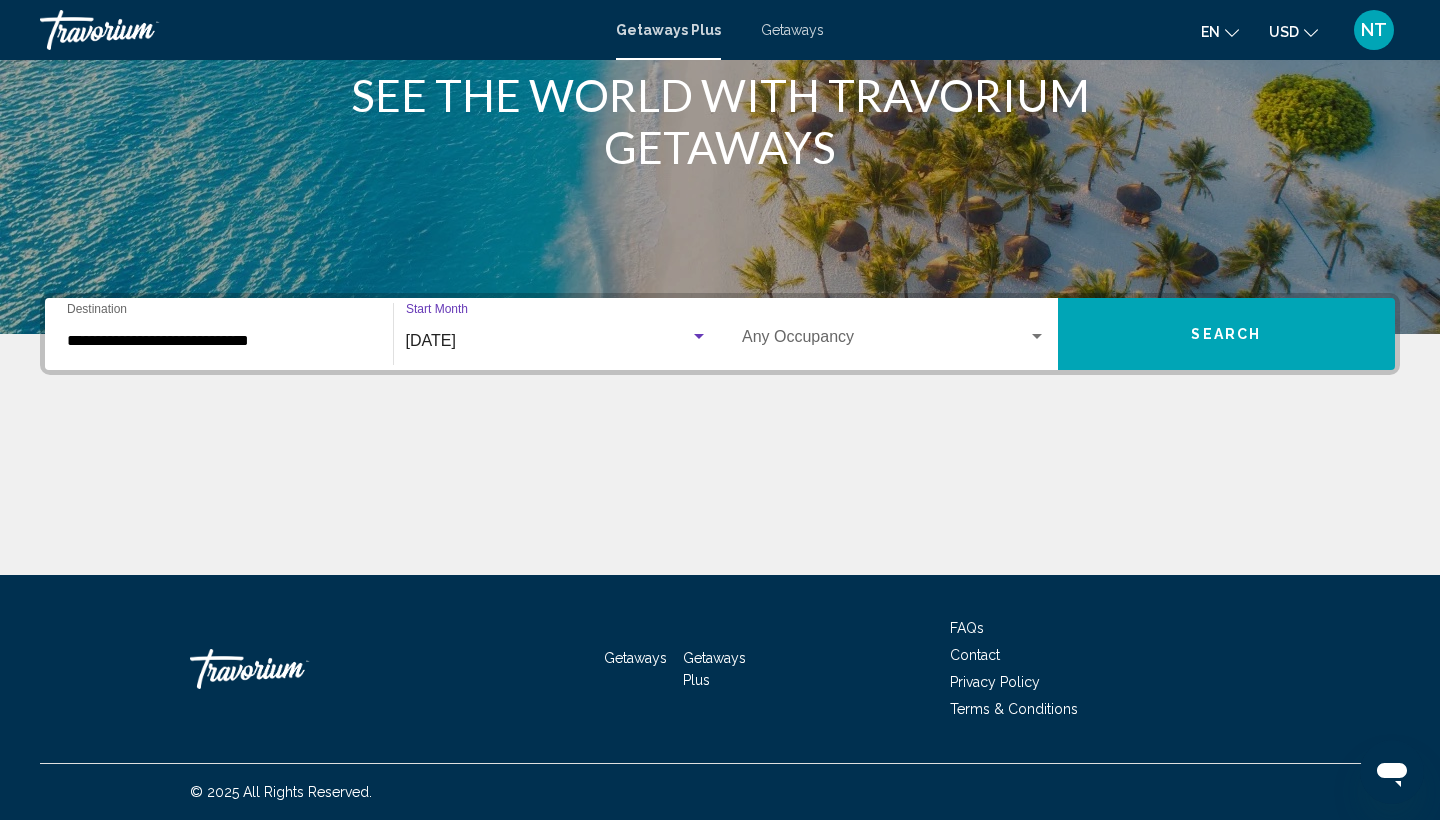 click on "Occupancy Any Occupancy" at bounding box center (894, 334) 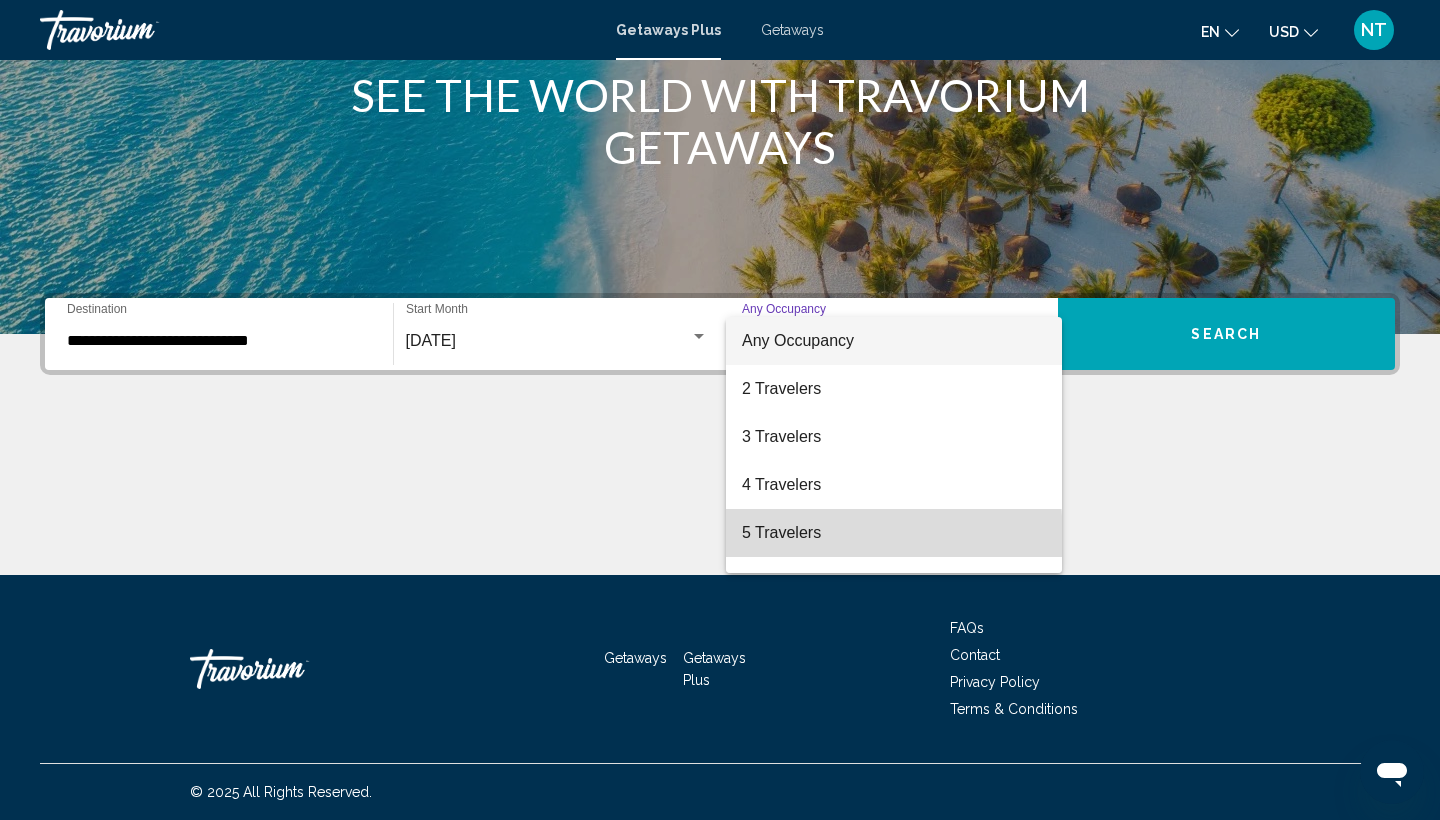 click on "5 Travelers" at bounding box center [894, 533] 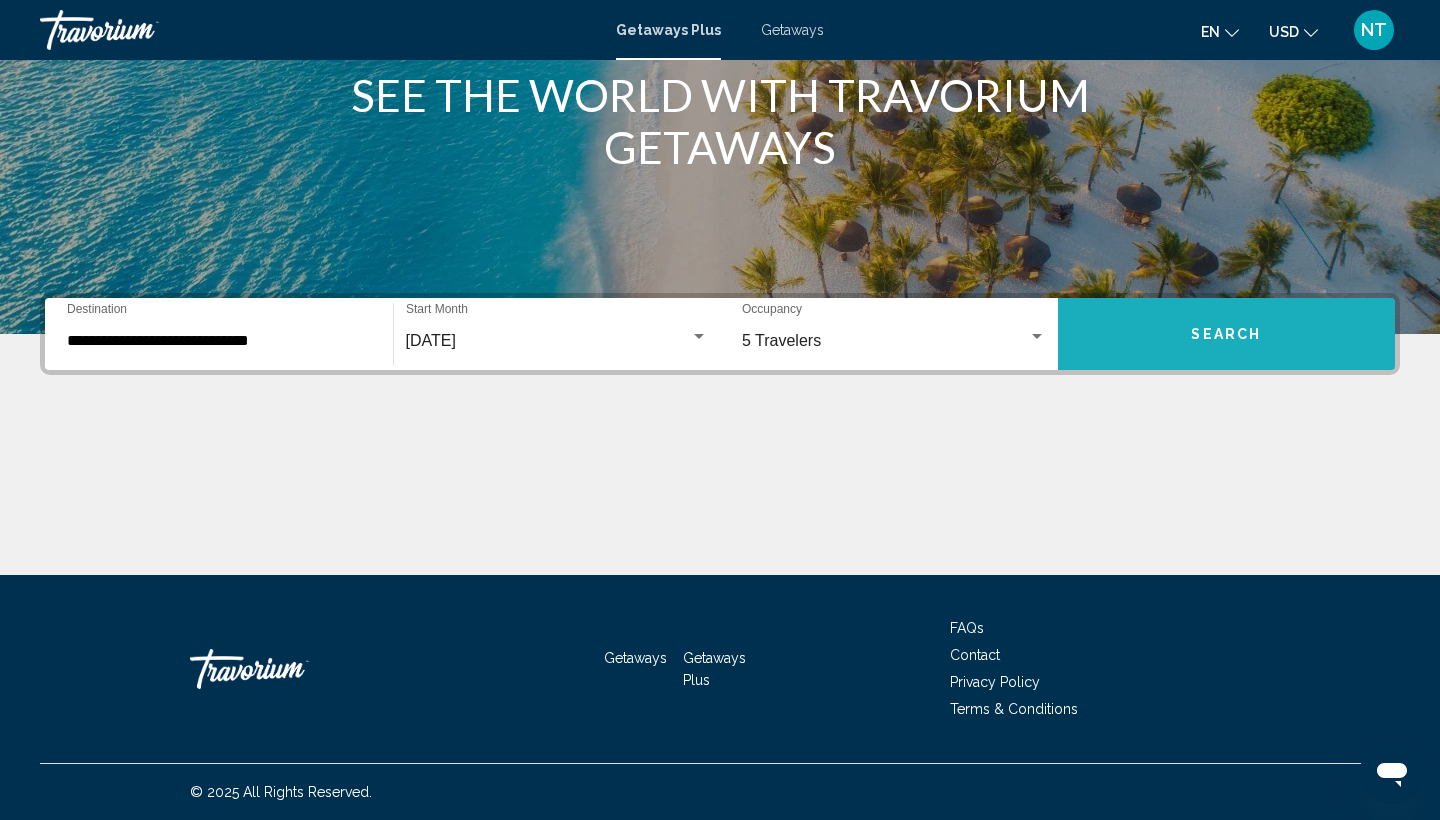 click on "Search" at bounding box center [1227, 334] 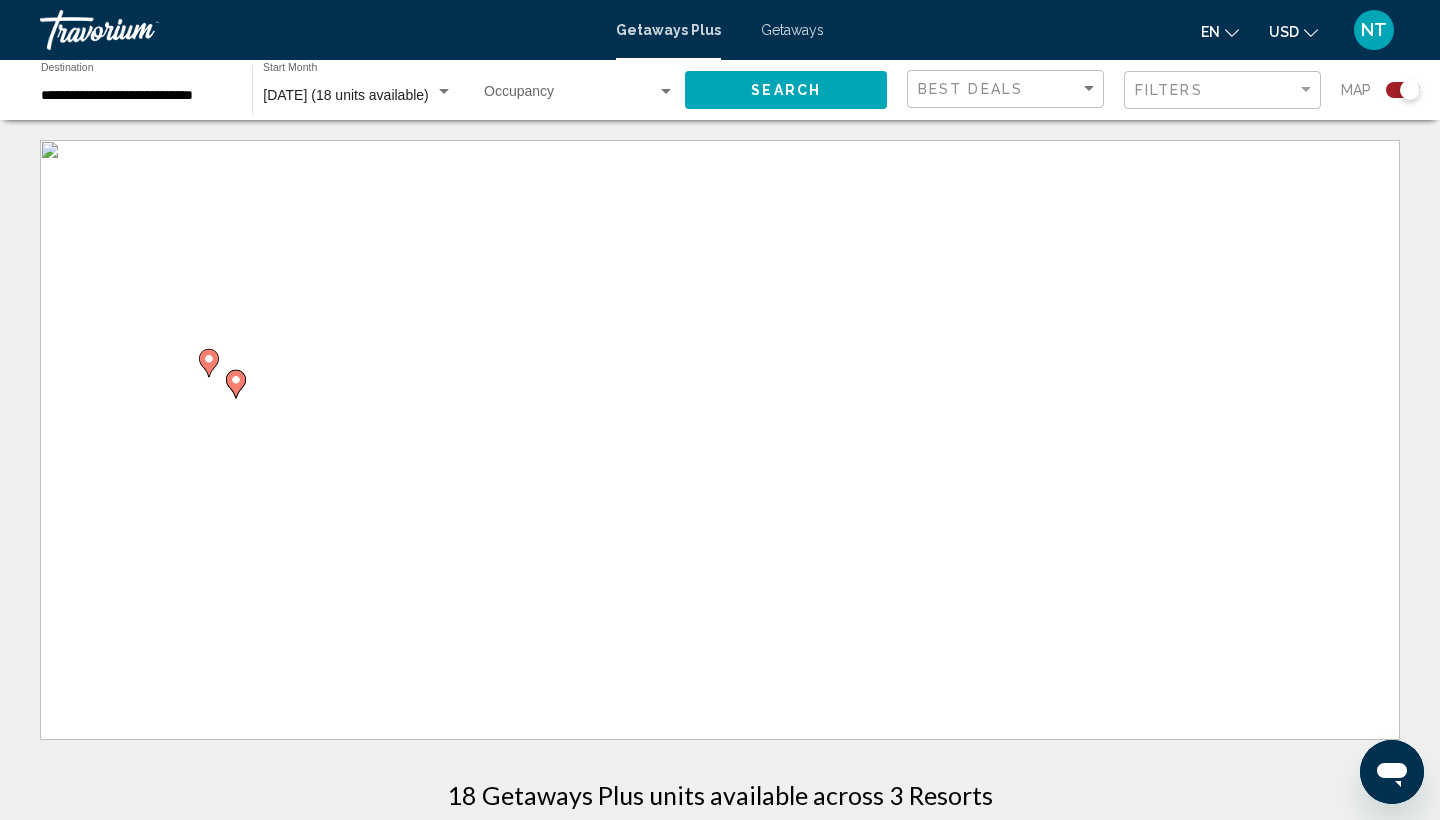 scroll, scrollTop: 0, scrollLeft: 0, axis: both 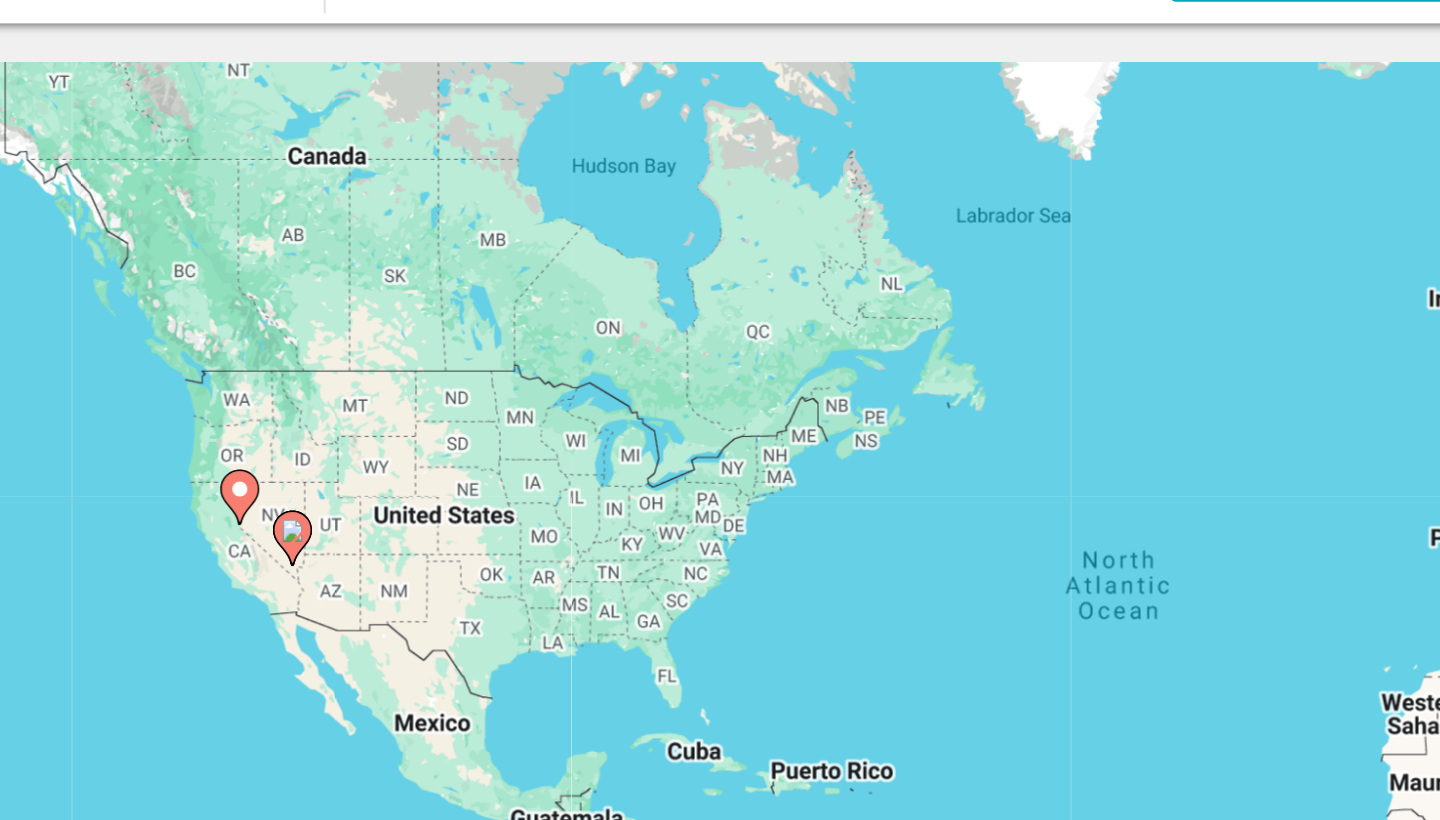 drag, startPoint x: 91, startPoint y: 199, endPoint x: 98, endPoint y: 215, distance: 17.464249 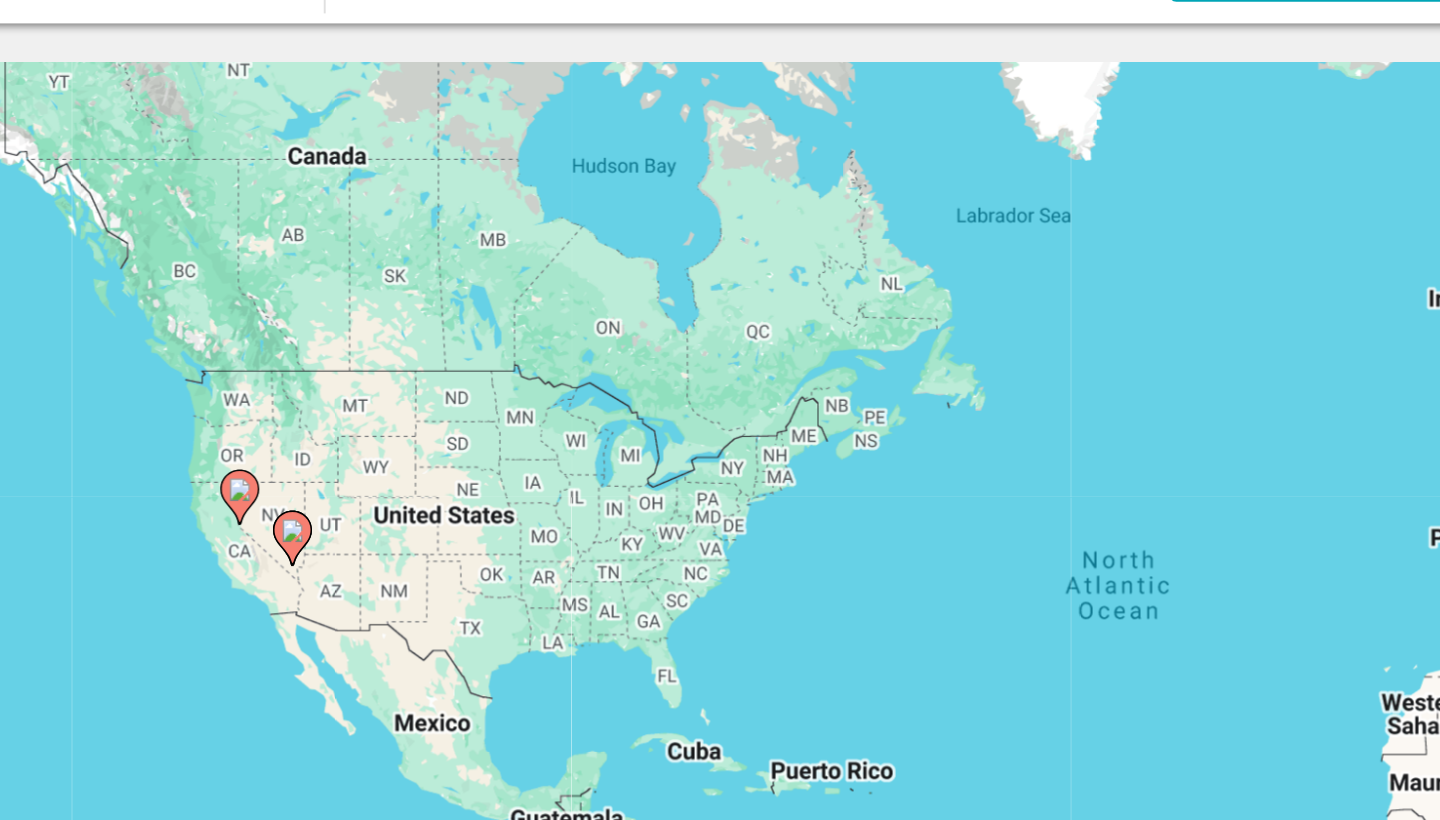 click at bounding box center (236, 384) 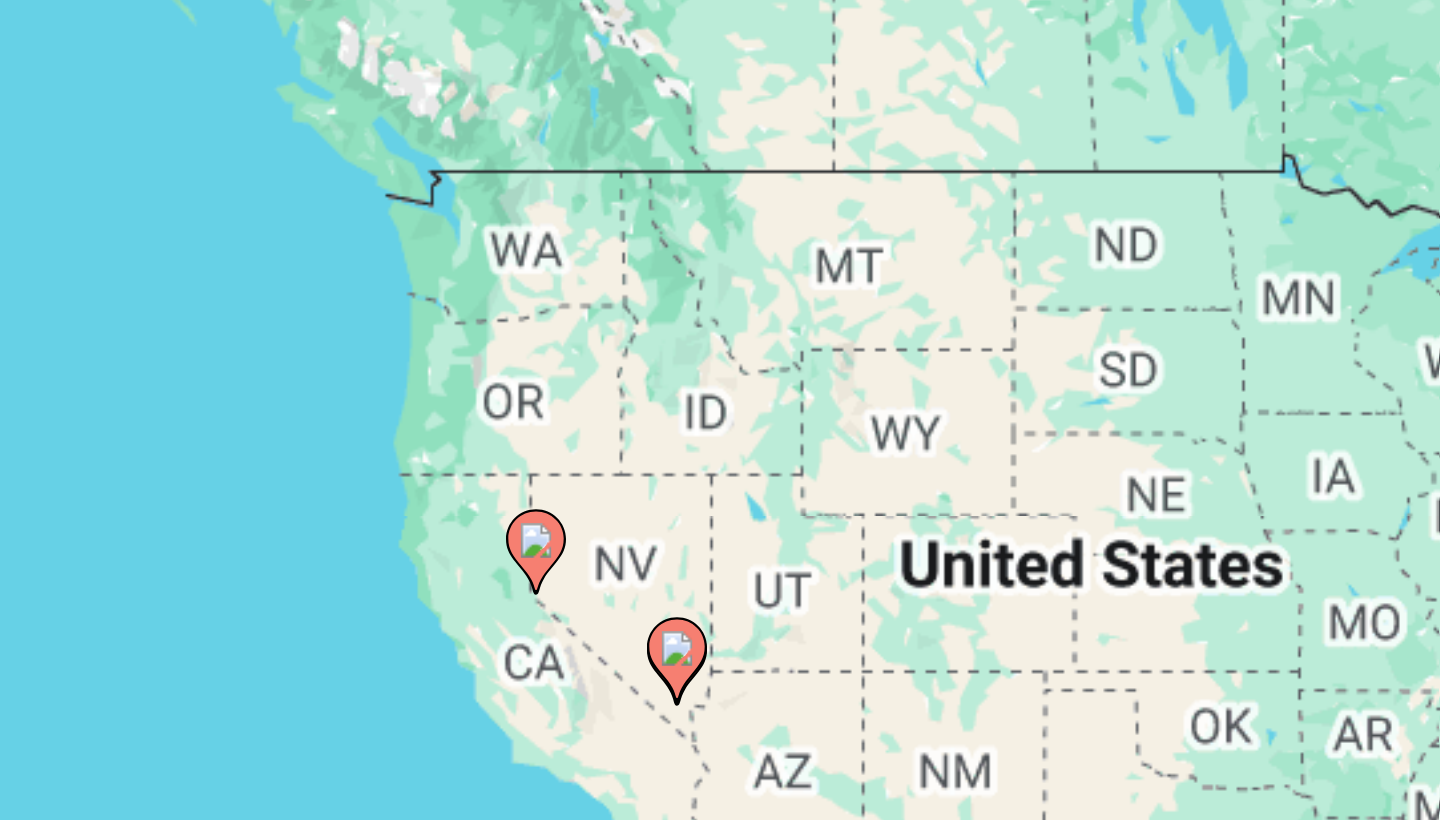 click on "To navigate, press the arrow keys. To activate drag with keyboard, press Alt + Enter. Once in keyboard drag state, use the arrow keys to move the marker. To complete the drag, press the Enter key. To cancel, press Escape." at bounding box center (720, 440) 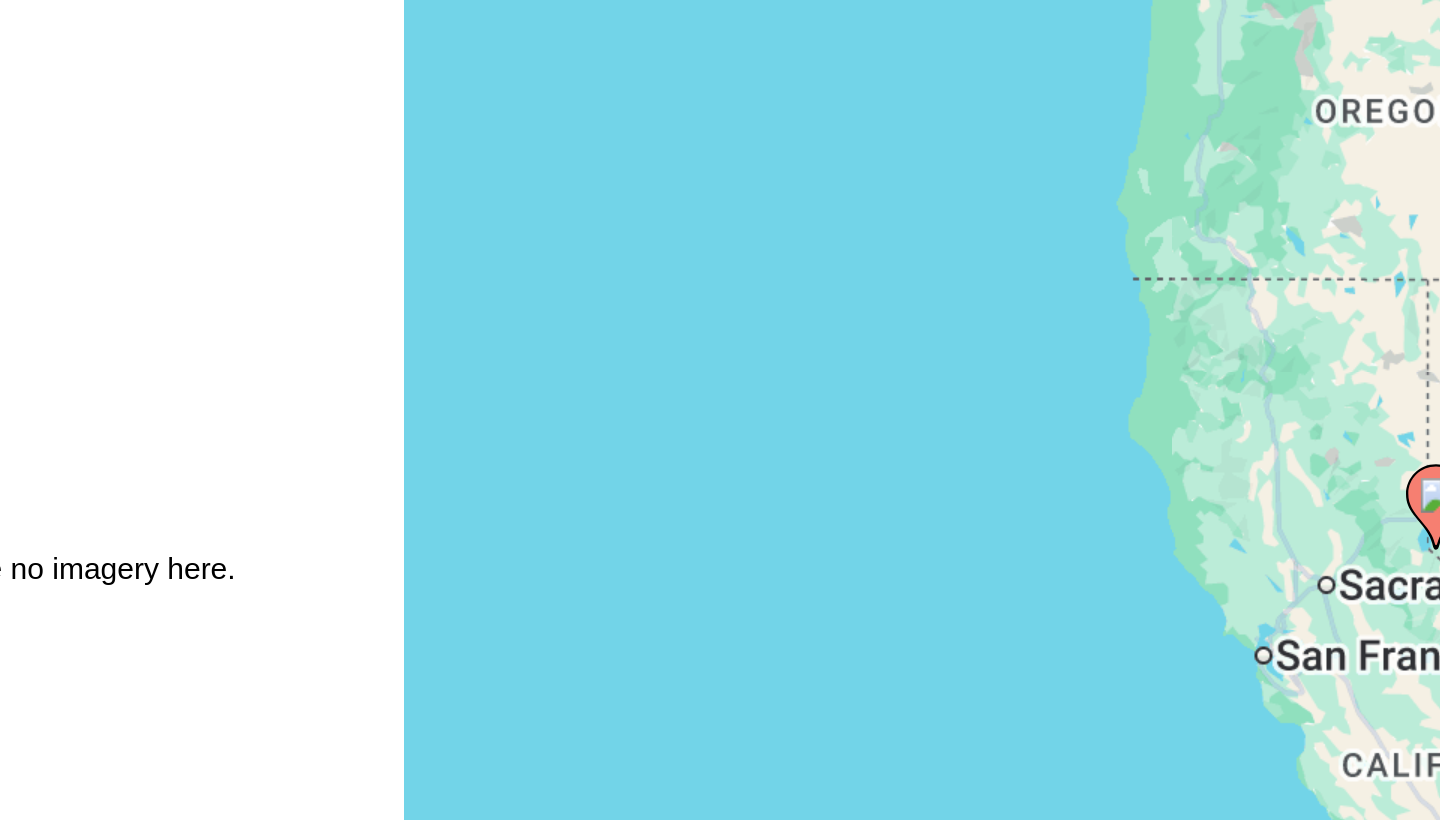 click on "To navigate, press the arrow keys. To activate drag with keyboard, press Alt + Enter. Once in keyboard drag state, use the arrow keys to move the marker. To complete the drag, press the Enter key. To cancel, press Escape." at bounding box center (720, 440) 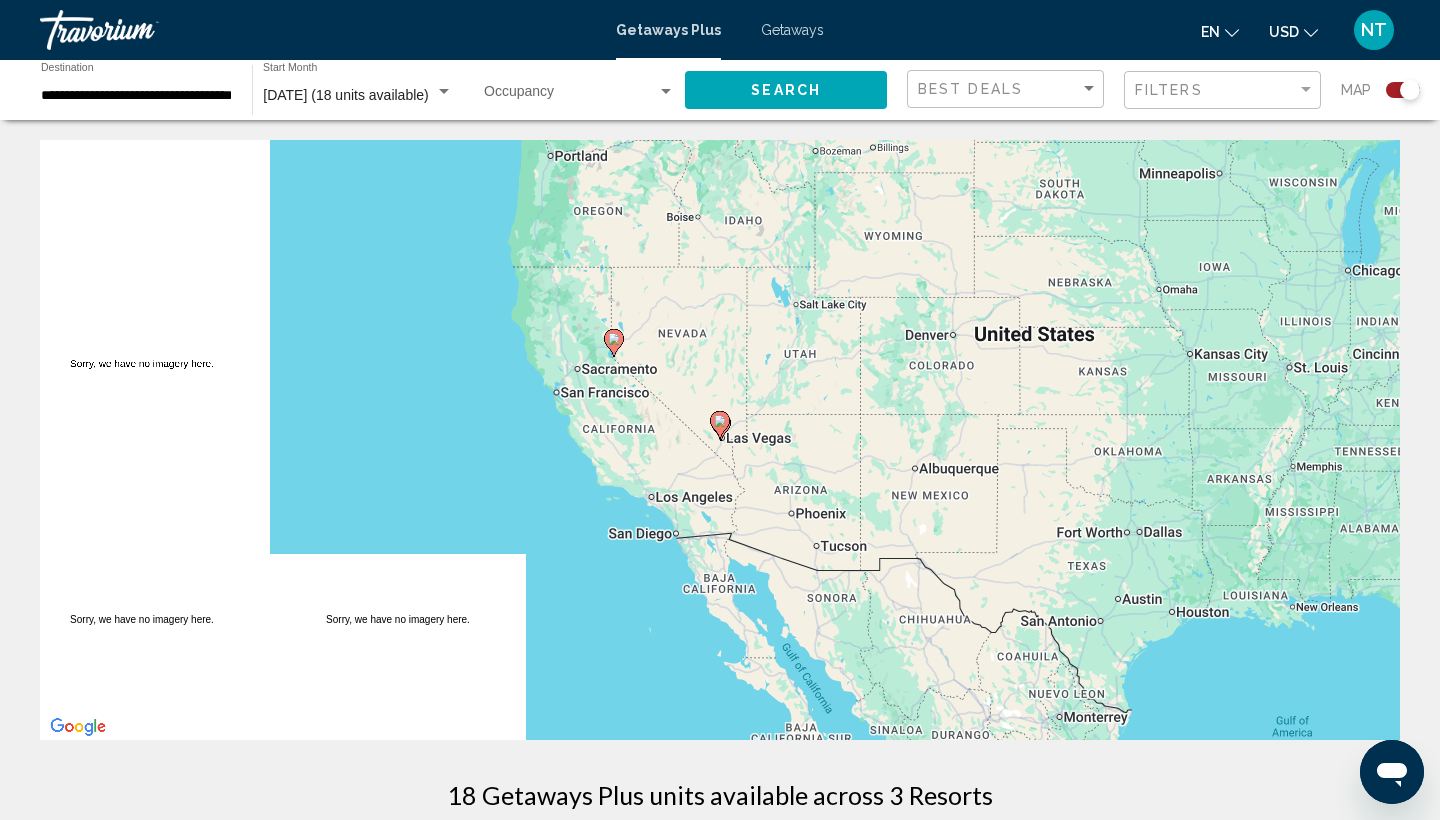 click on "Getaways" at bounding box center [792, 30] 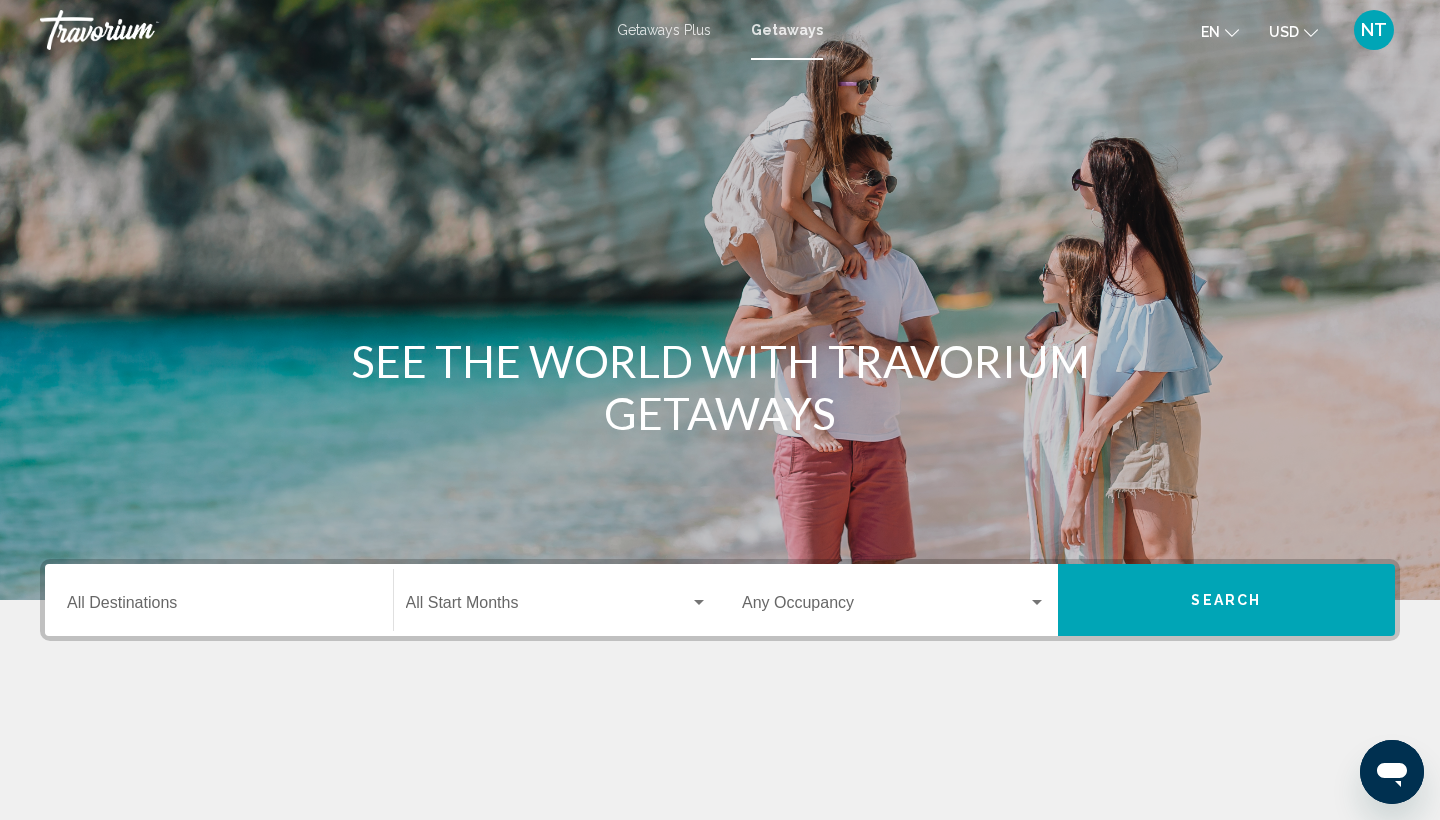 click on "Destination All Destinations" at bounding box center [219, 600] 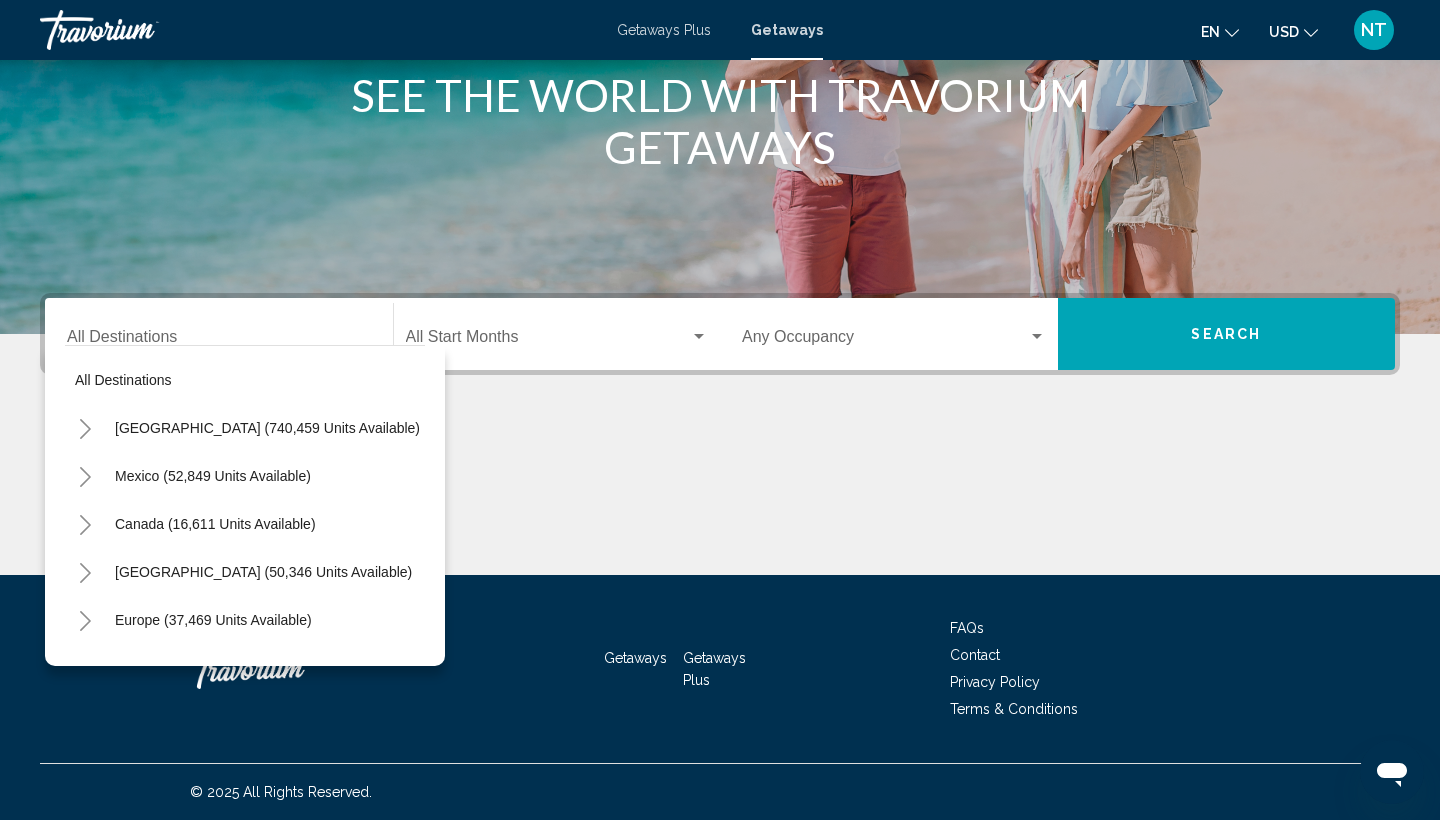click on "Destination All Destinations" at bounding box center (219, 334) 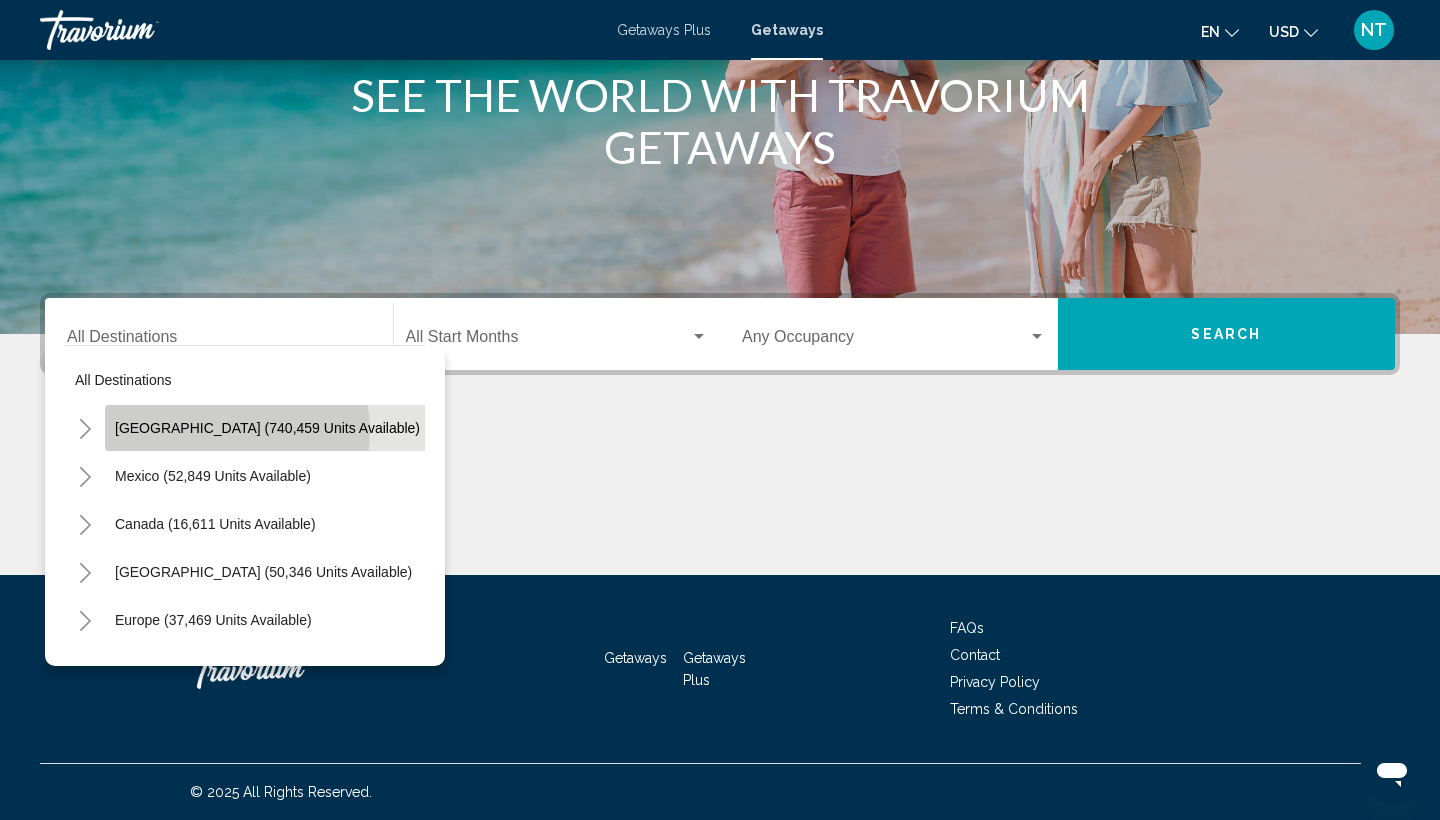 click on "[GEOGRAPHIC_DATA] (740,459 units available)" at bounding box center [213, 476] 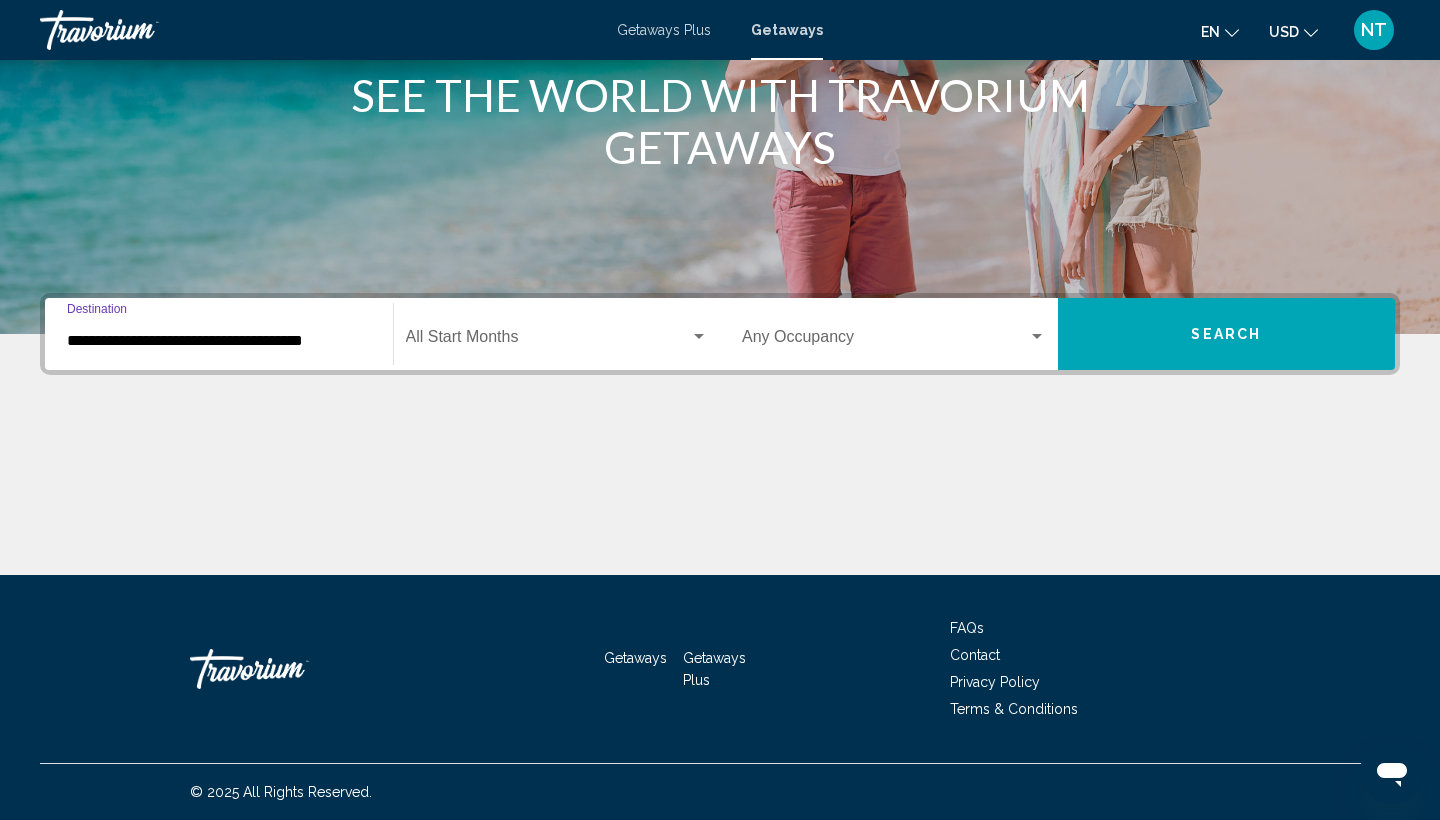 click on "**********" at bounding box center (219, 341) 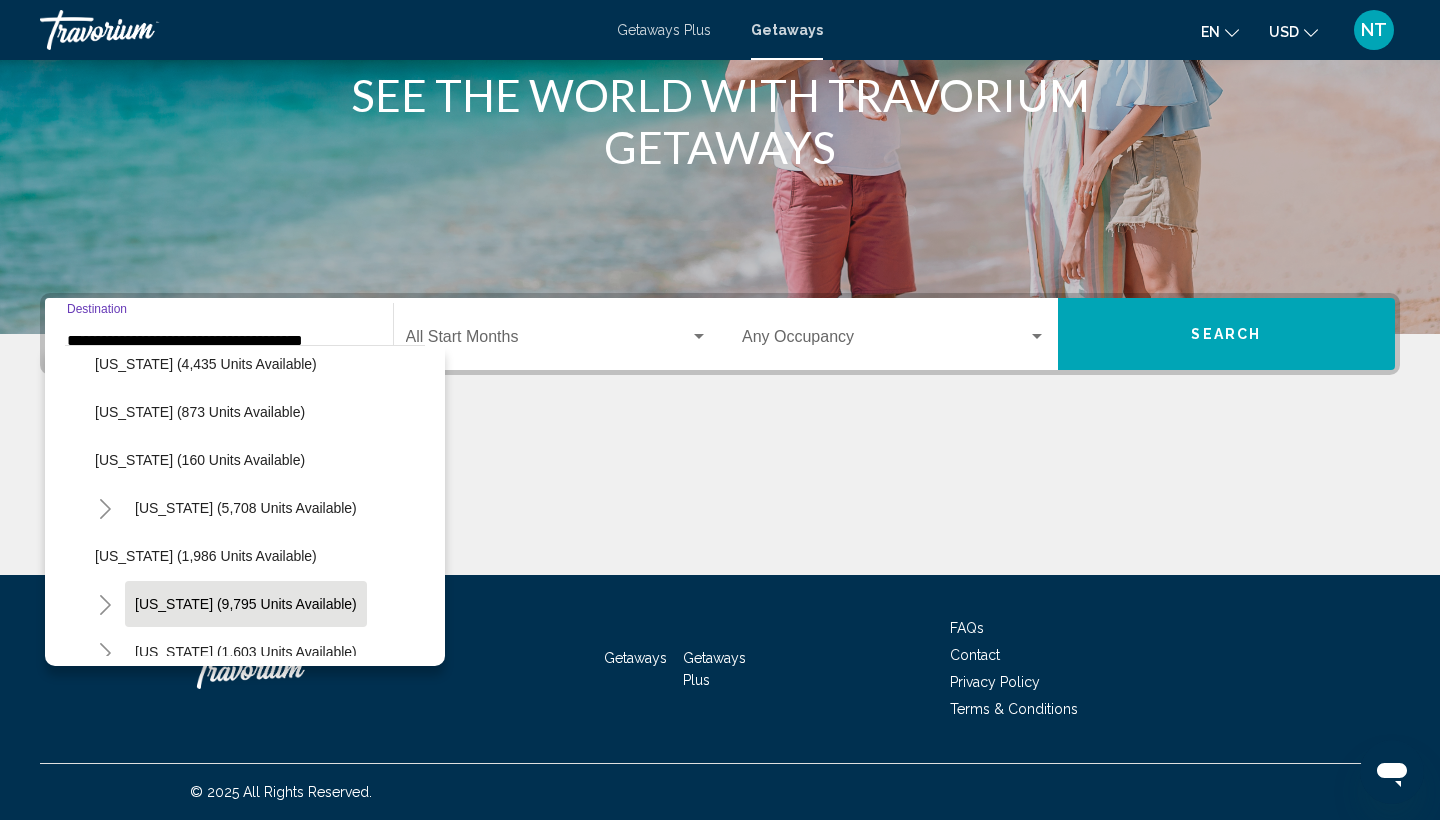 scroll, scrollTop: 1083, scrollLeft: 0, axis: vertical 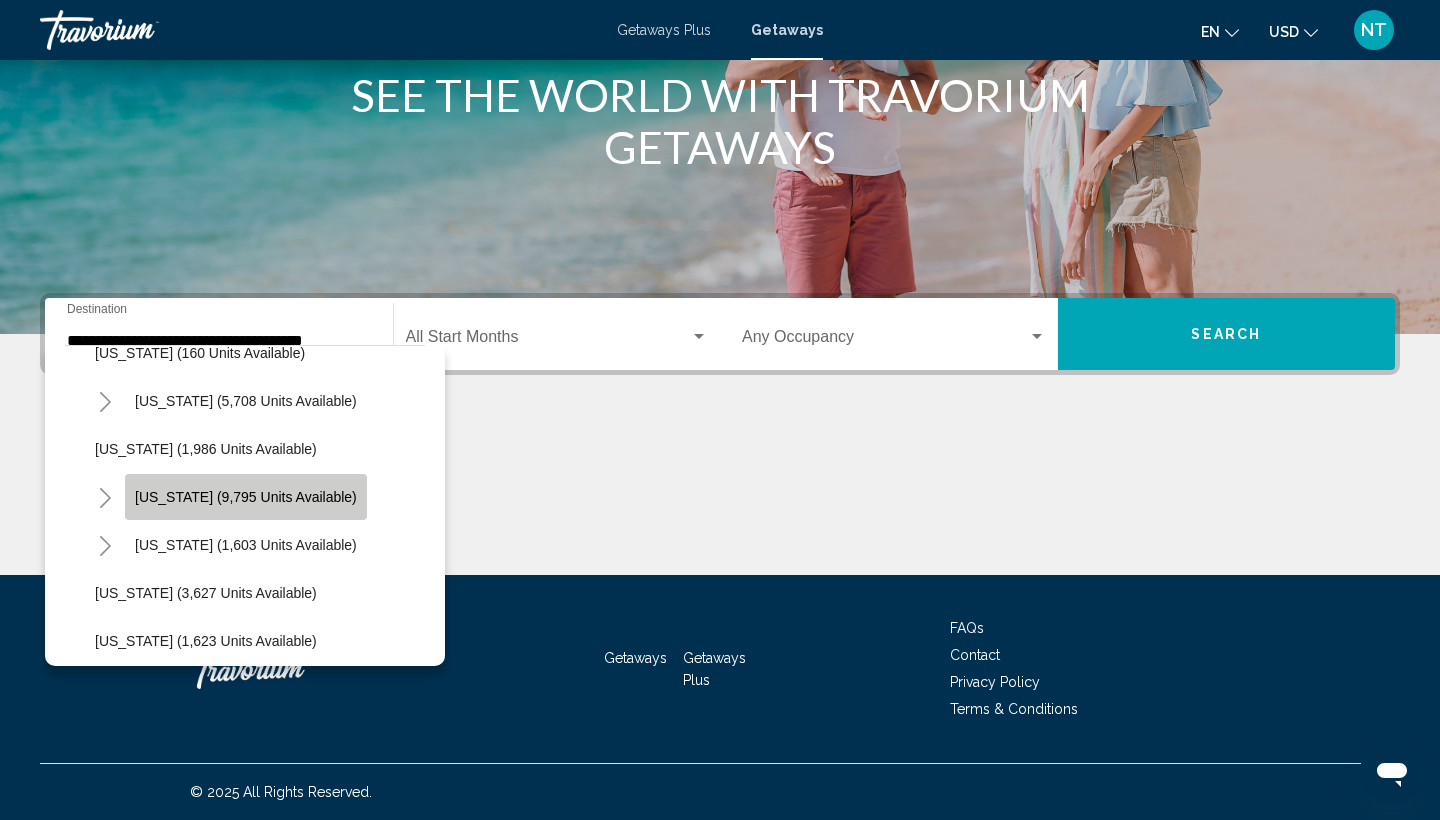 click on "[US_STATE] (9,795 units available)" 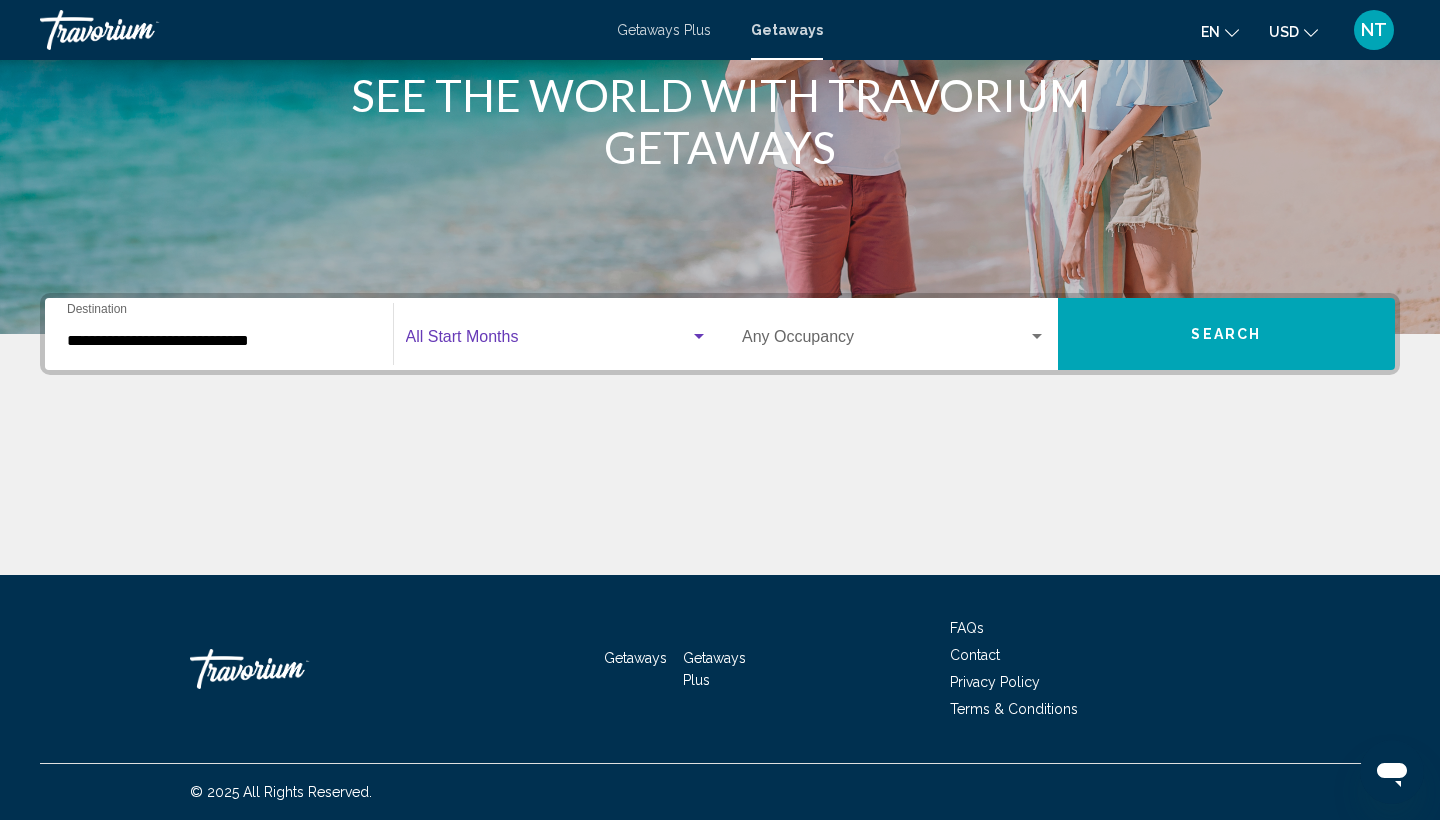 click at bounding box center [548, 341] 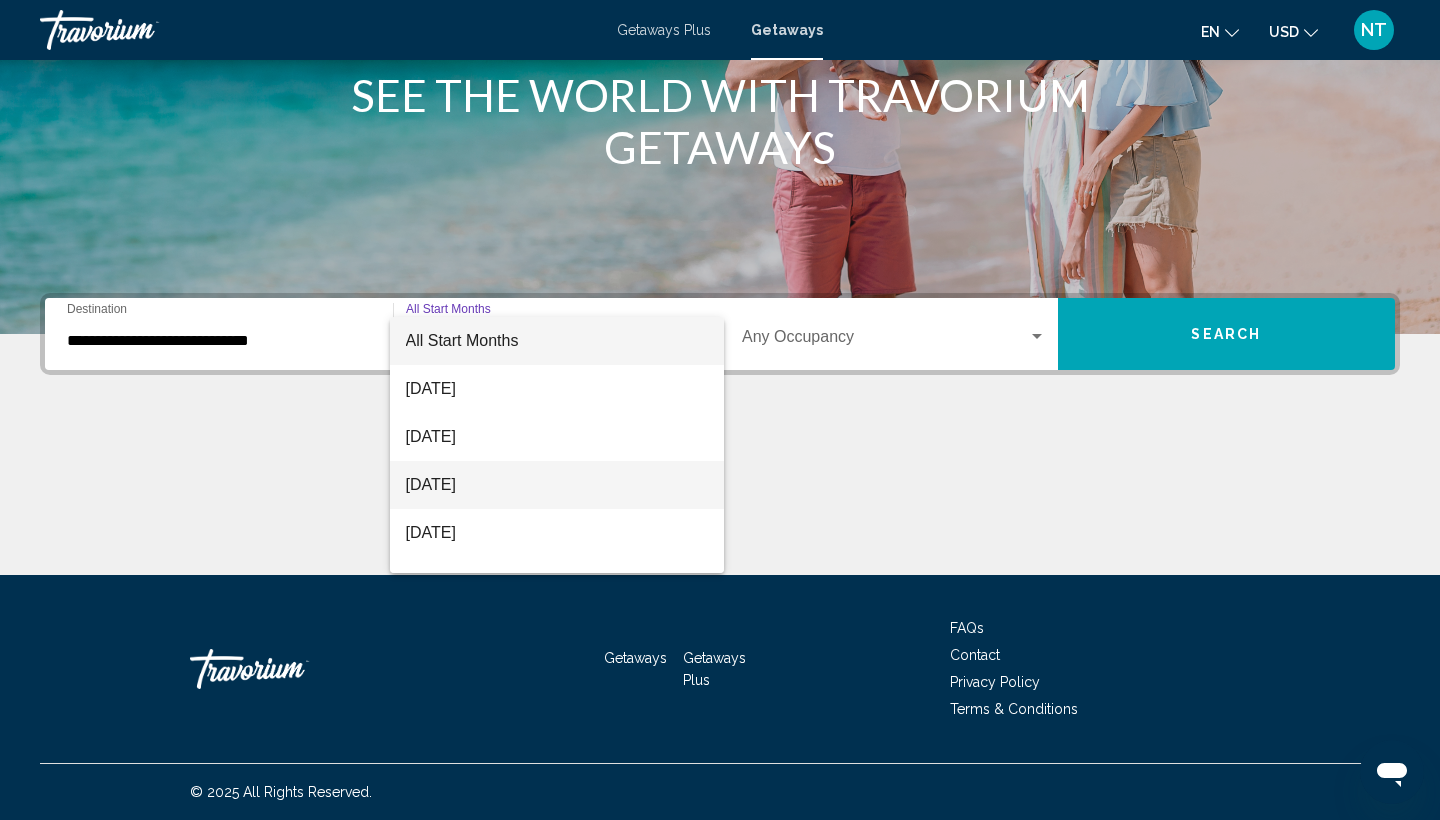 click on "[DATE]" at bounding box center (557, 485) 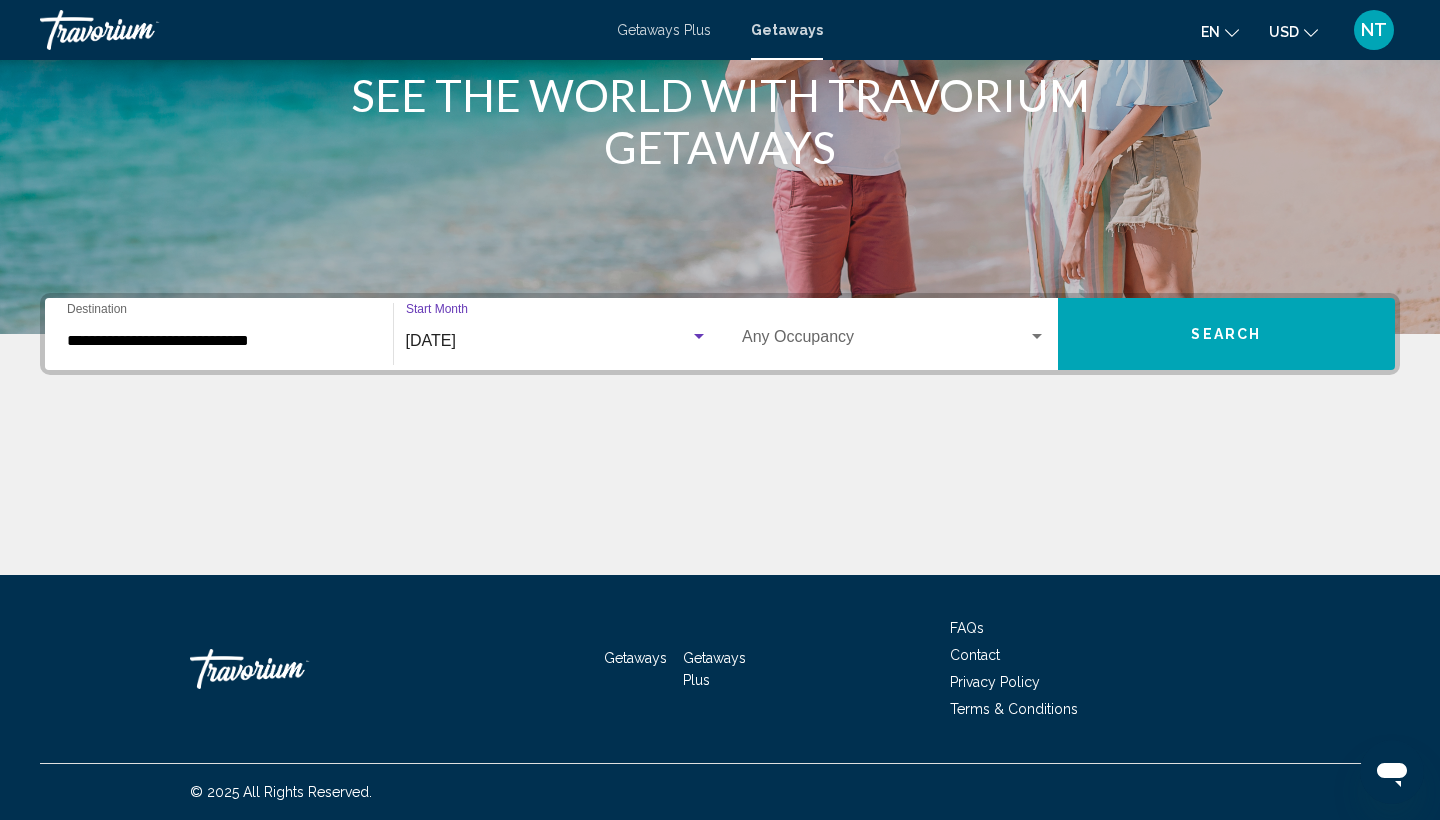 click on "Occupancy Any Occupancy" at bounding box center [894, 334] 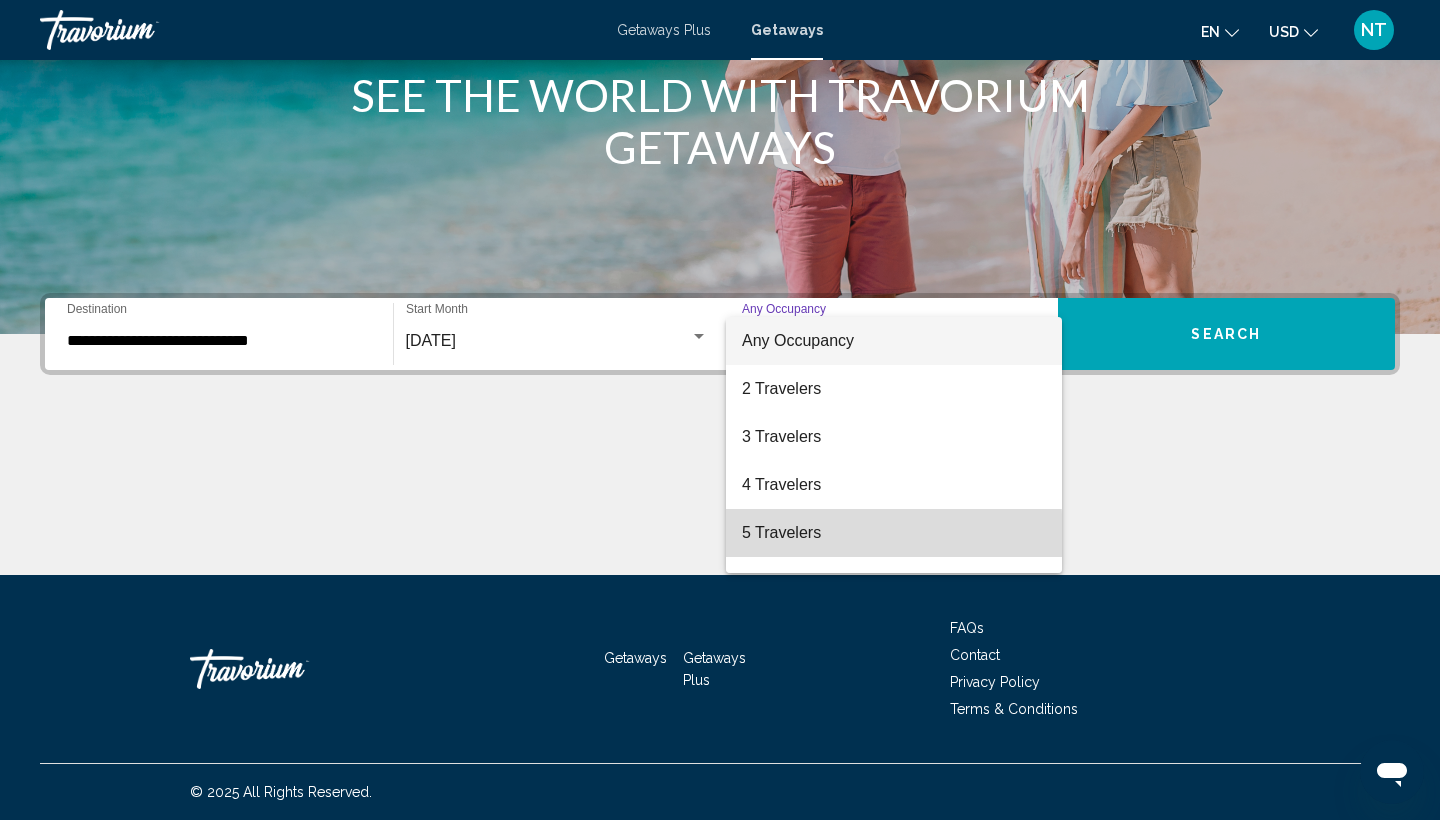 click on "5 Travelers" at bounding box center (894, 533) 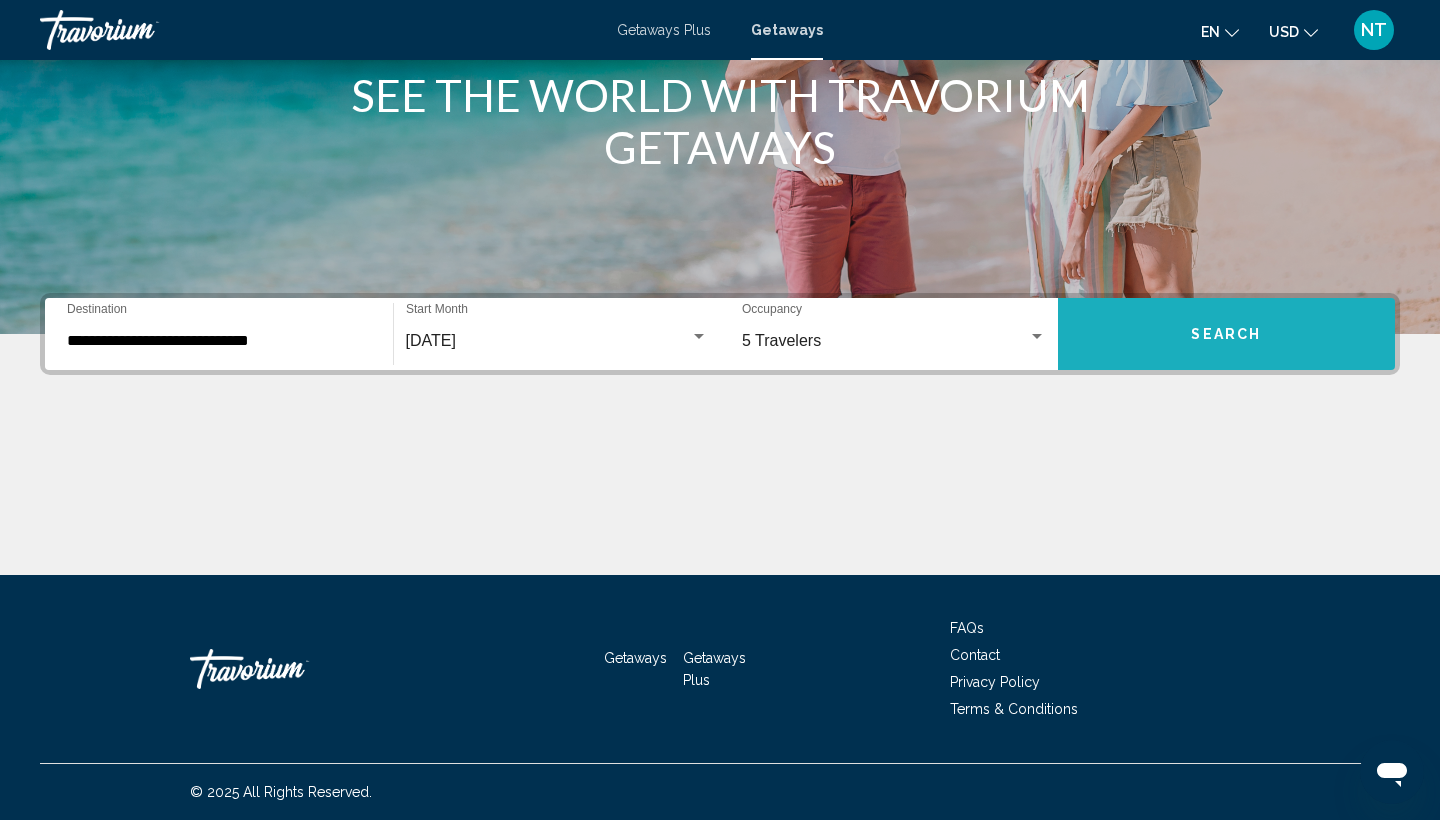 click on "Search" at bounding box center (1227, 334) 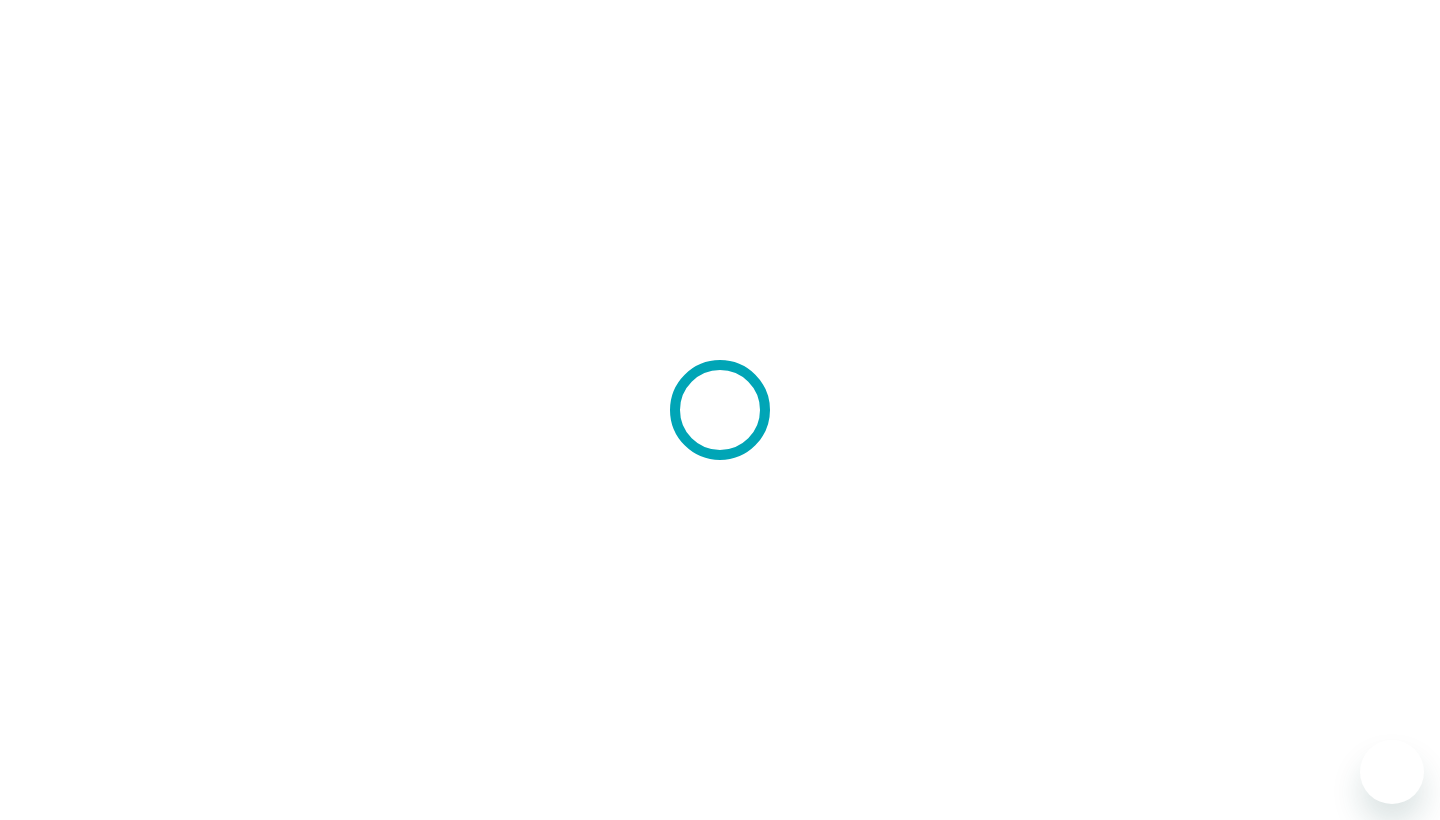 scroll, scrollTop: 0, scrollLeft: 0, axis: both 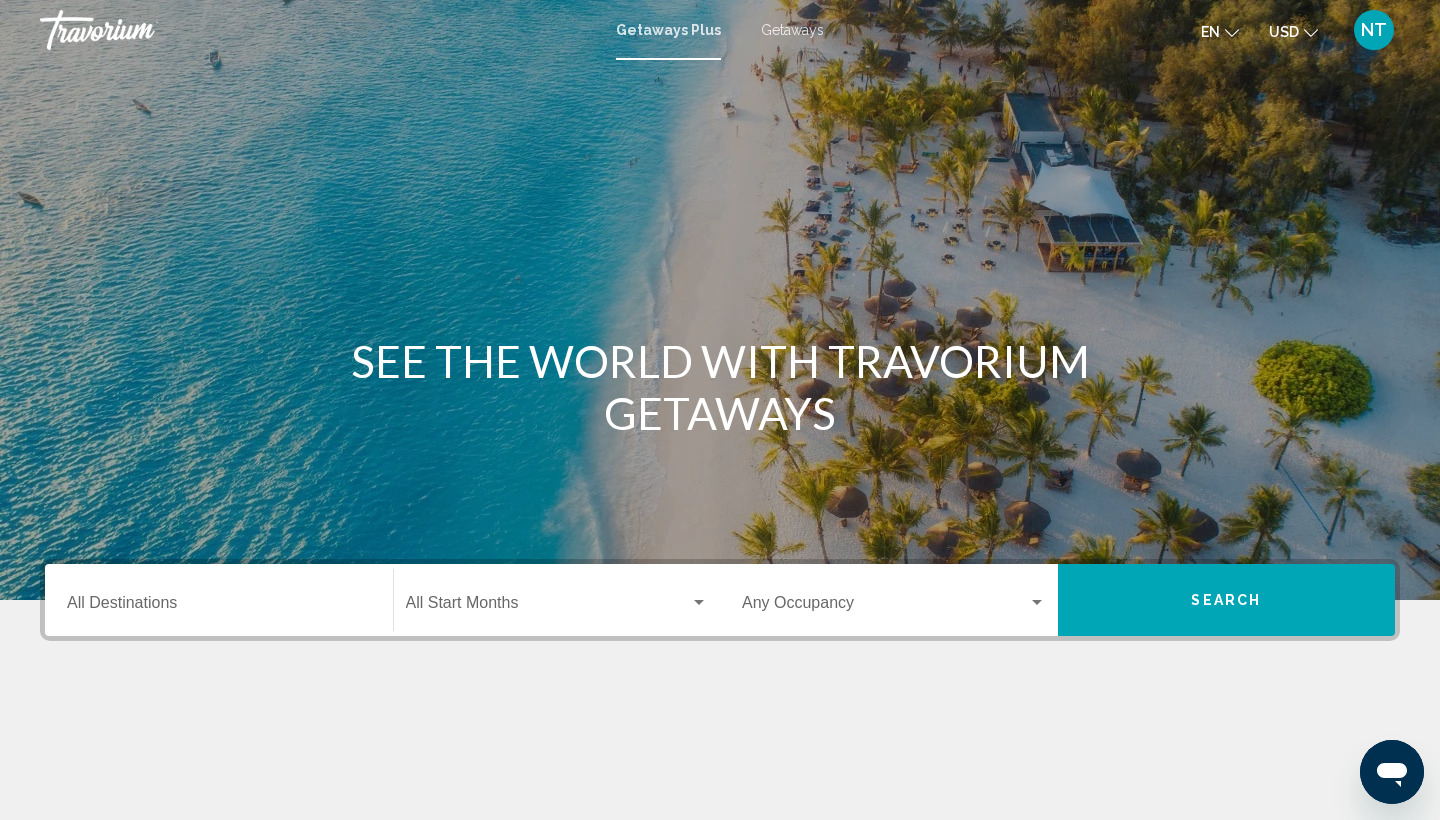 click at bounding box center [140, 30] 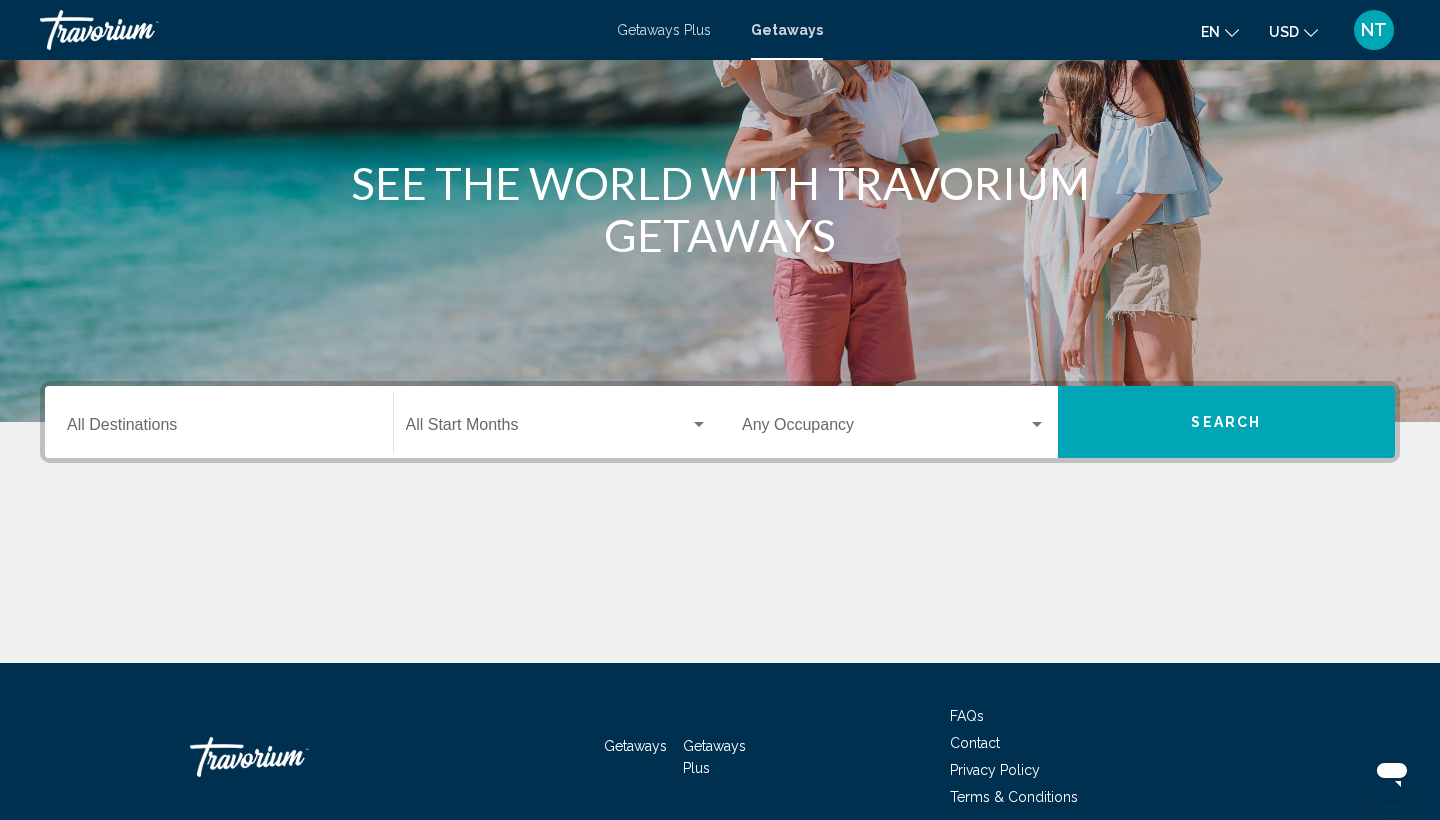 click on "Destination All Destinations" at bounding box center (219, 422) 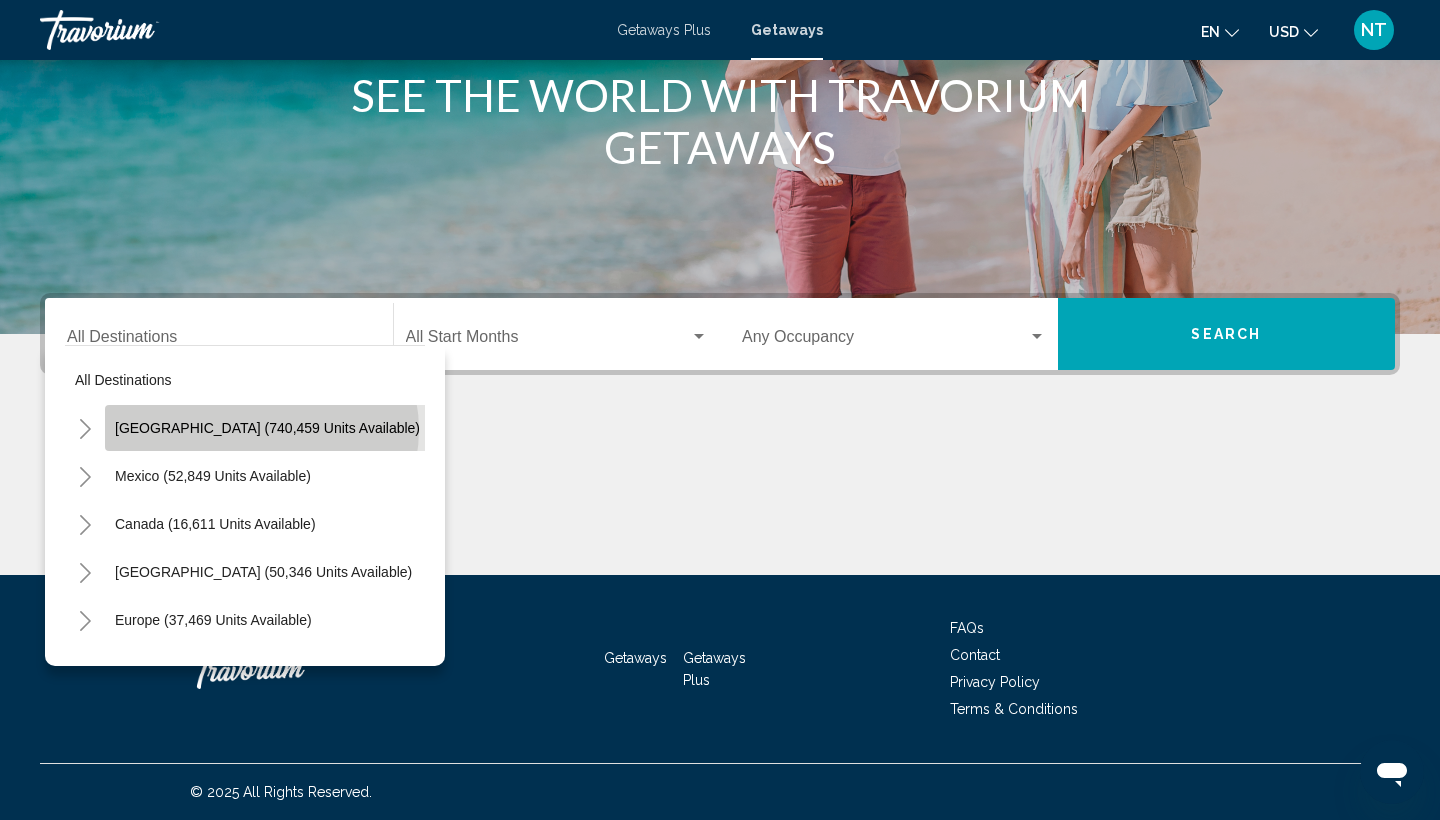 click on "[GEOGRAPHIC_DATA] (740,459 units available)" at bounding box center (213, 476) 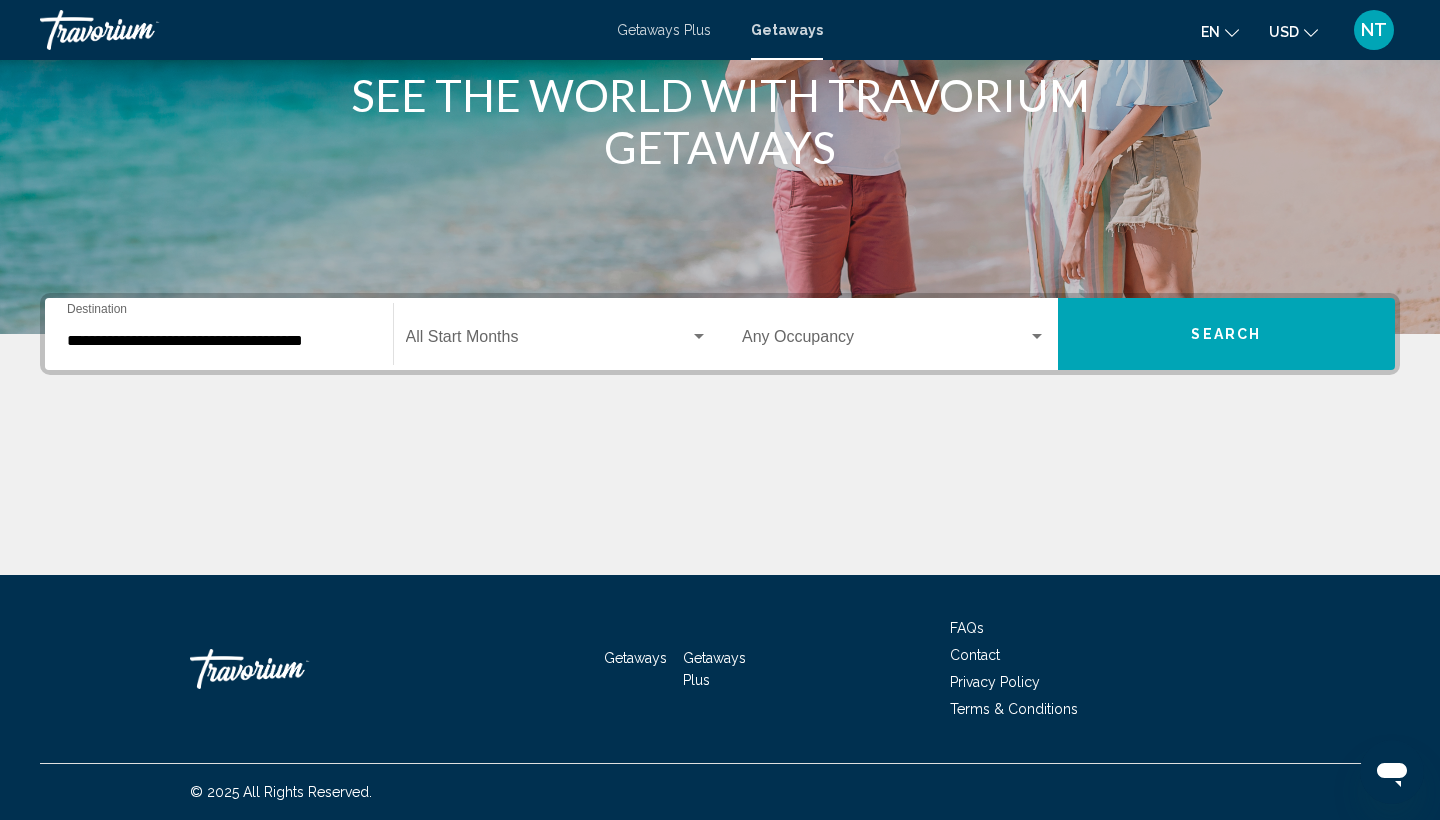 click on "**********" at bounding box center (720, 434) 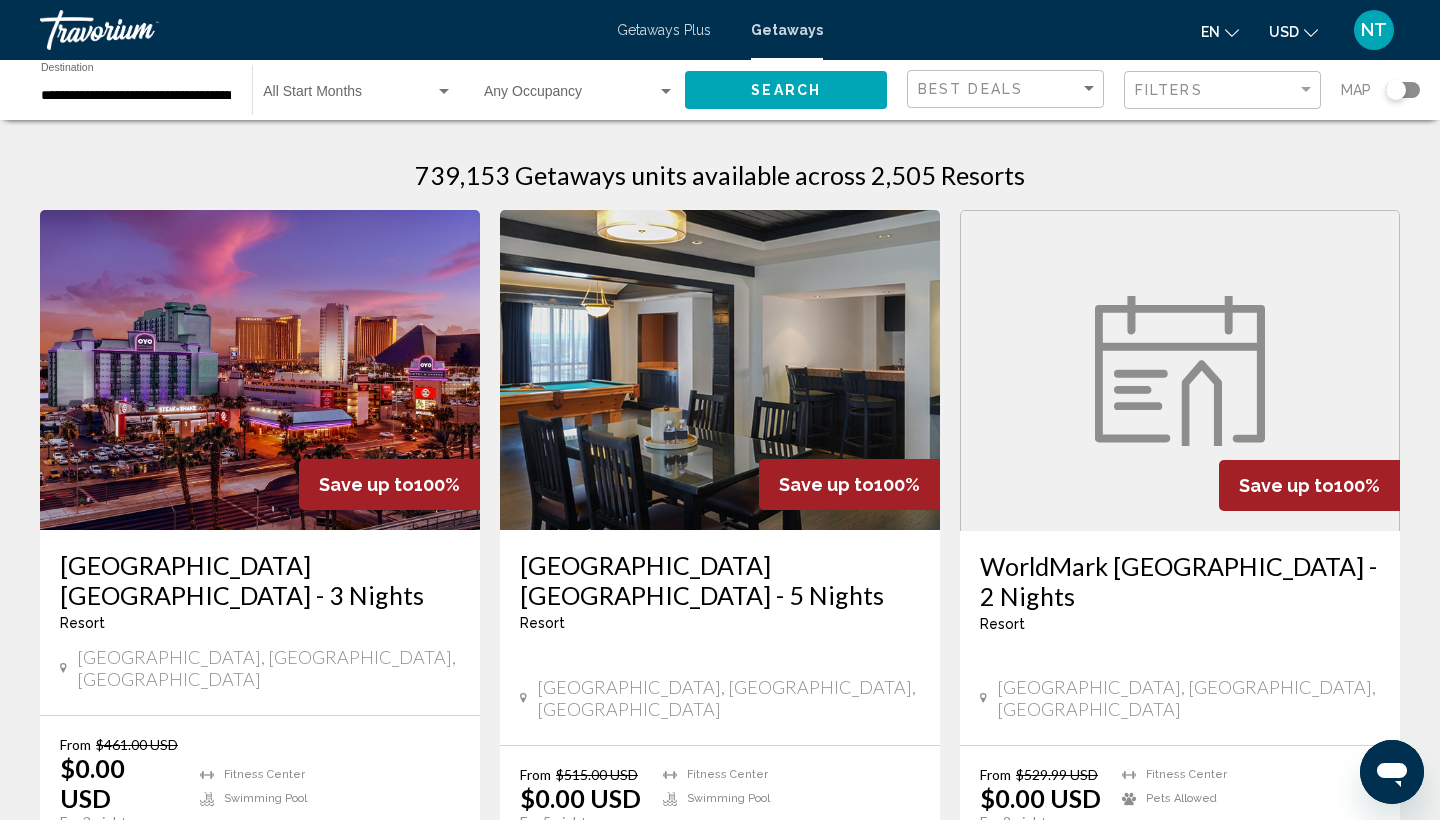 scroll, scrollTop: 0, scrollLeft: 0, axis: both 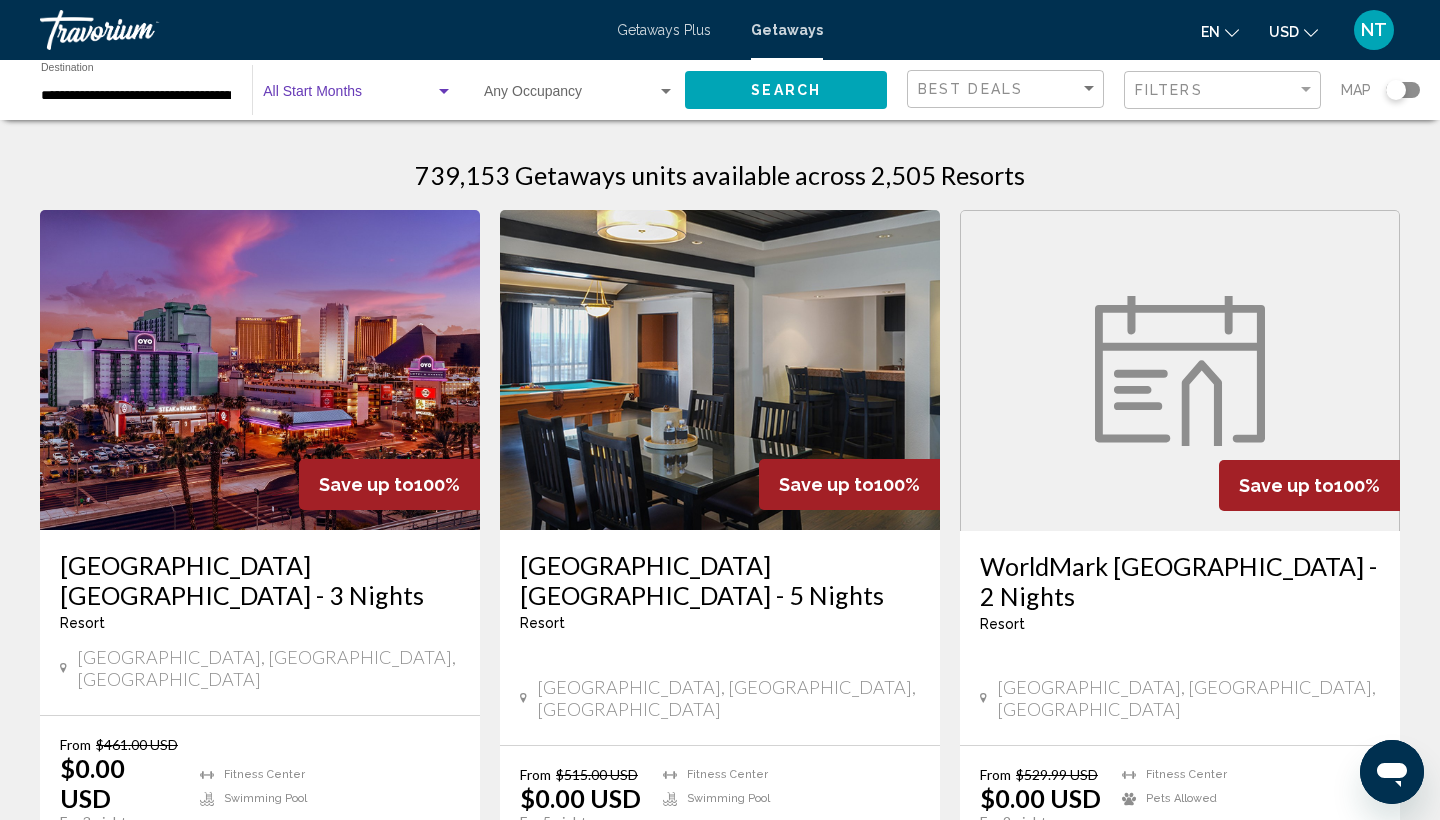 click at bounding box center [349, 96] 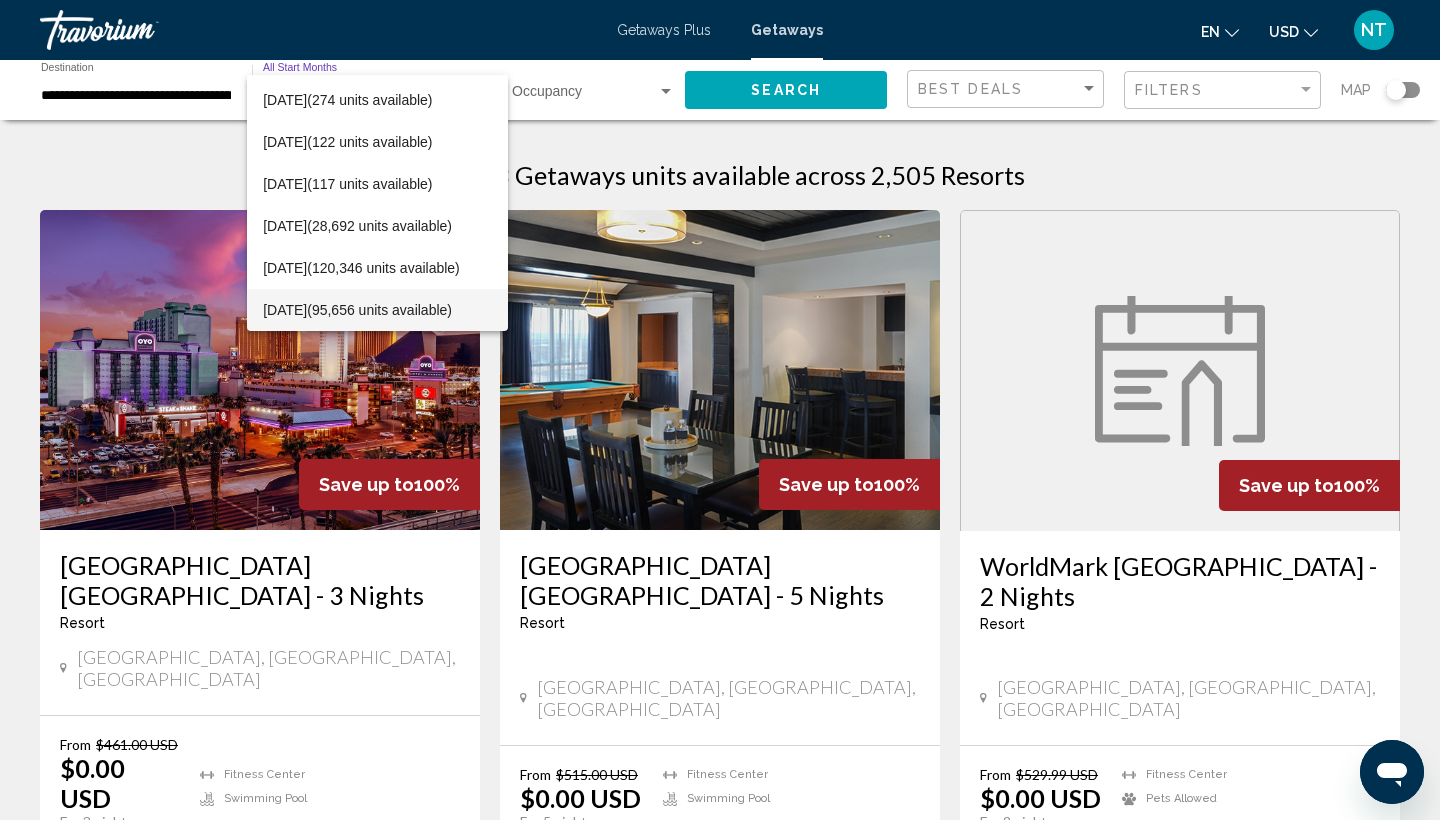 scroll, scrollTop: 206, scrollLeft: 0, axis: vertical 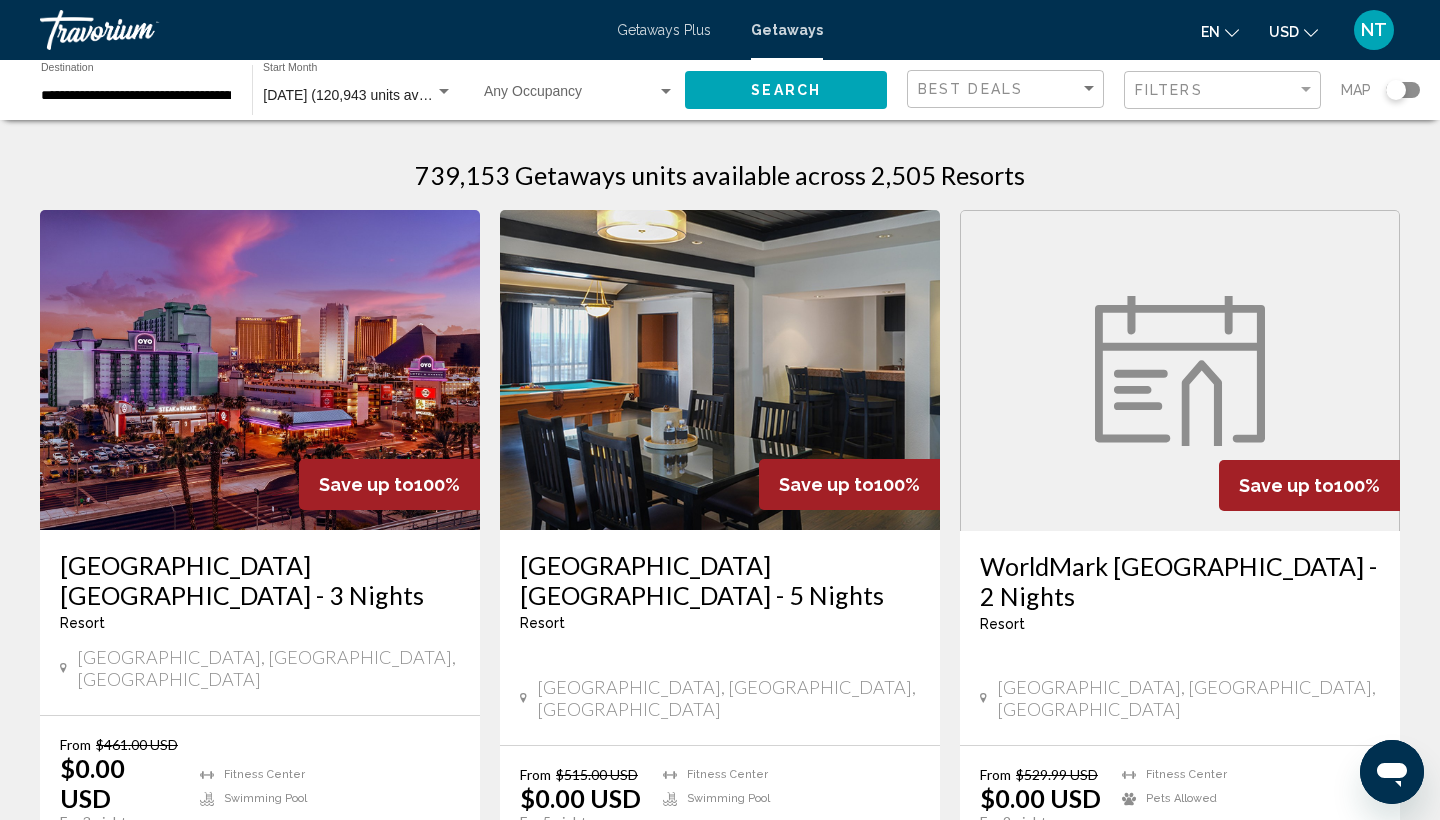 click on "**********" 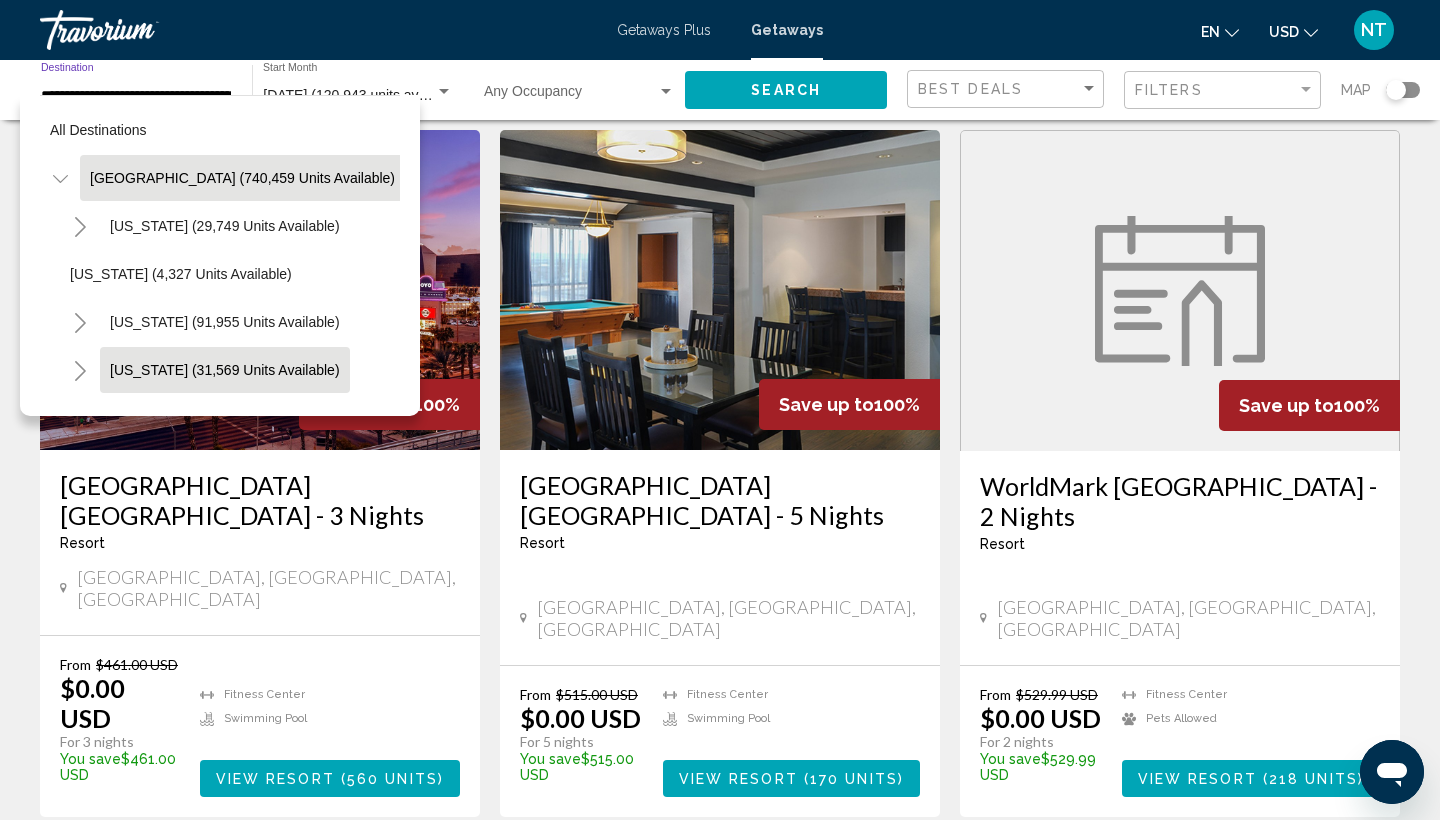 scroll, scrollTop: 120, scrollLeft: 0, axis: vertical 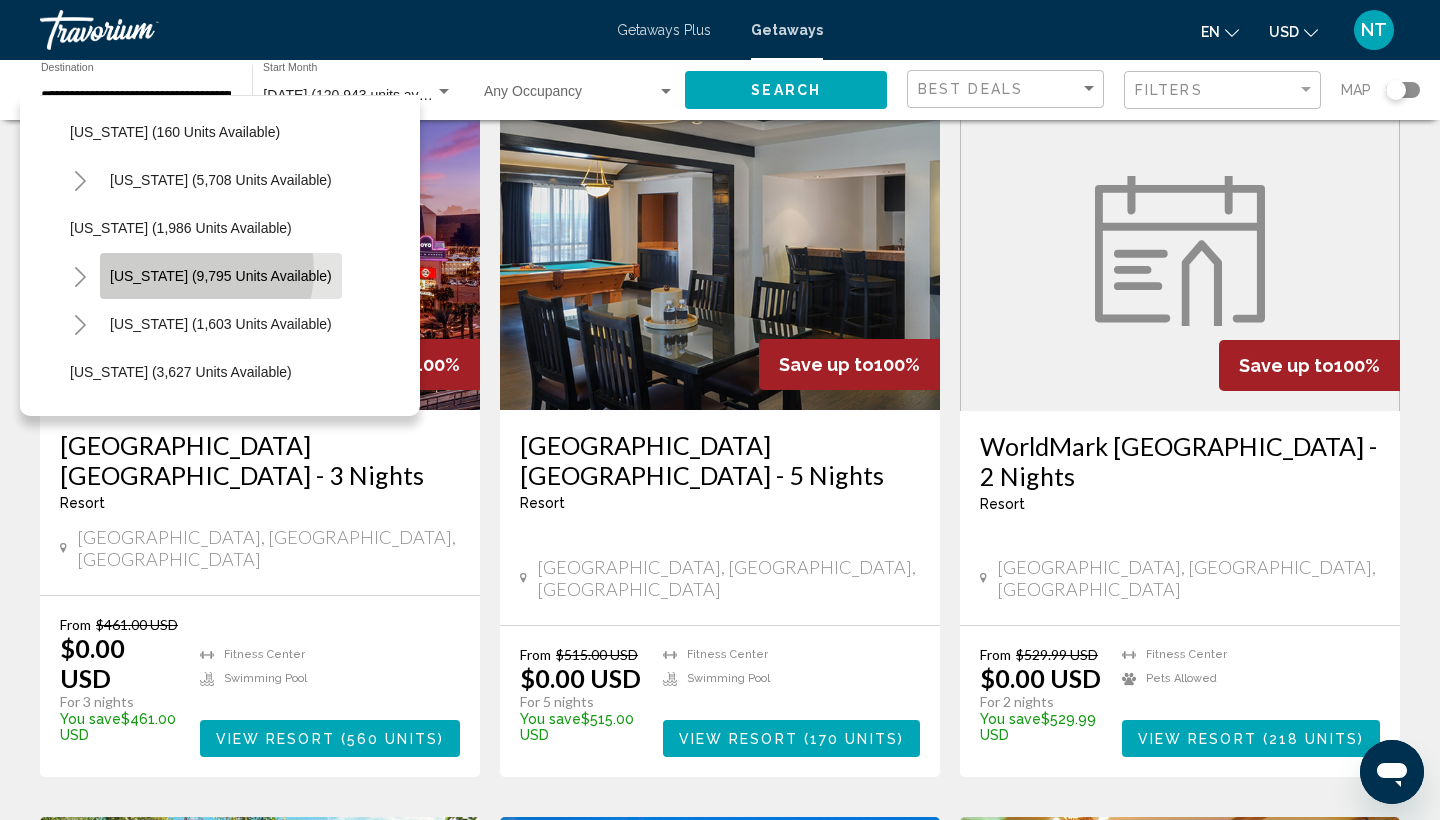 click on "[US_STATE] (9,795 units available)" 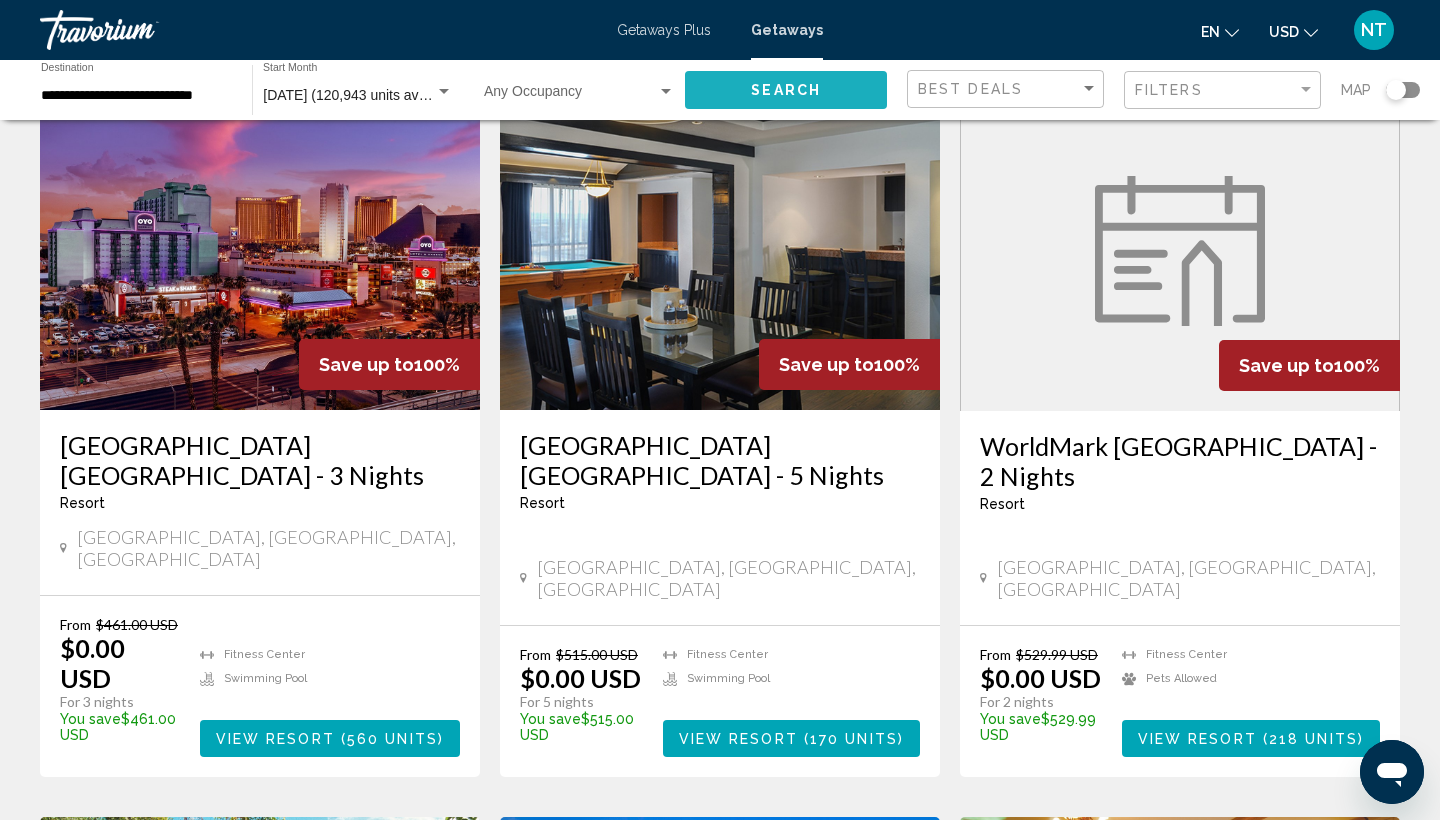 click on "Search" 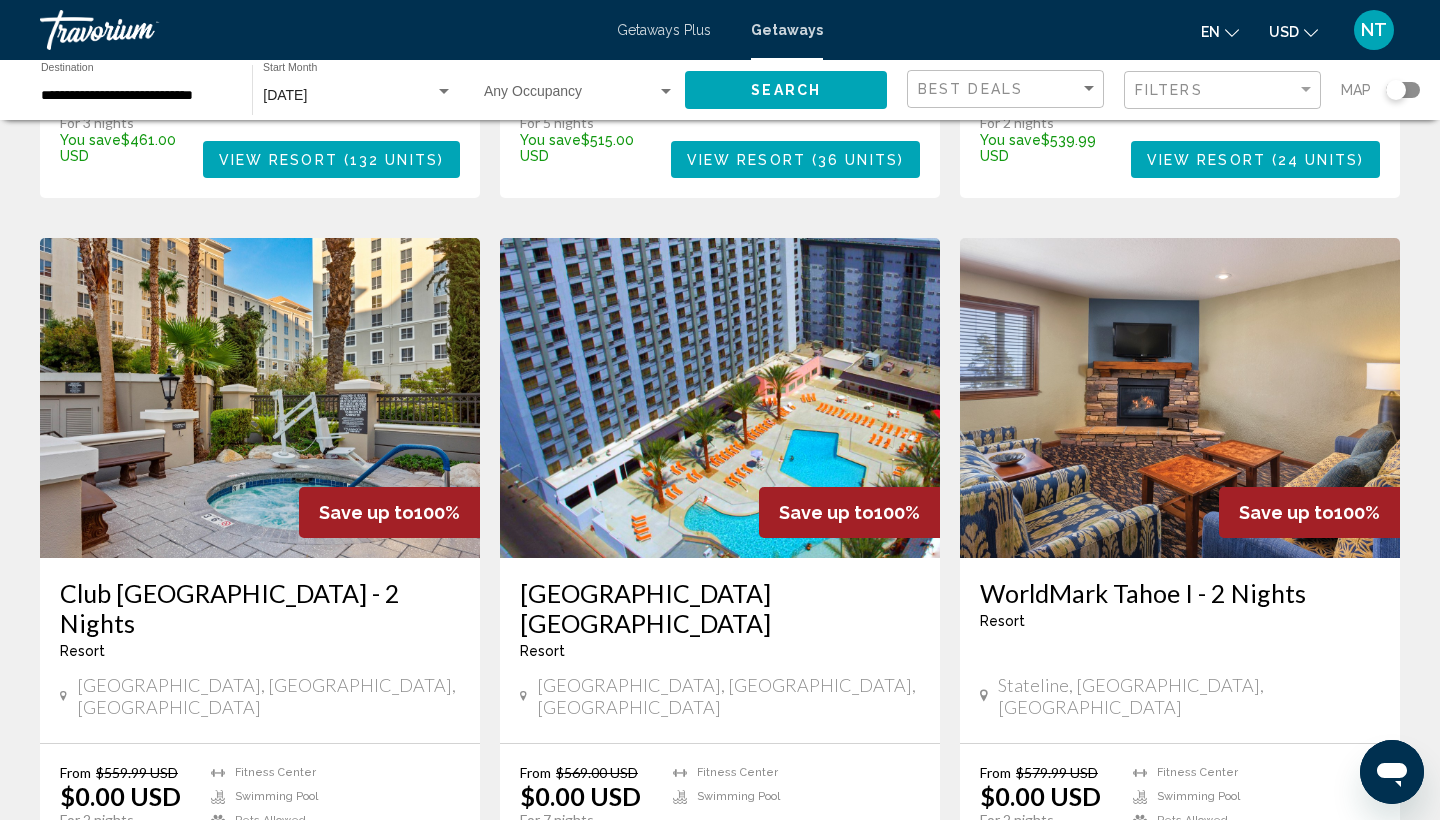 scroll, scrollTop: 668, scrollLeft: 0, axis: vertical 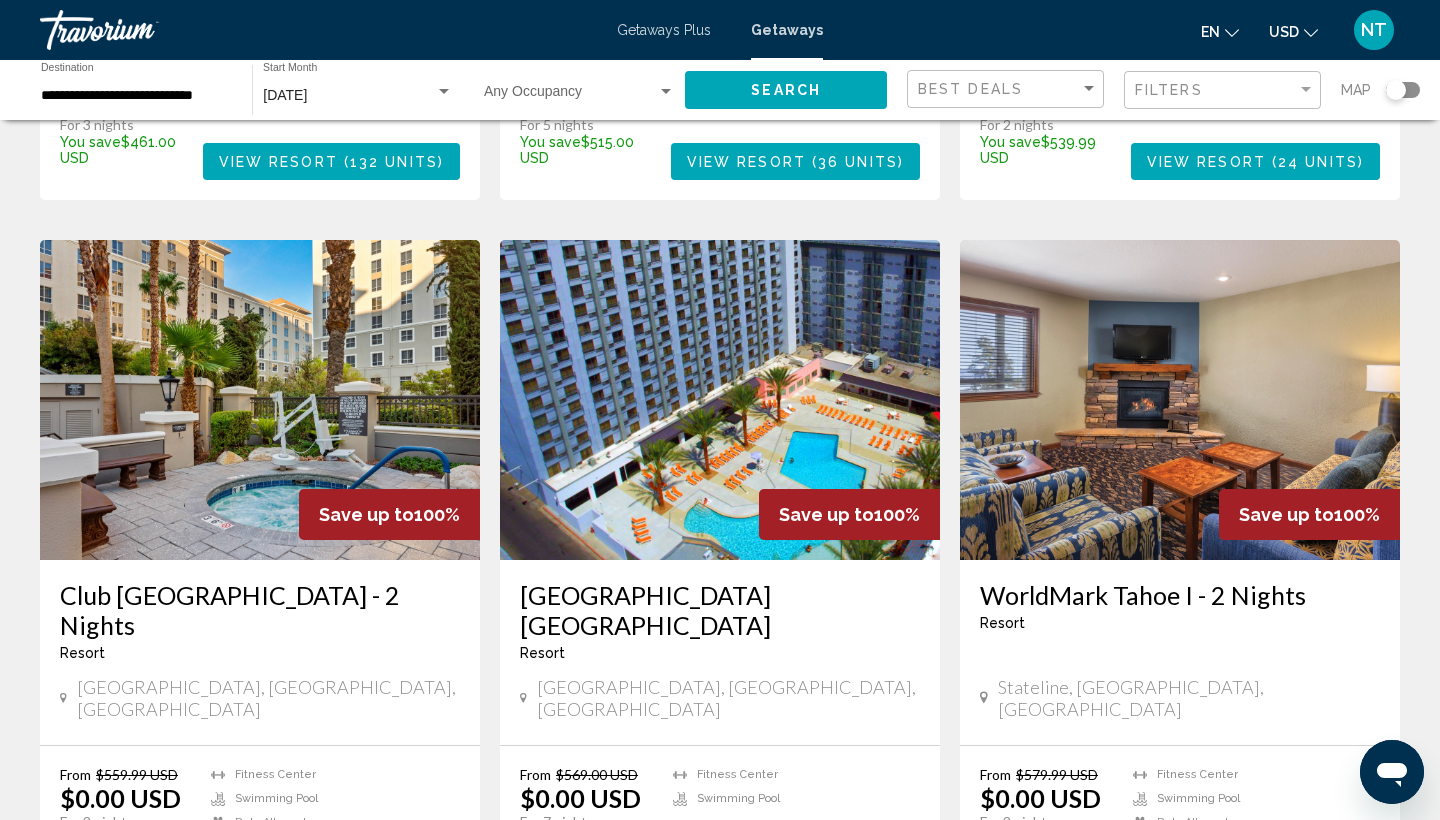click on "Club [GEOGRAPHIC_DATA] - 2 Nights" at bounding box center [260, 610] 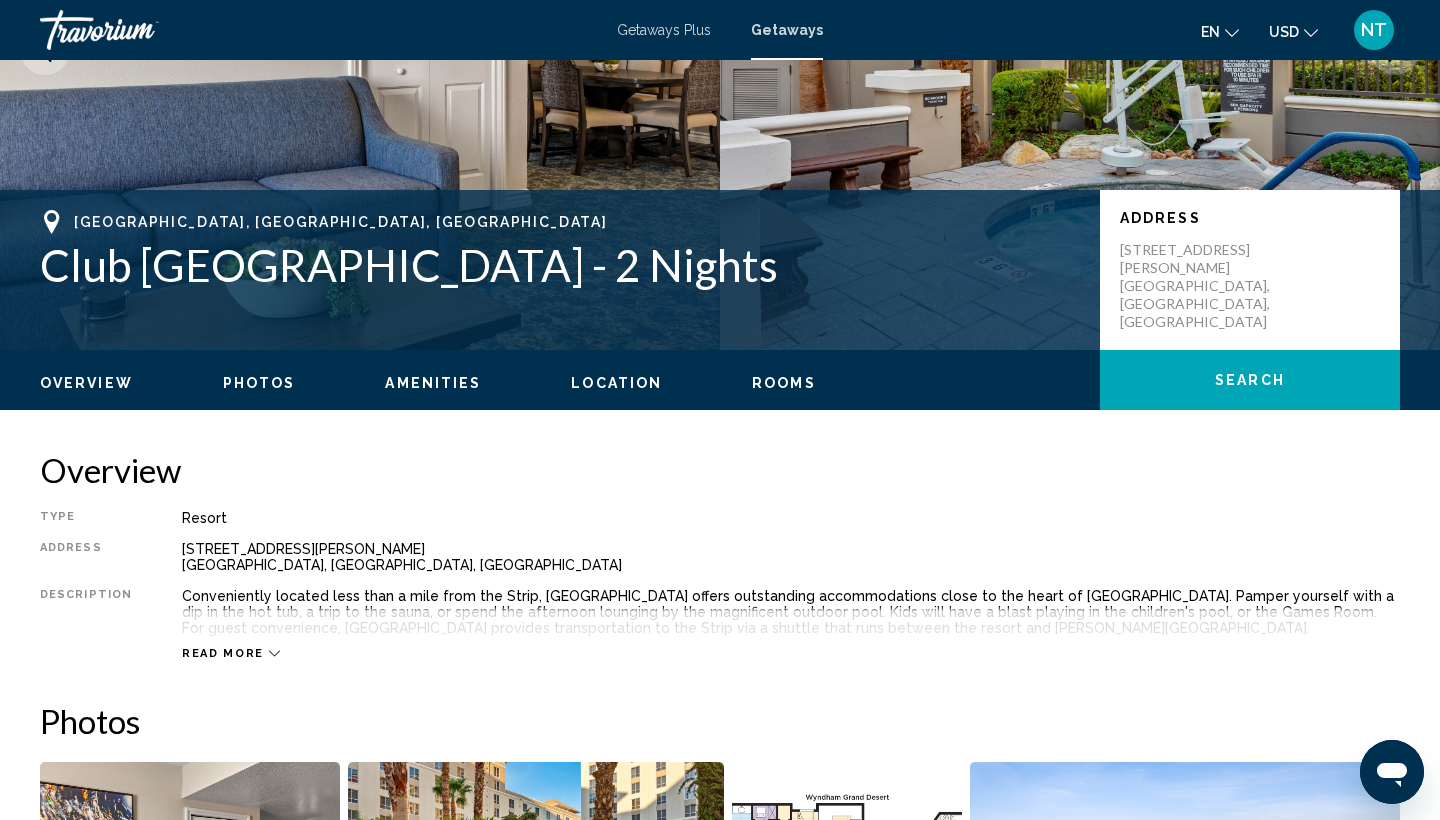 scroll, scrollTop: 321, scrollLeft: 0, axis: vertical 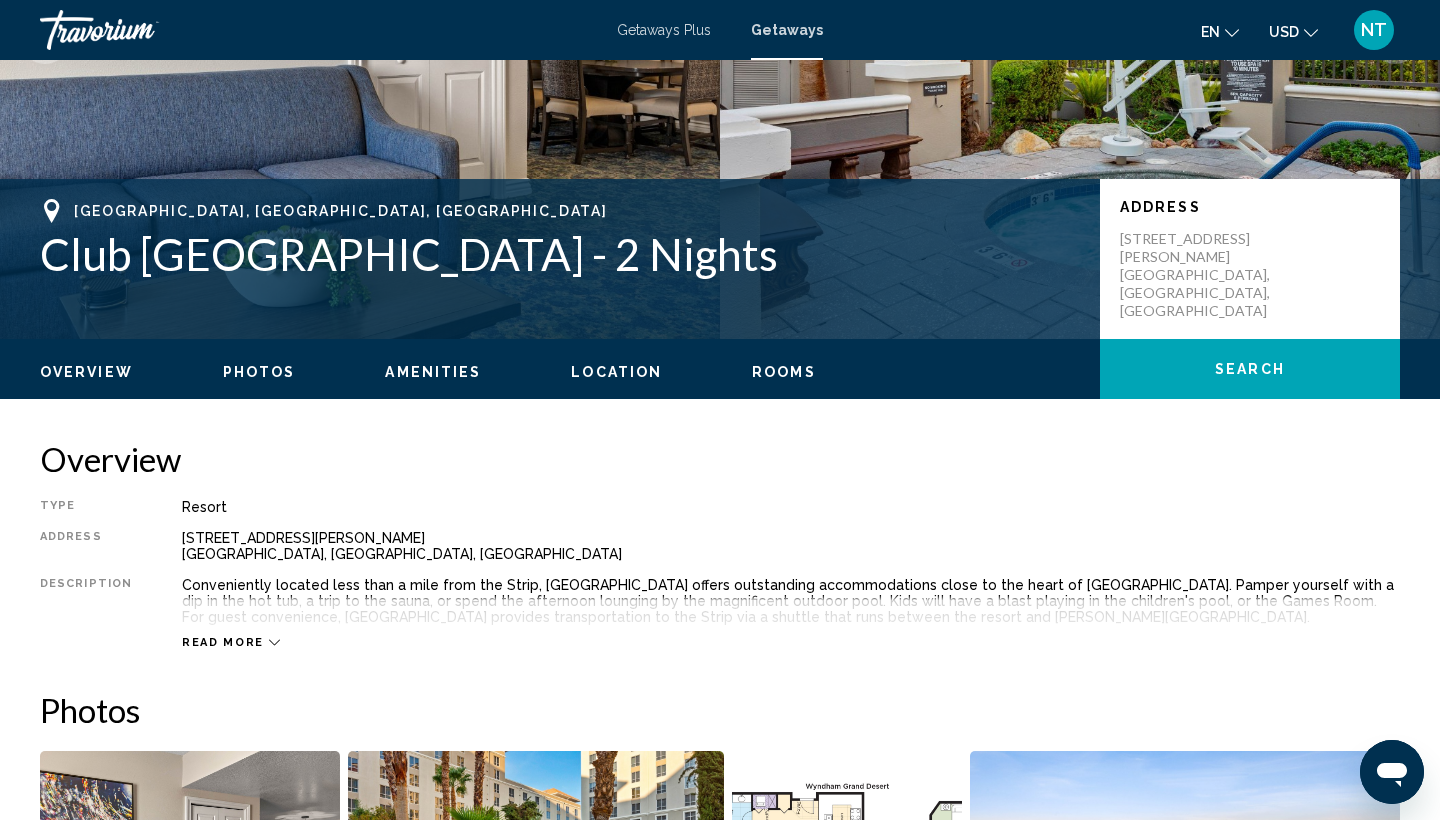 click 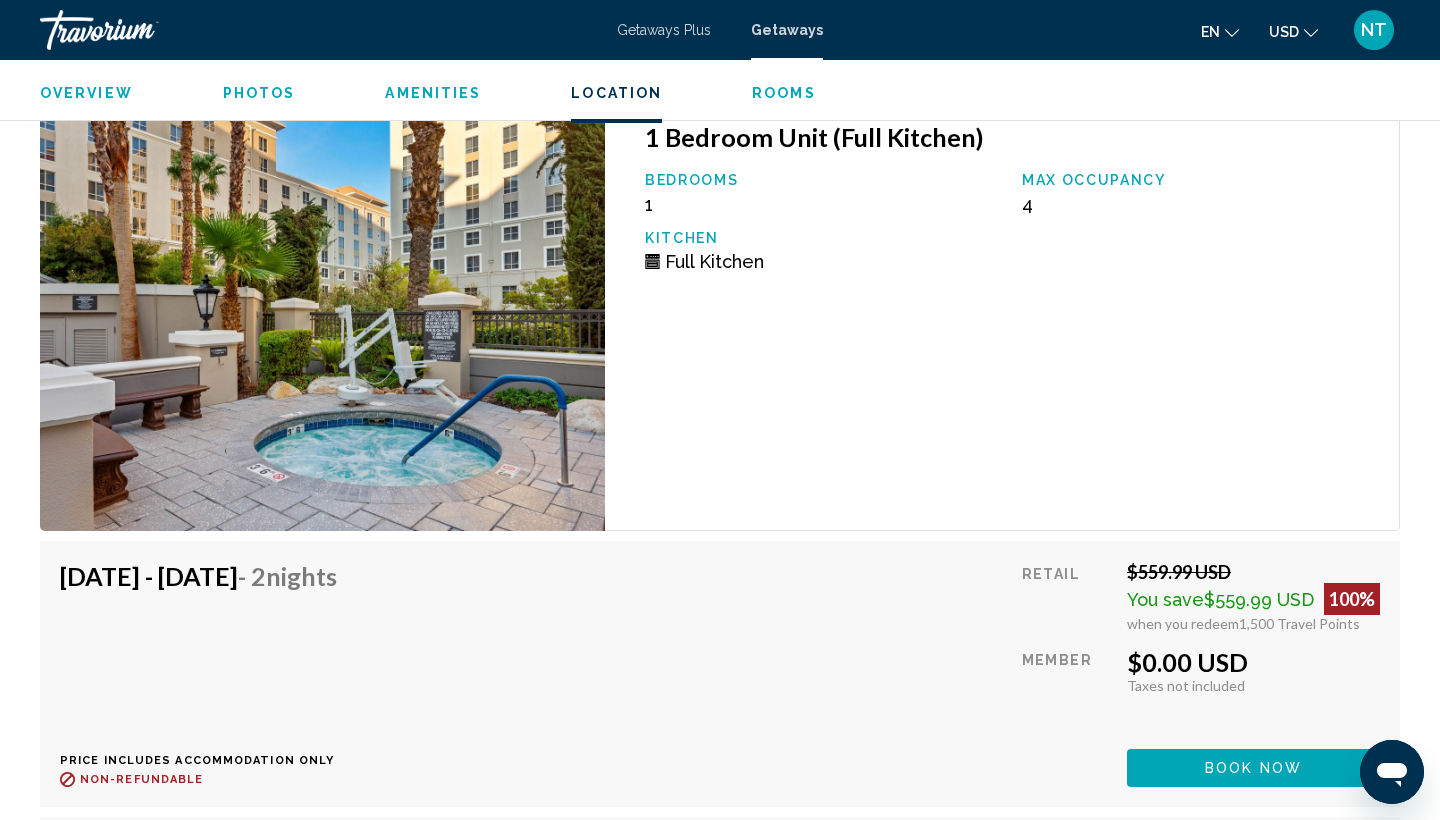 scroll, scrollTop: 3334, scrollLeft: 0, axis: vertical 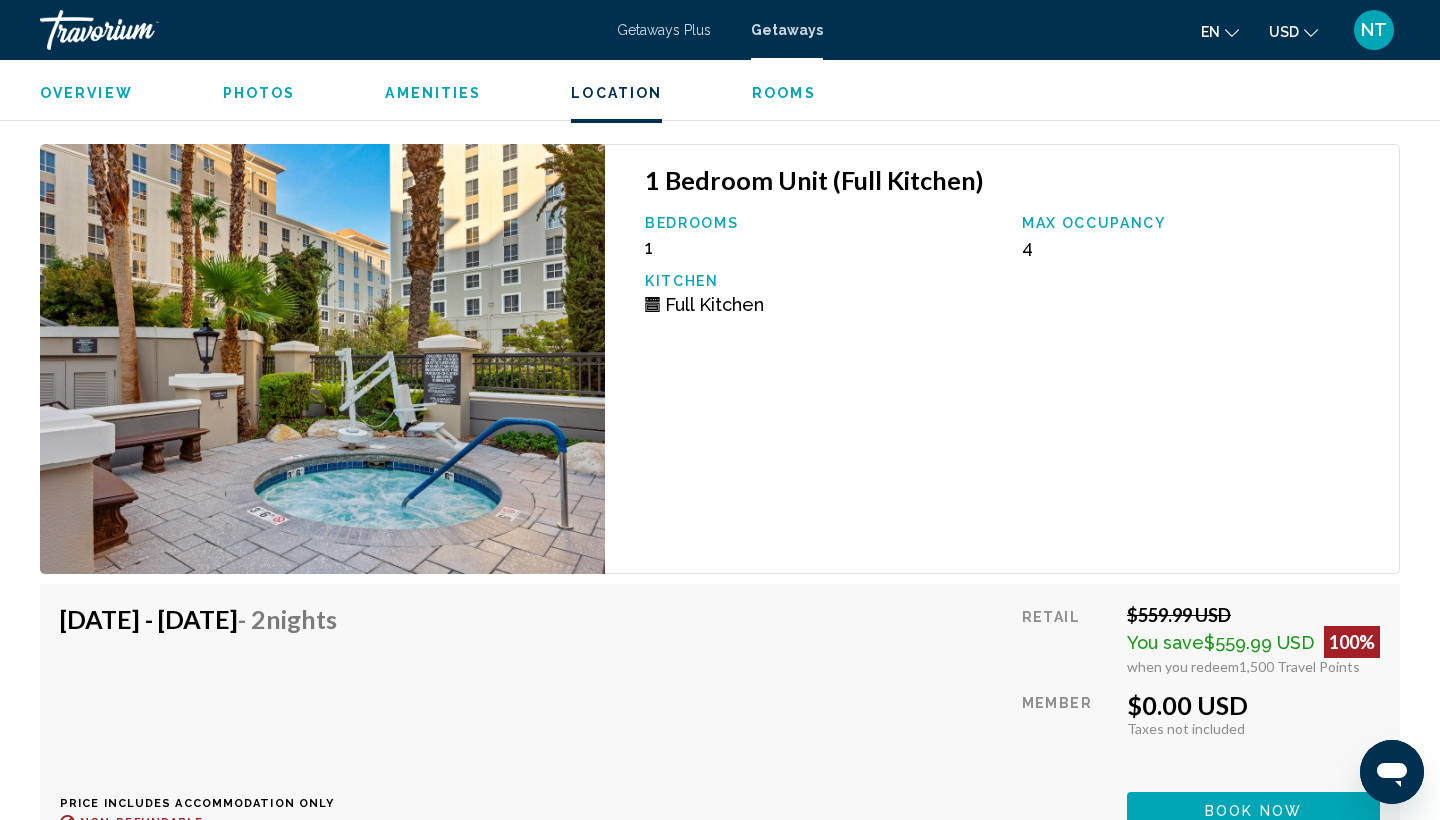 click on "Rooms" 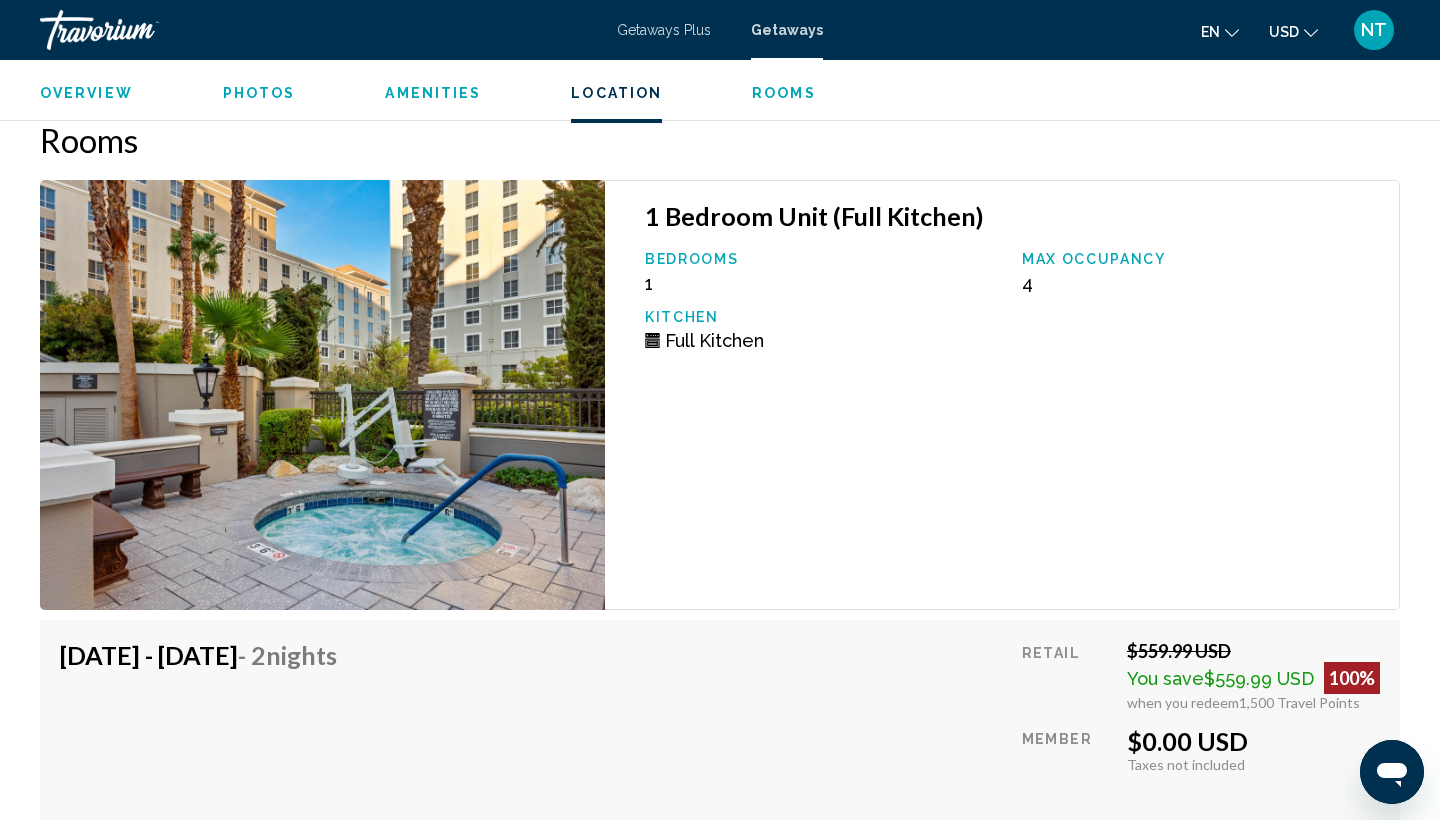 click on "Rooms" 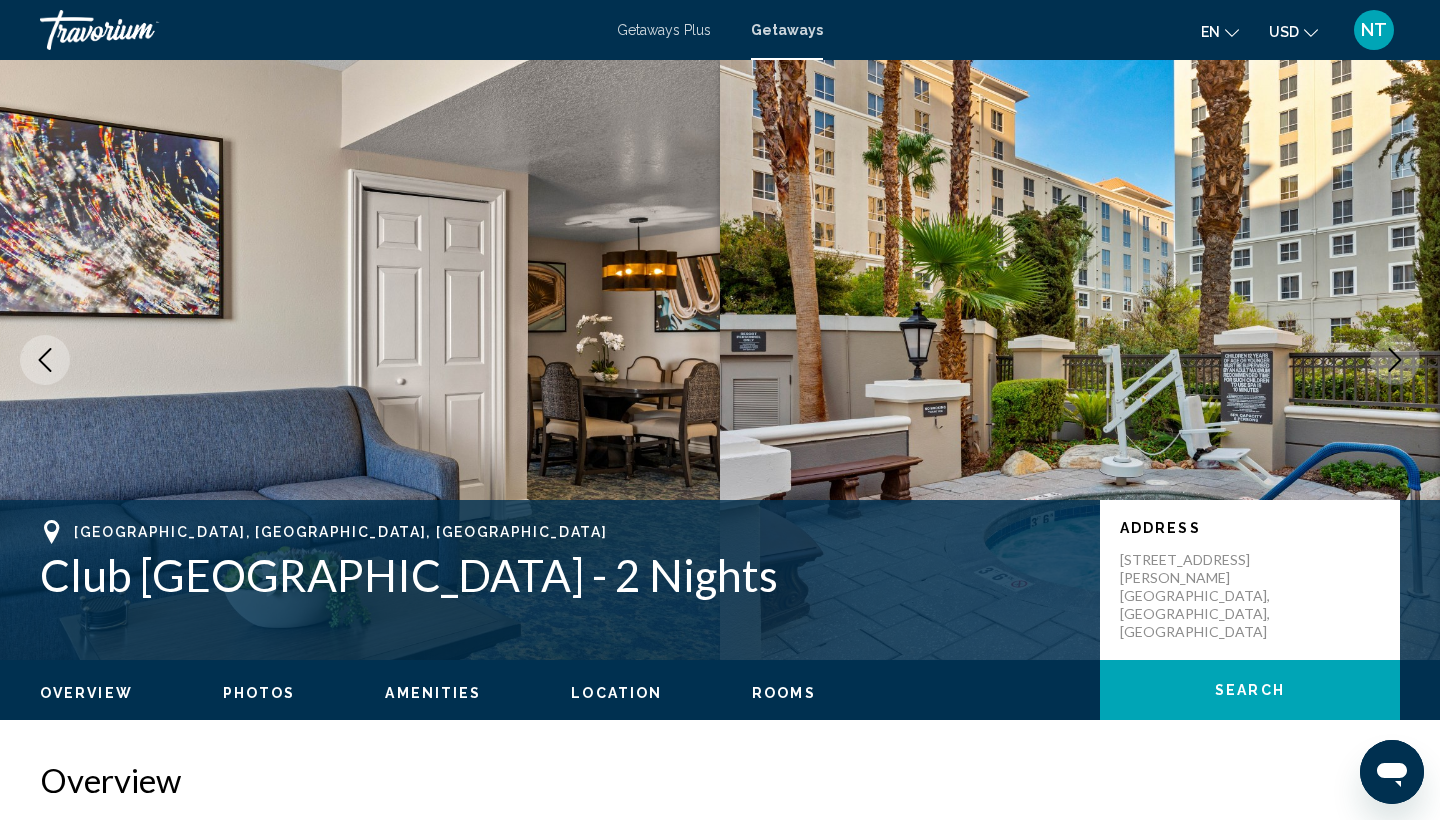 scroll, scrollTop: 0, scrollLeft: 0, axis: both 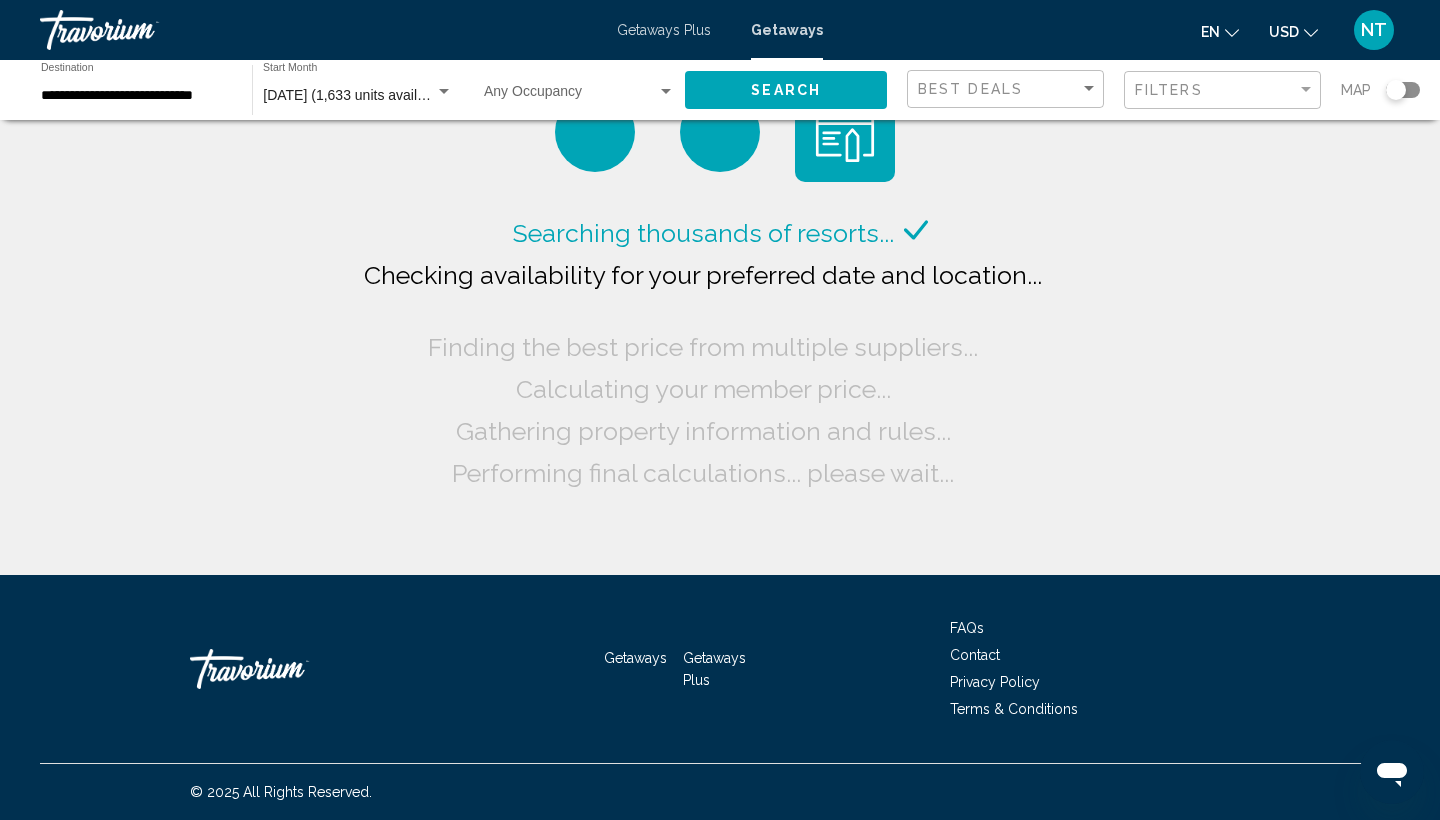 click on "[DATE] (1,633 units available) Start Month All Start Months" 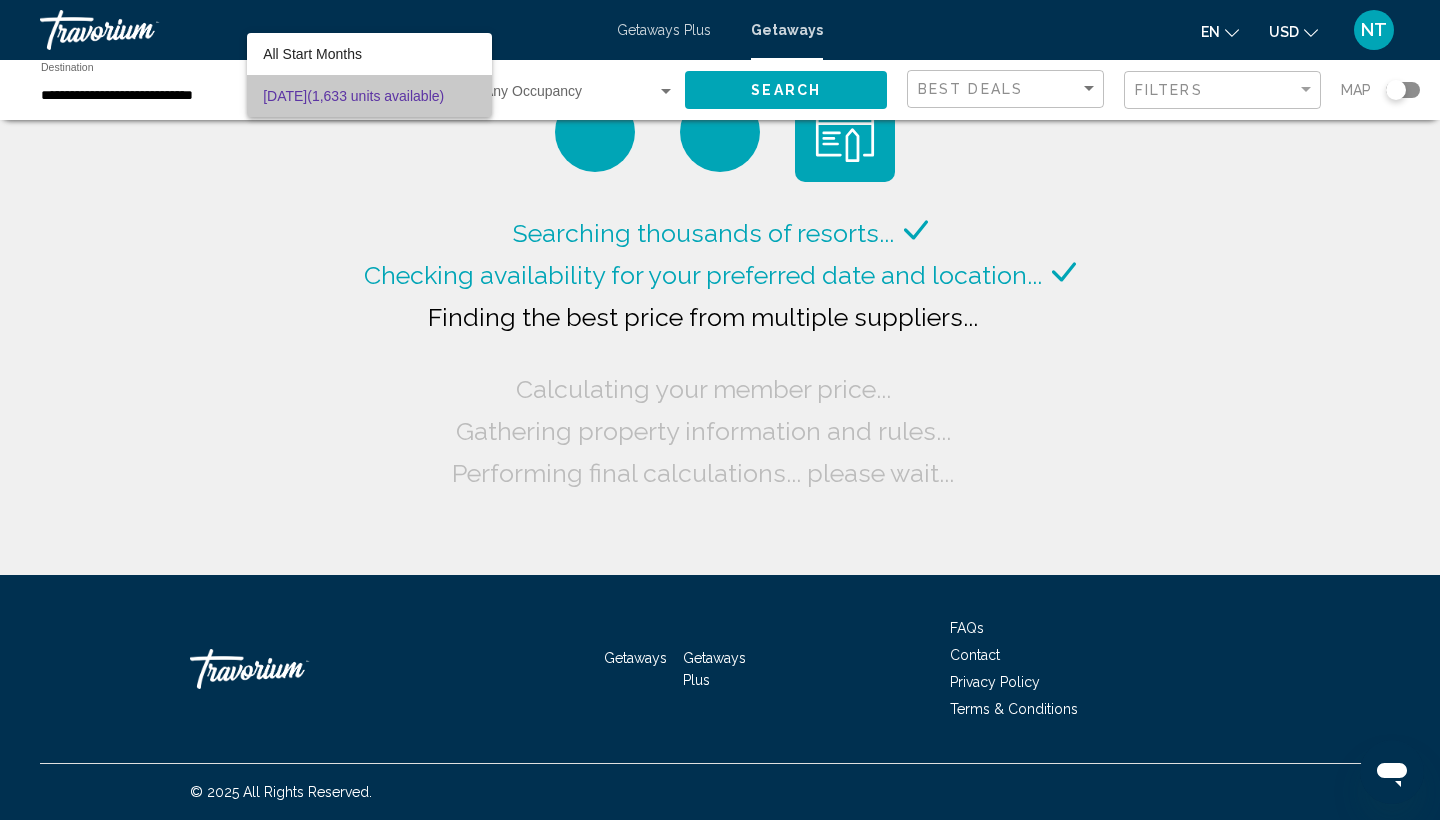 click on "[DATE]  (1,633 units available)" at bounding box center (369, 96) 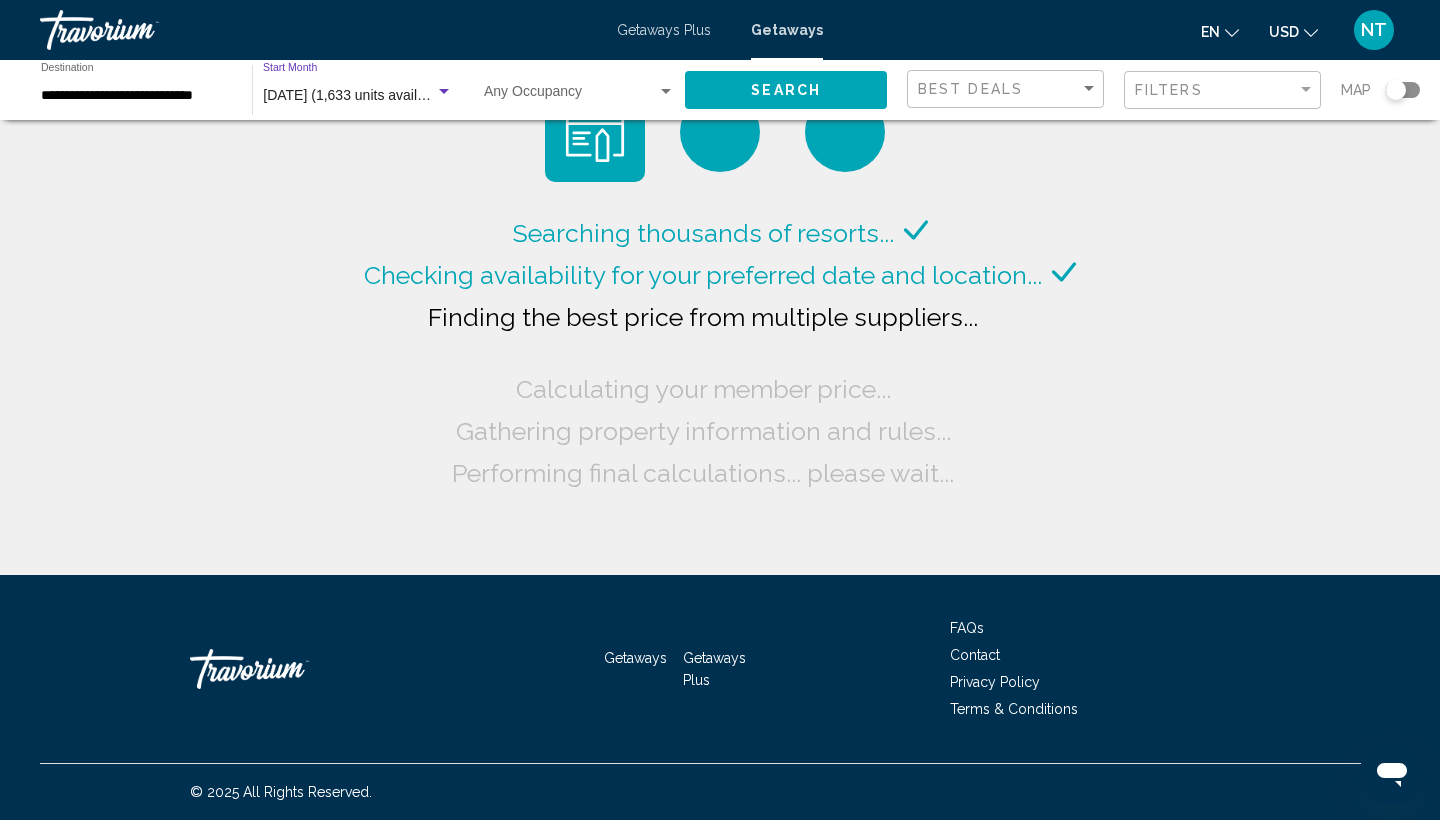click on "[DATE] (1,633 units available) Start Month All Start Months" 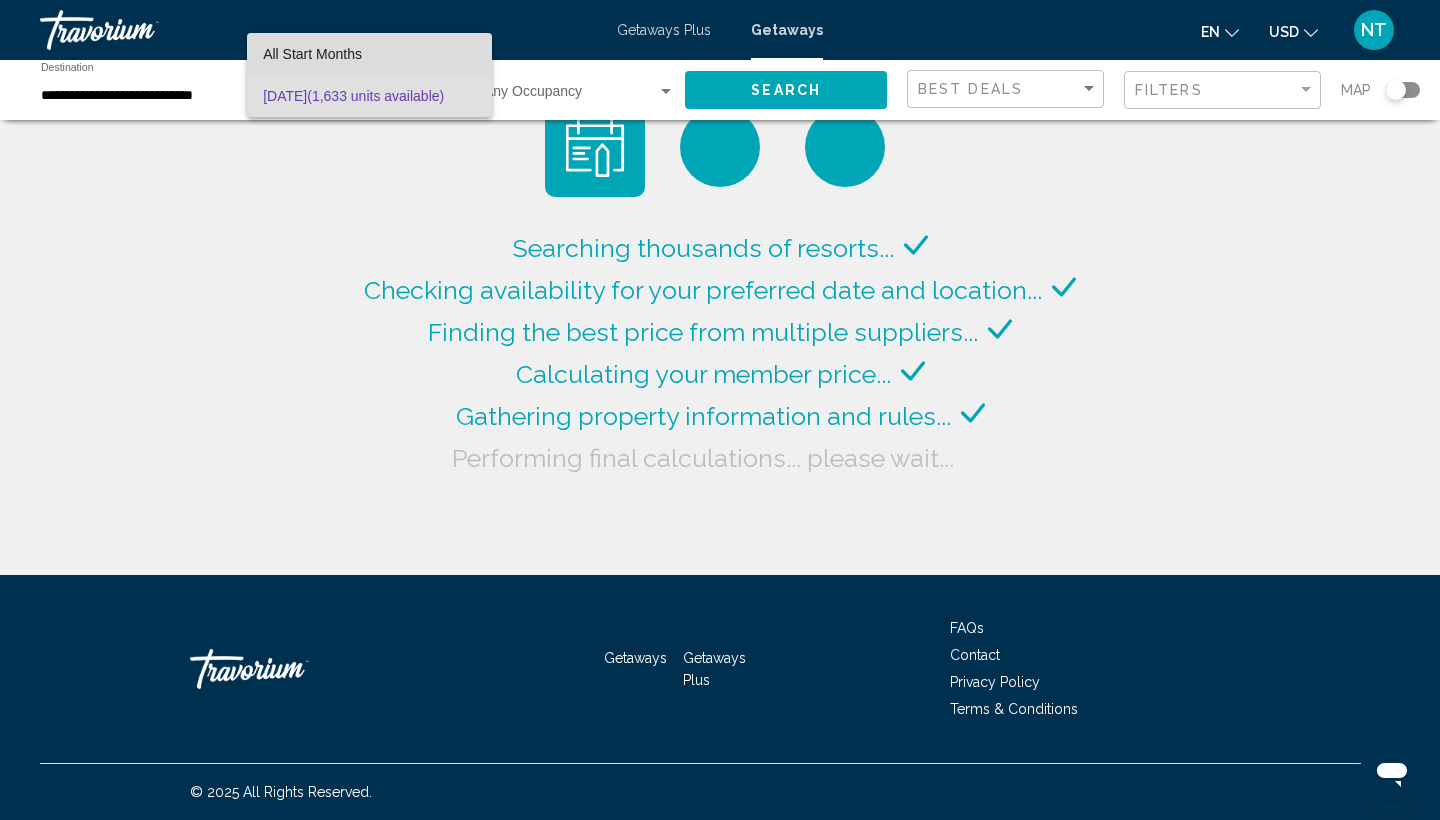 click on "All Start Months" at bounding box center [312, 54] 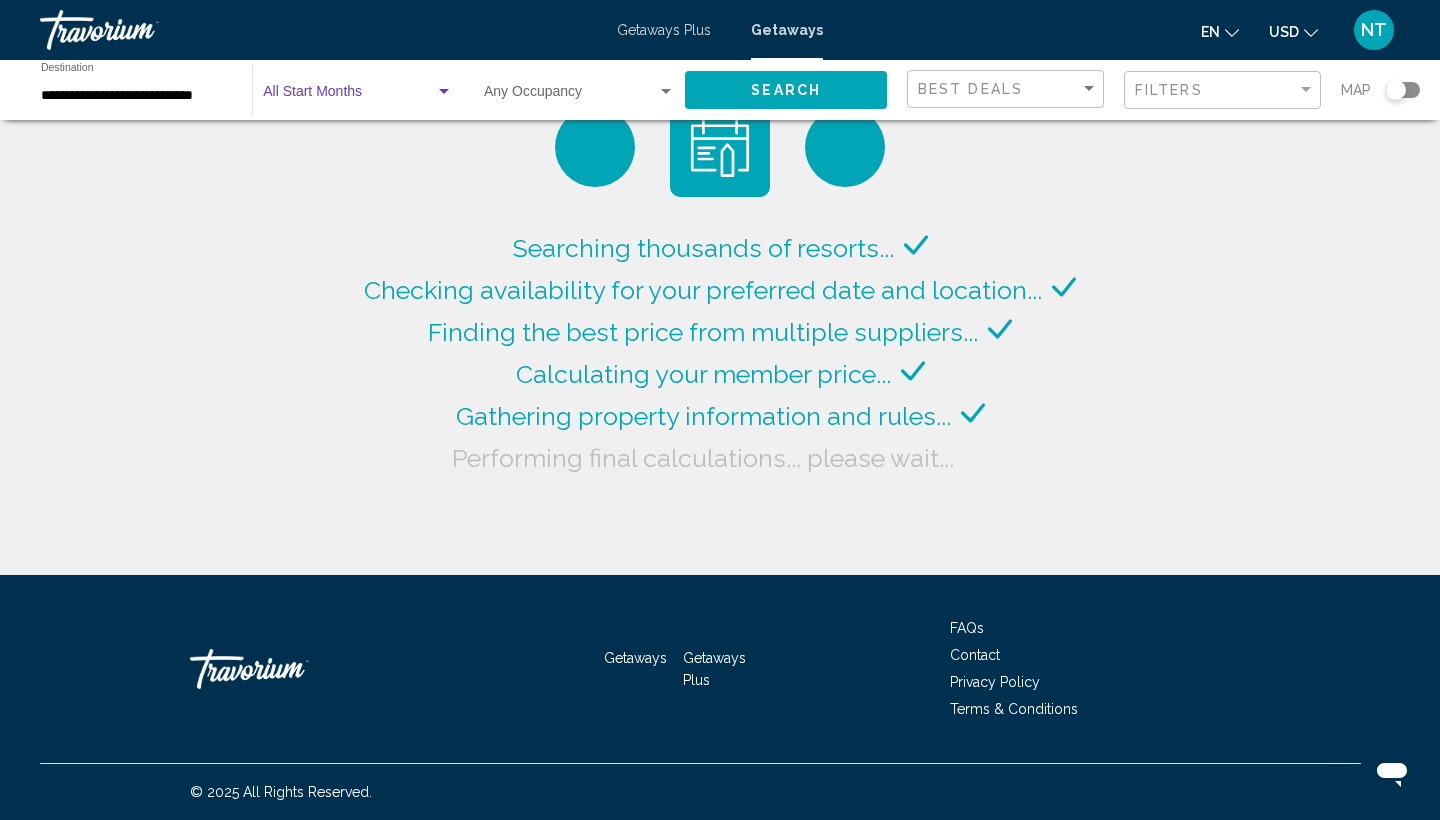 click at bounding box center (349, 96) 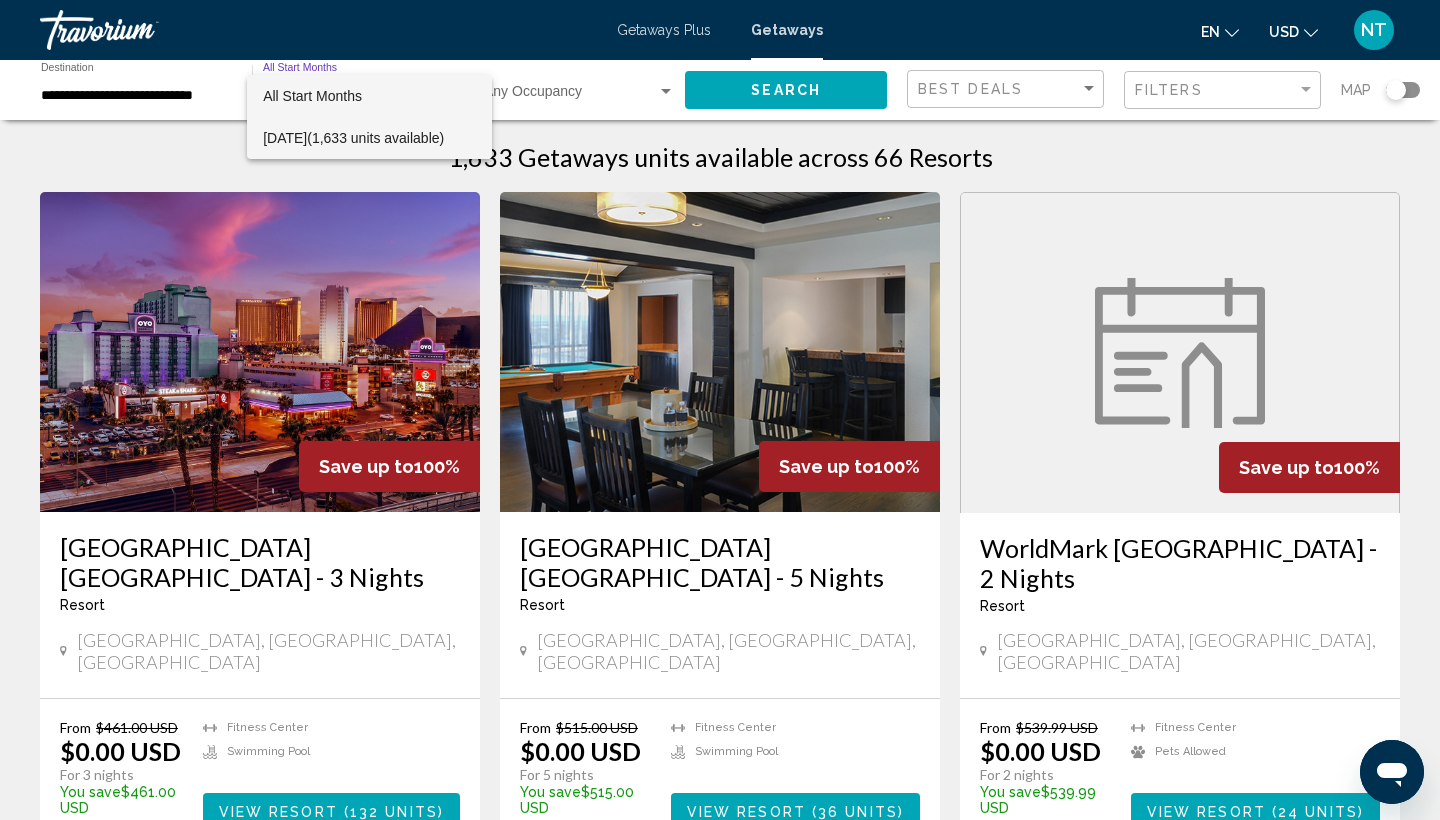 scroll, scrollTop: 22, scrollLeft: 0, axis: vertical 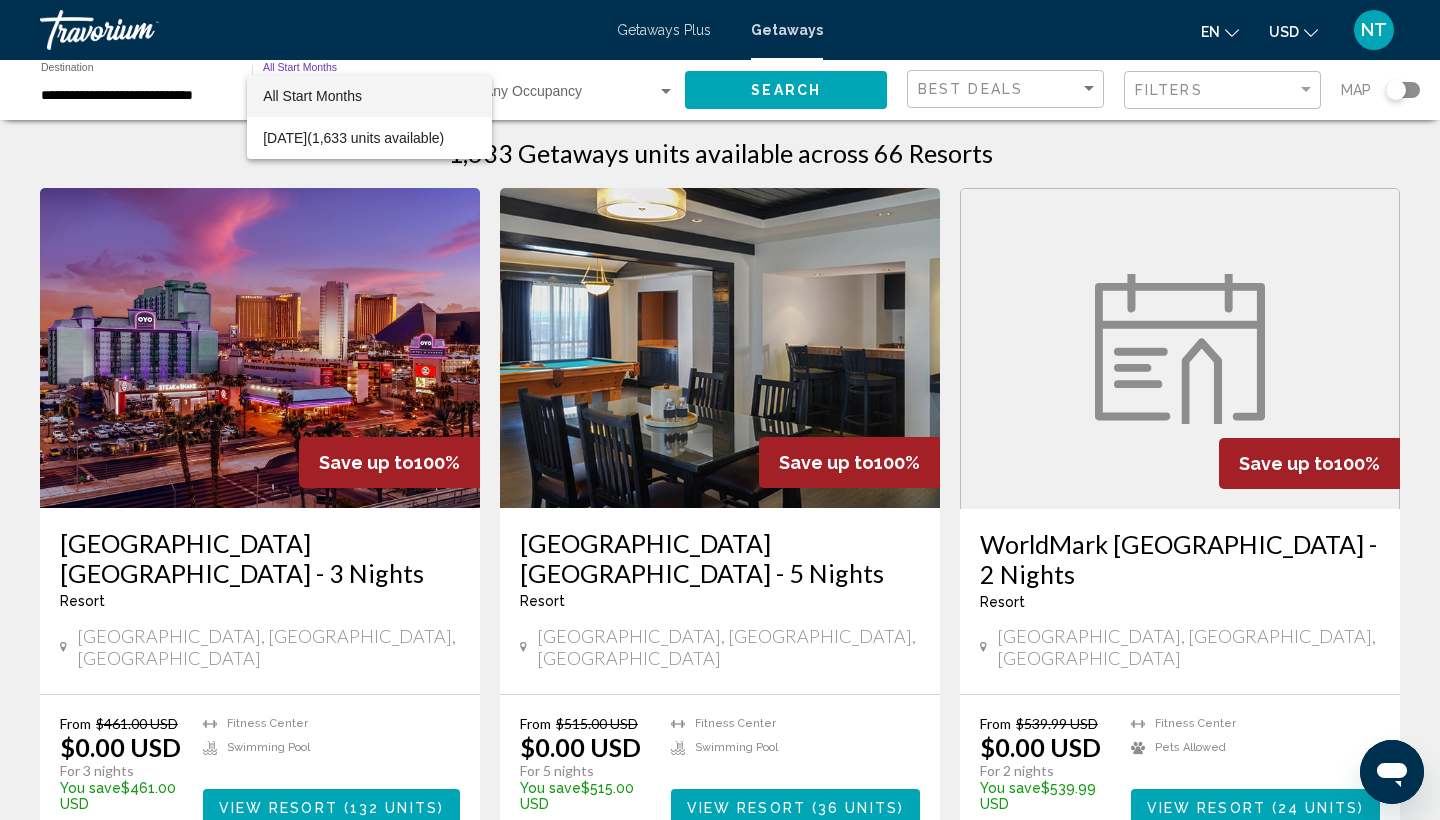 click on "All Start Months" at bounding box center [369, 96] 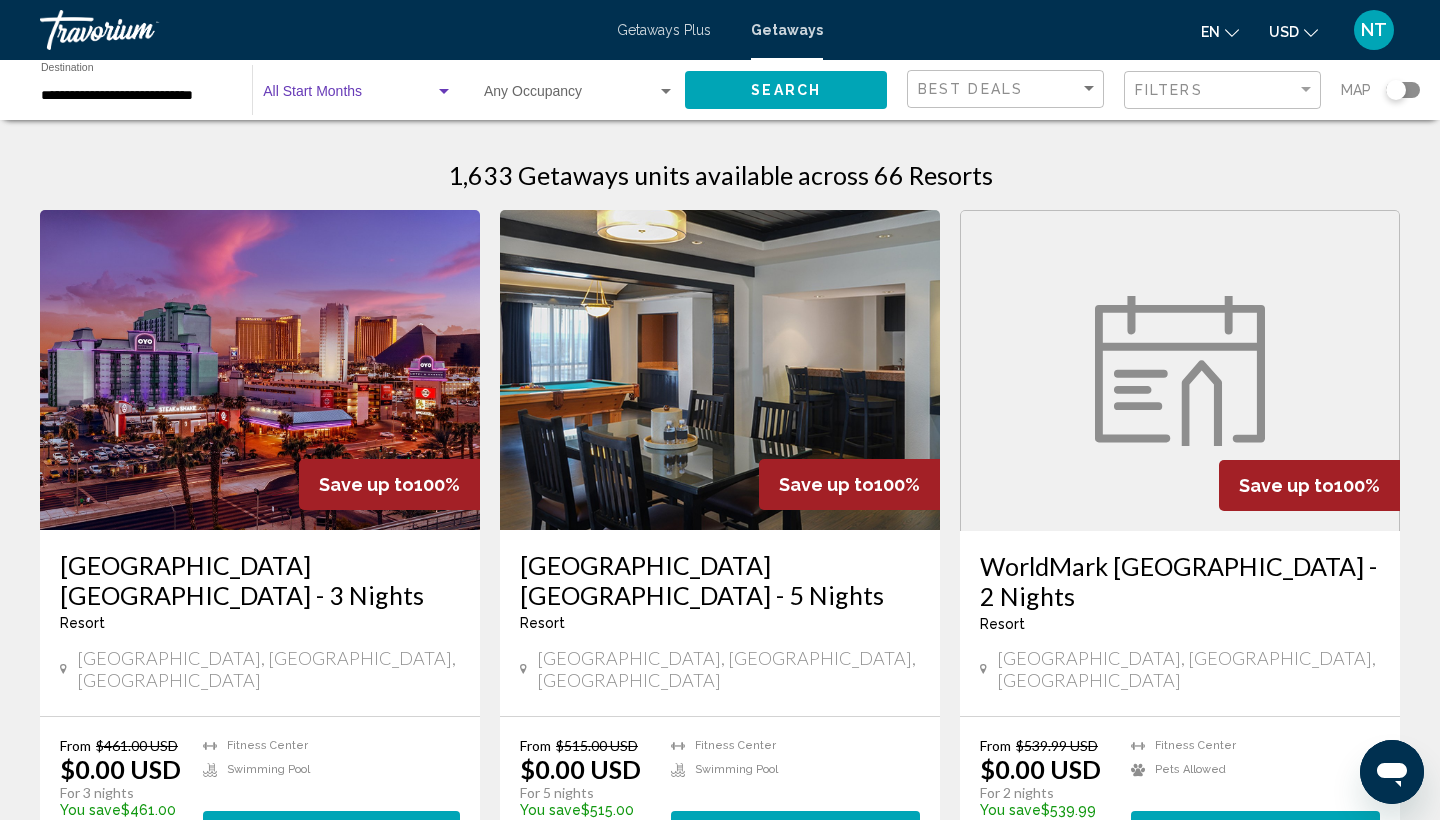 scroll, scrollTop: 0, scrollLeft: 0, axis: both 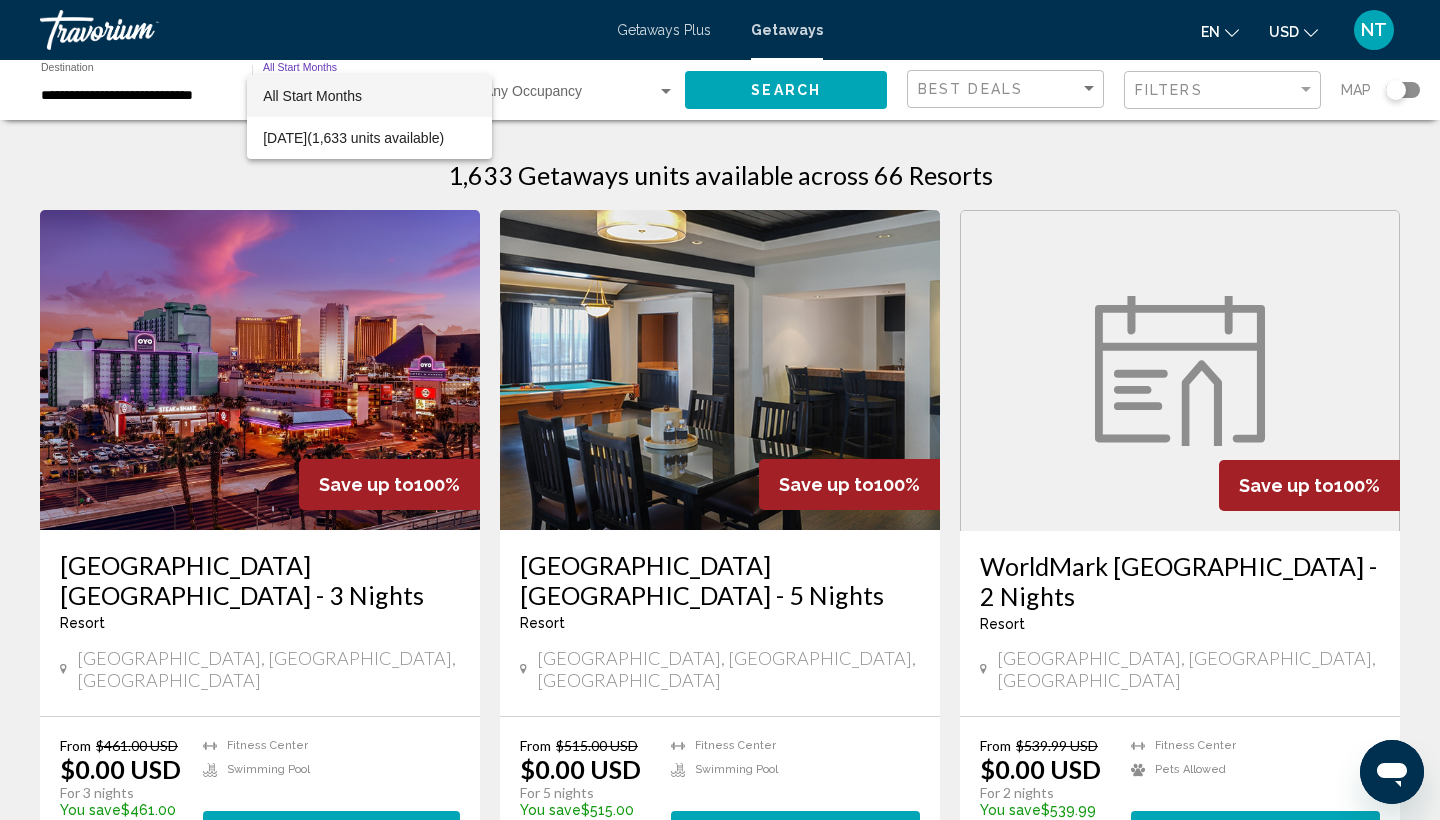 click at bounding box center [720, 410] 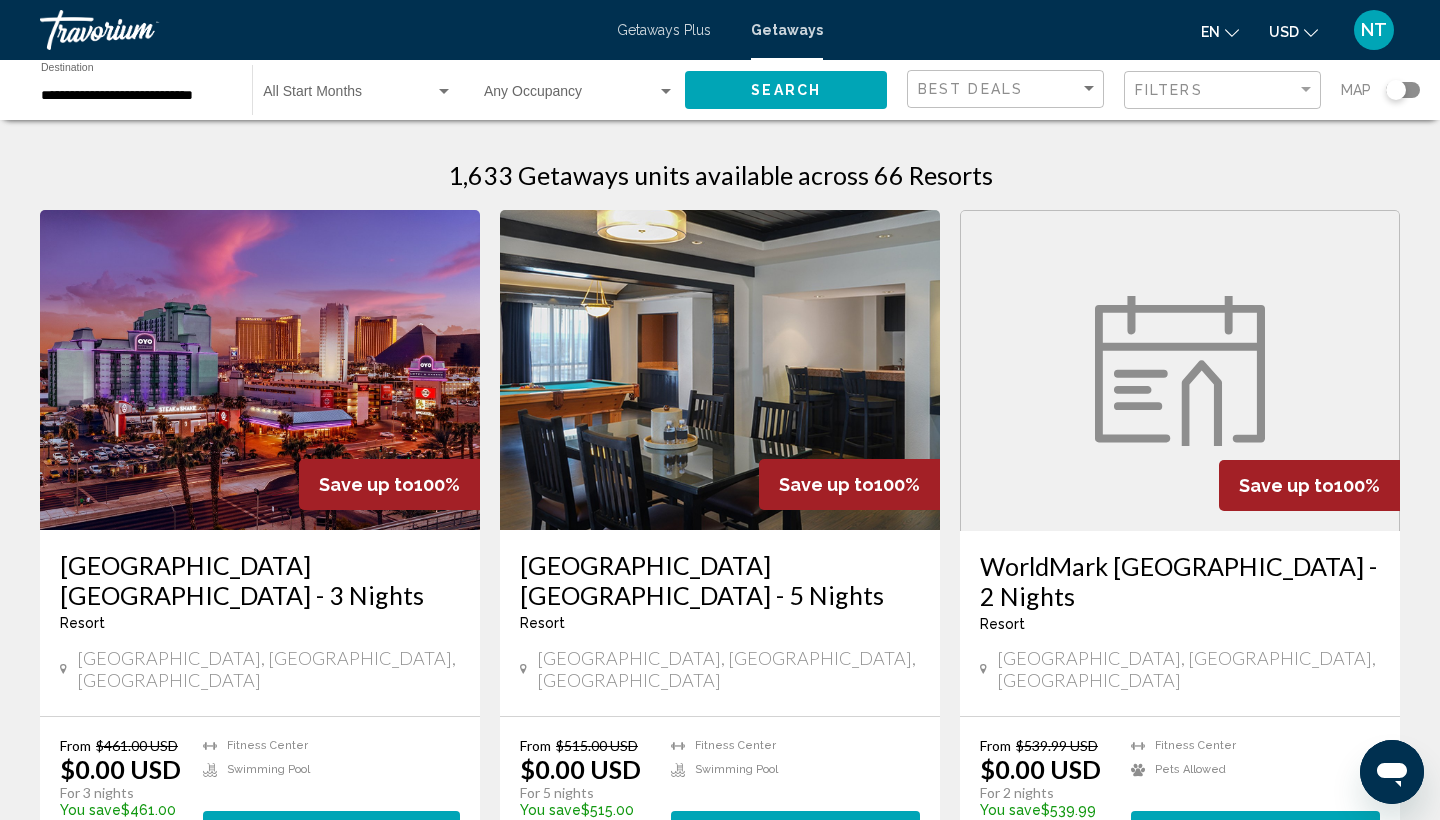 scroll, scrollTop: 0, scrollLeft: 0, axis: both 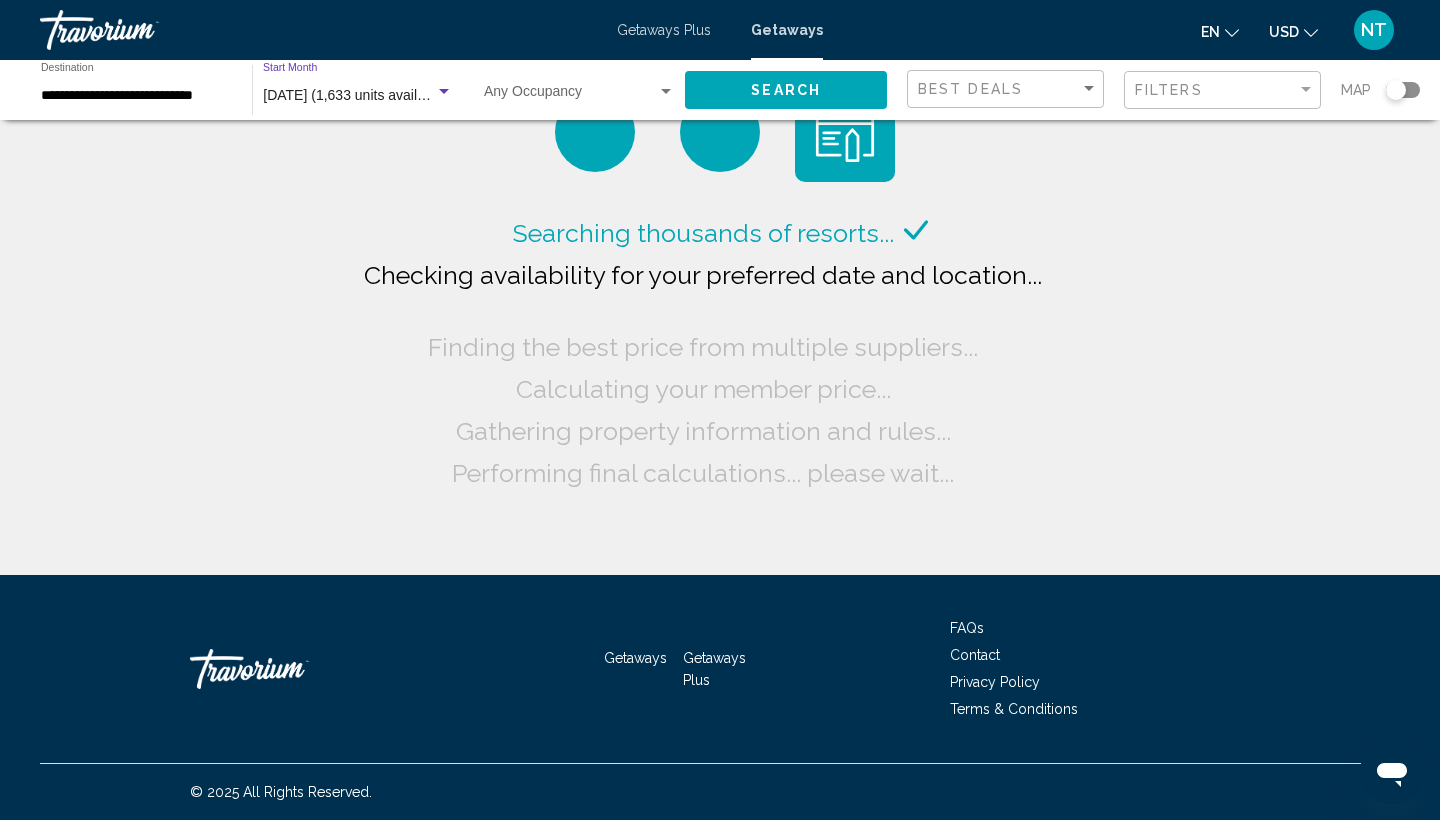 click at bounding box center [444, 92] 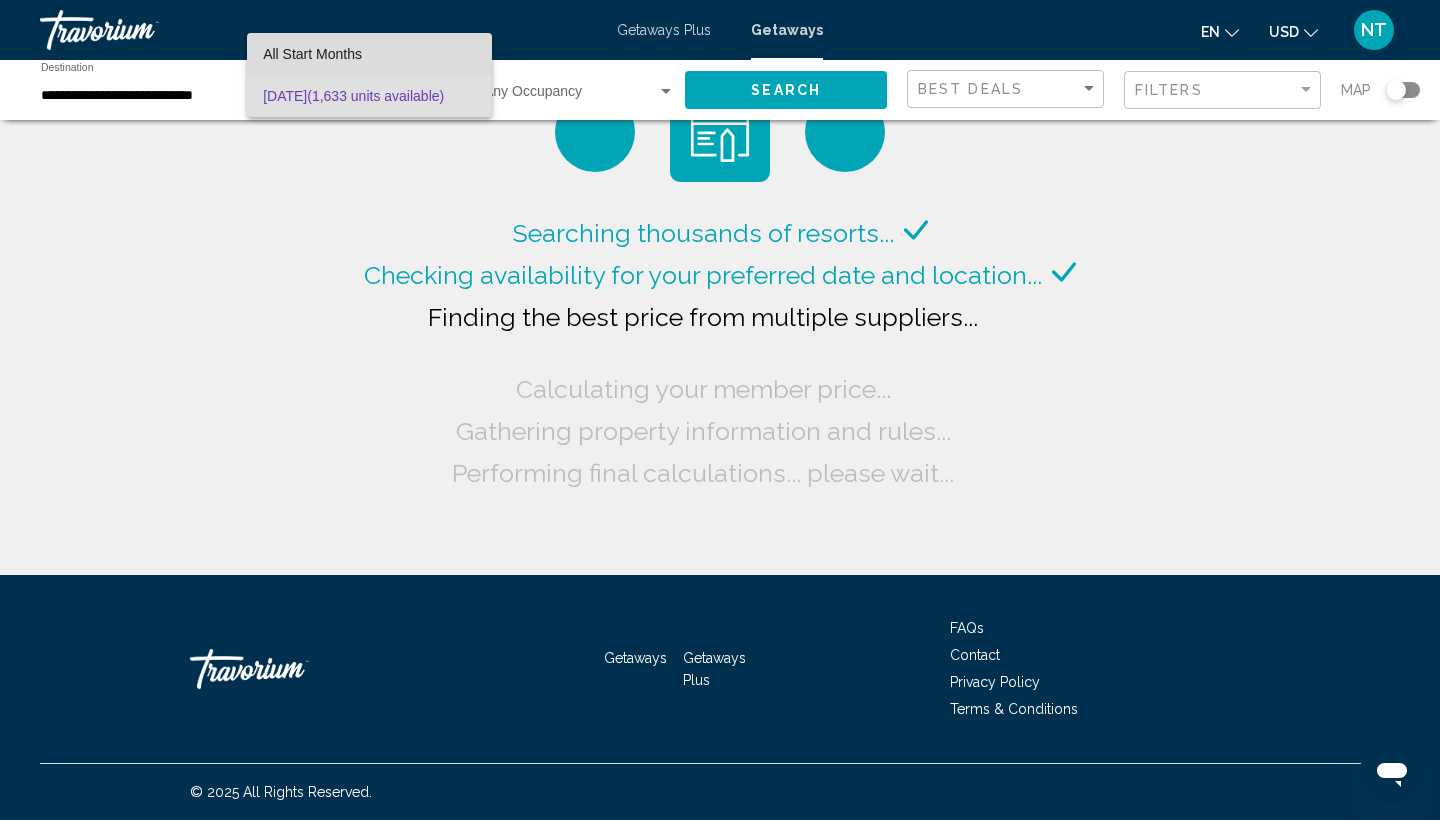 click on "All Start Months" at bounding box center [369, 54] 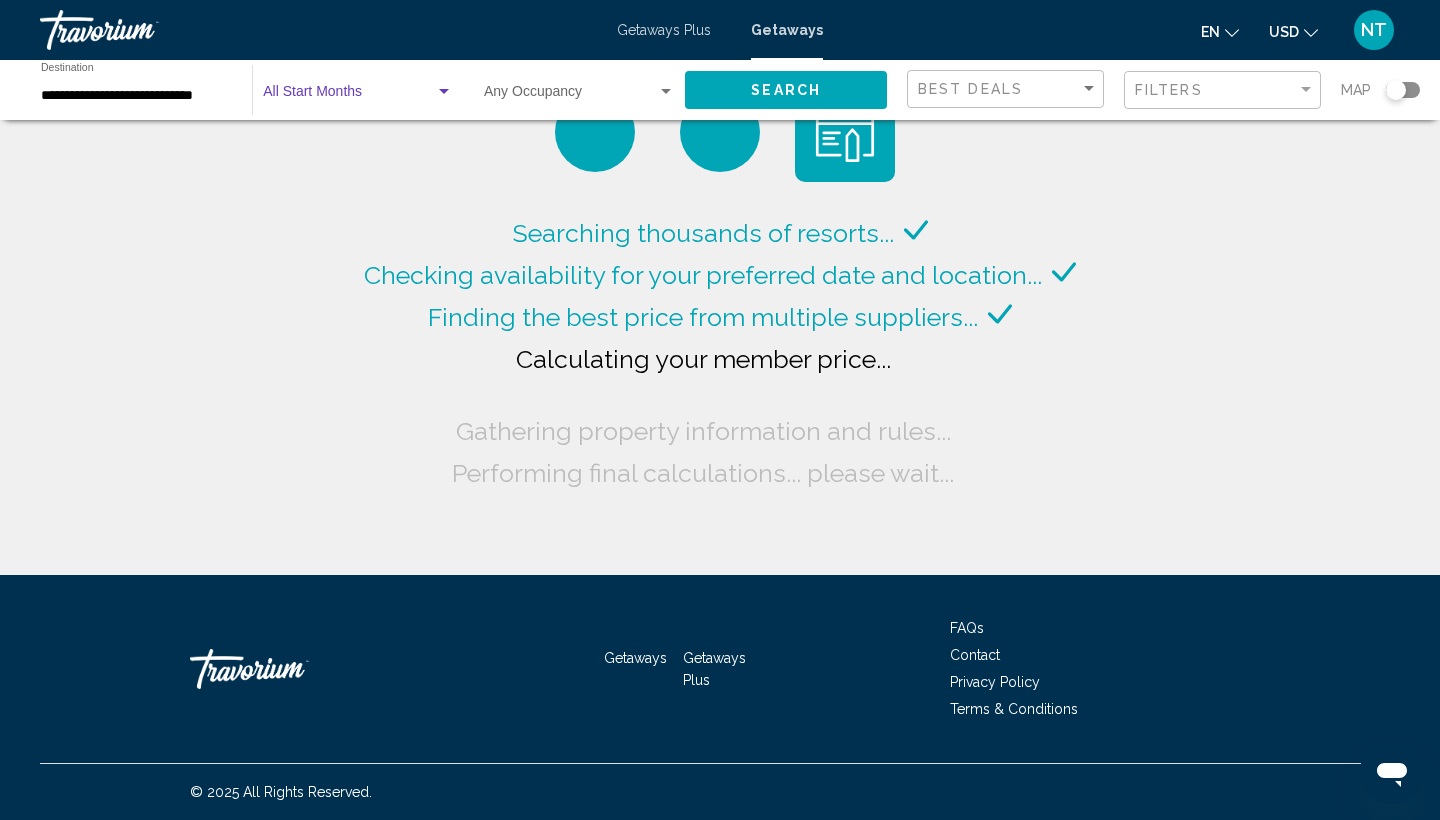 click at bounding box center (349, 96) 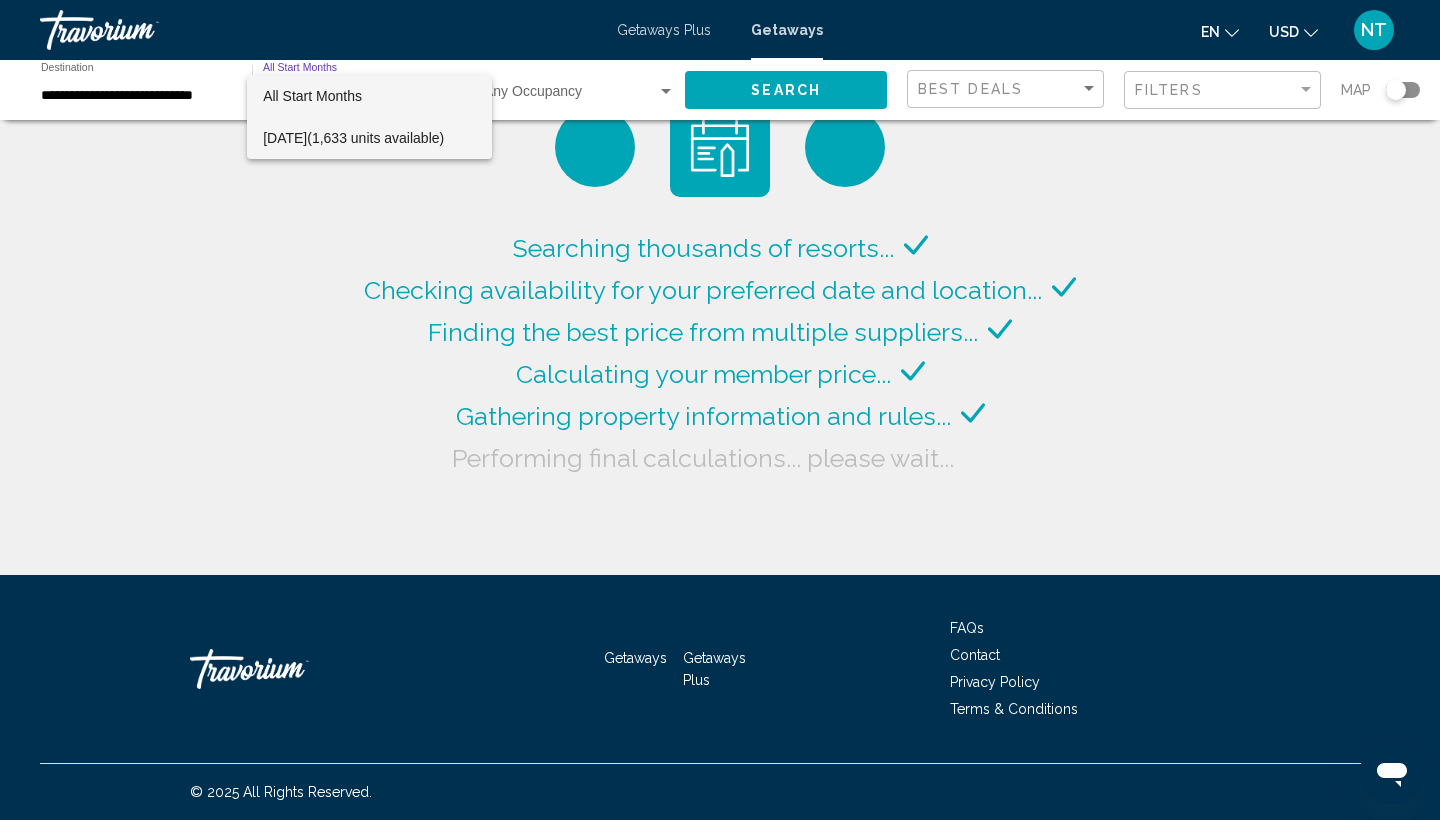scroll, scrollTop: 0, scrollLeft: 0, axis: both 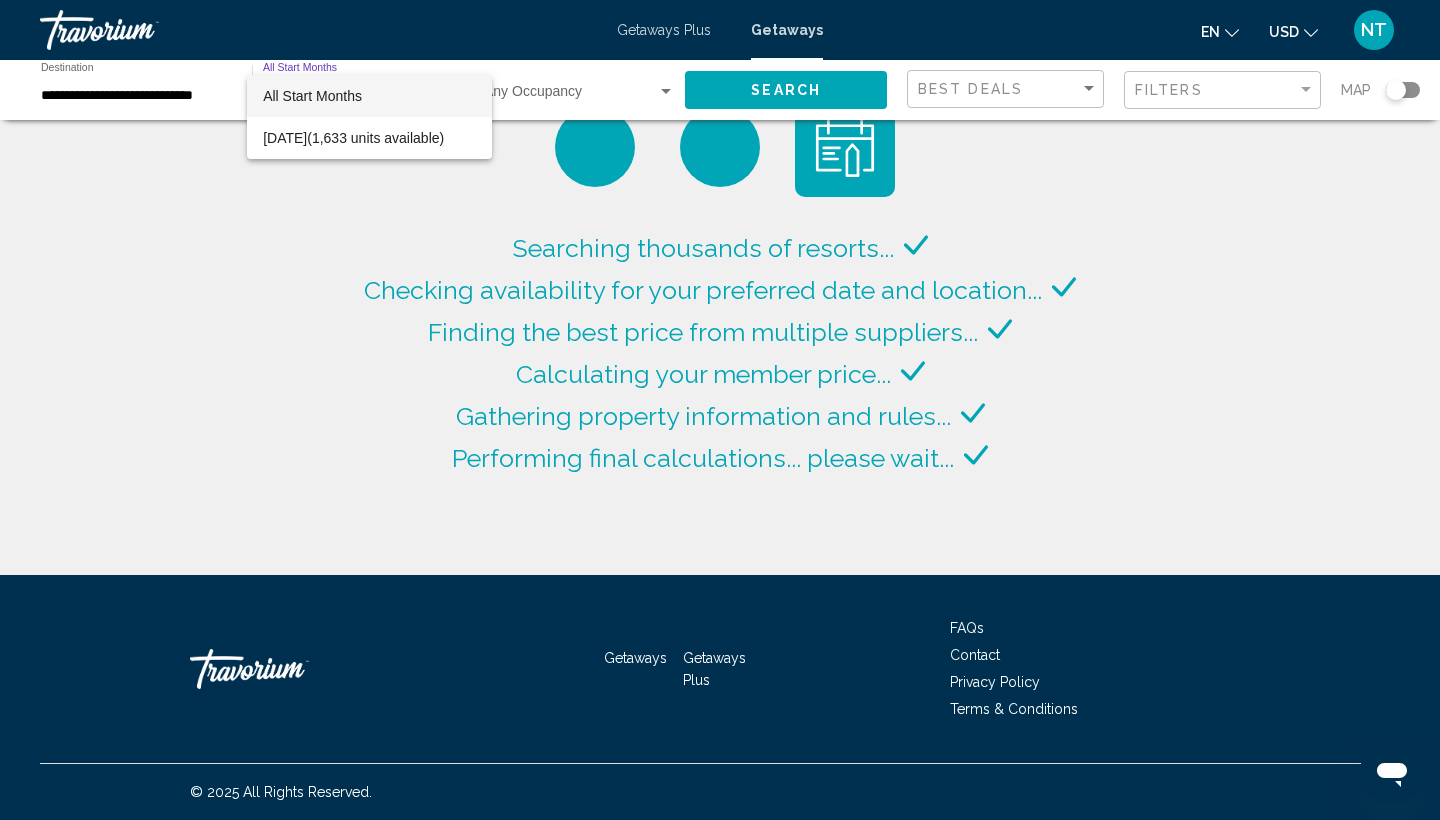 click at bounding box center (720, 410) 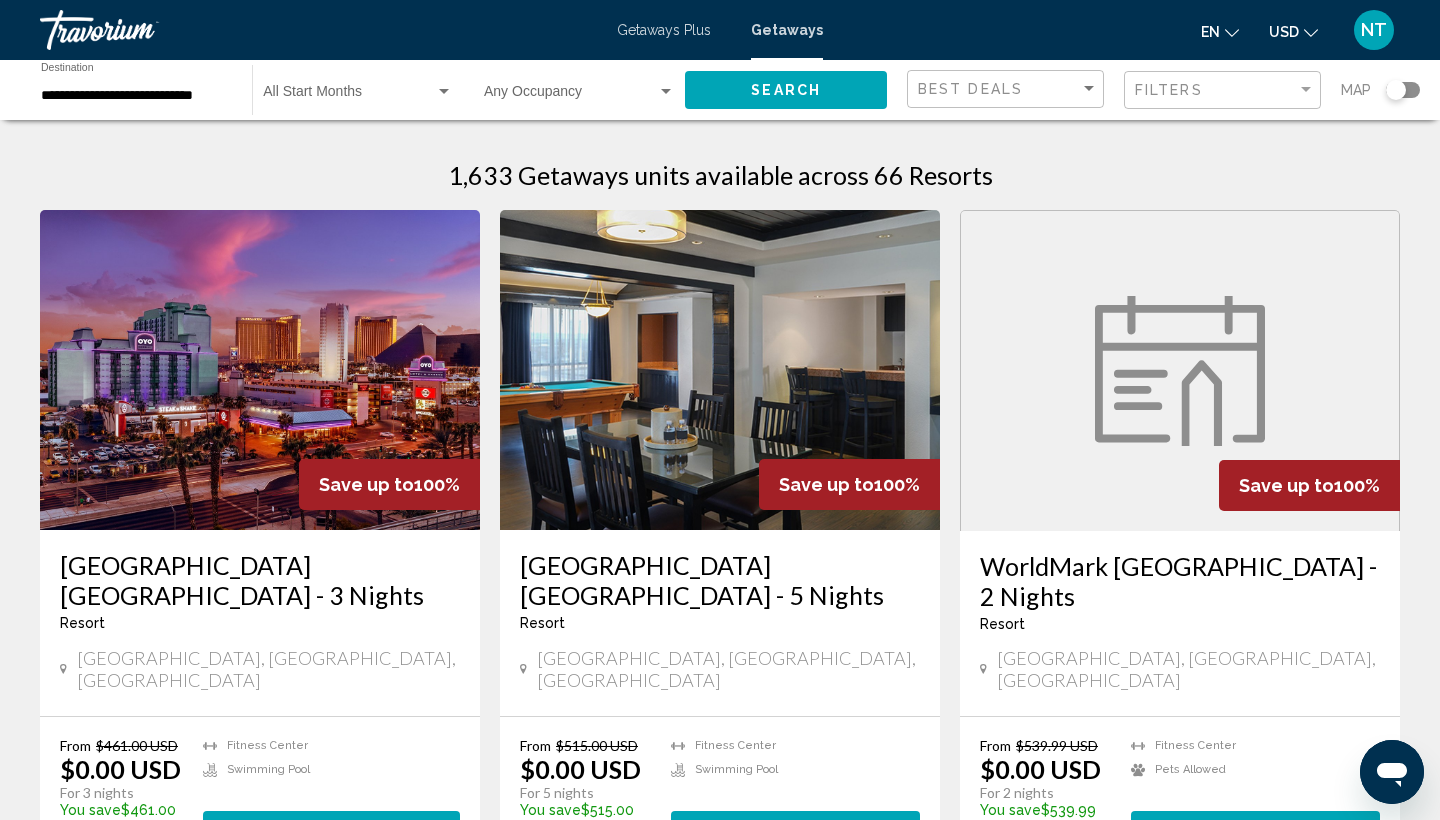 click on "**********" at bounding box center (136, 96) 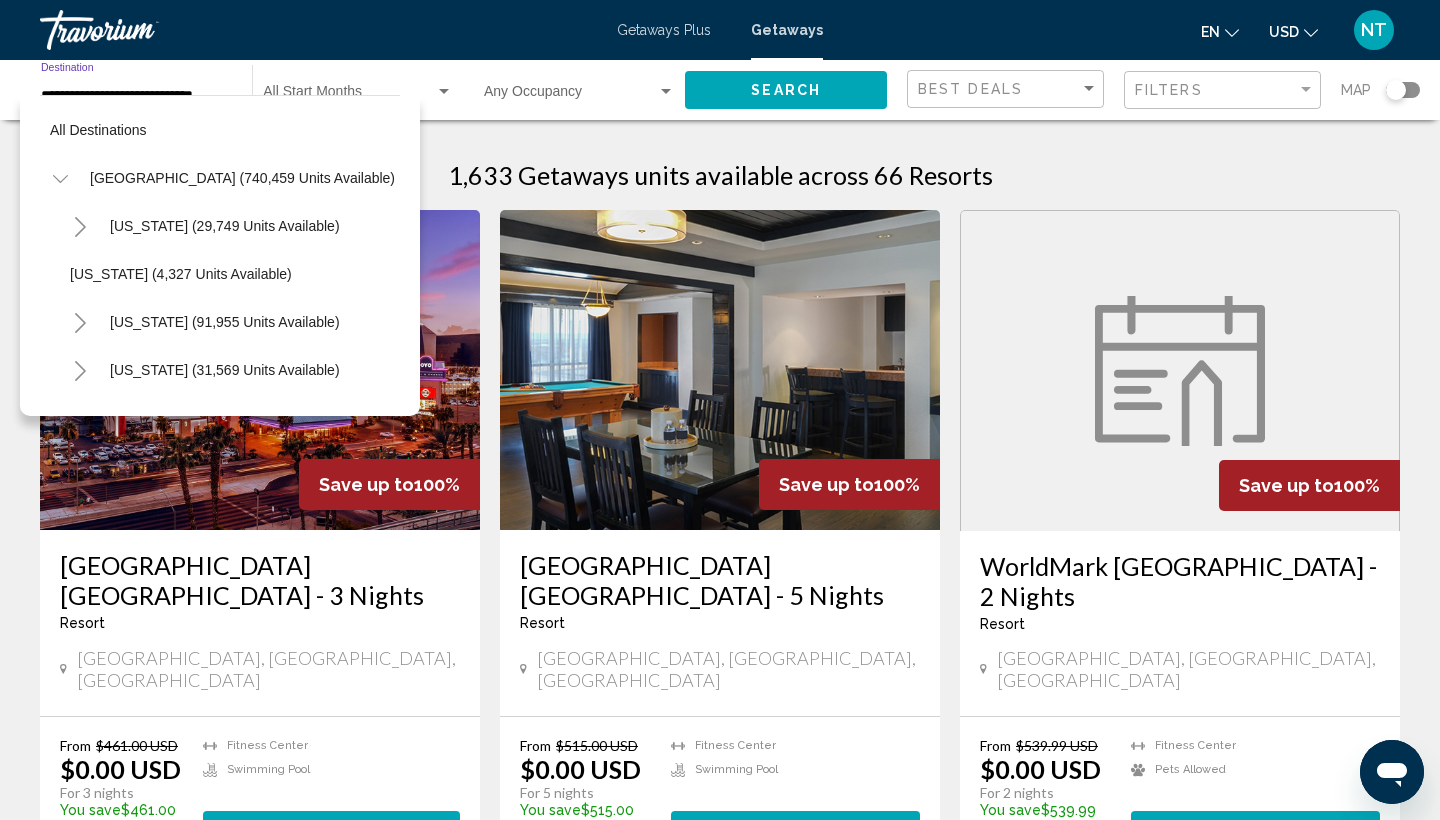 scroll, scrollTop: 1079, scrollLeft: 0, axis: vertical 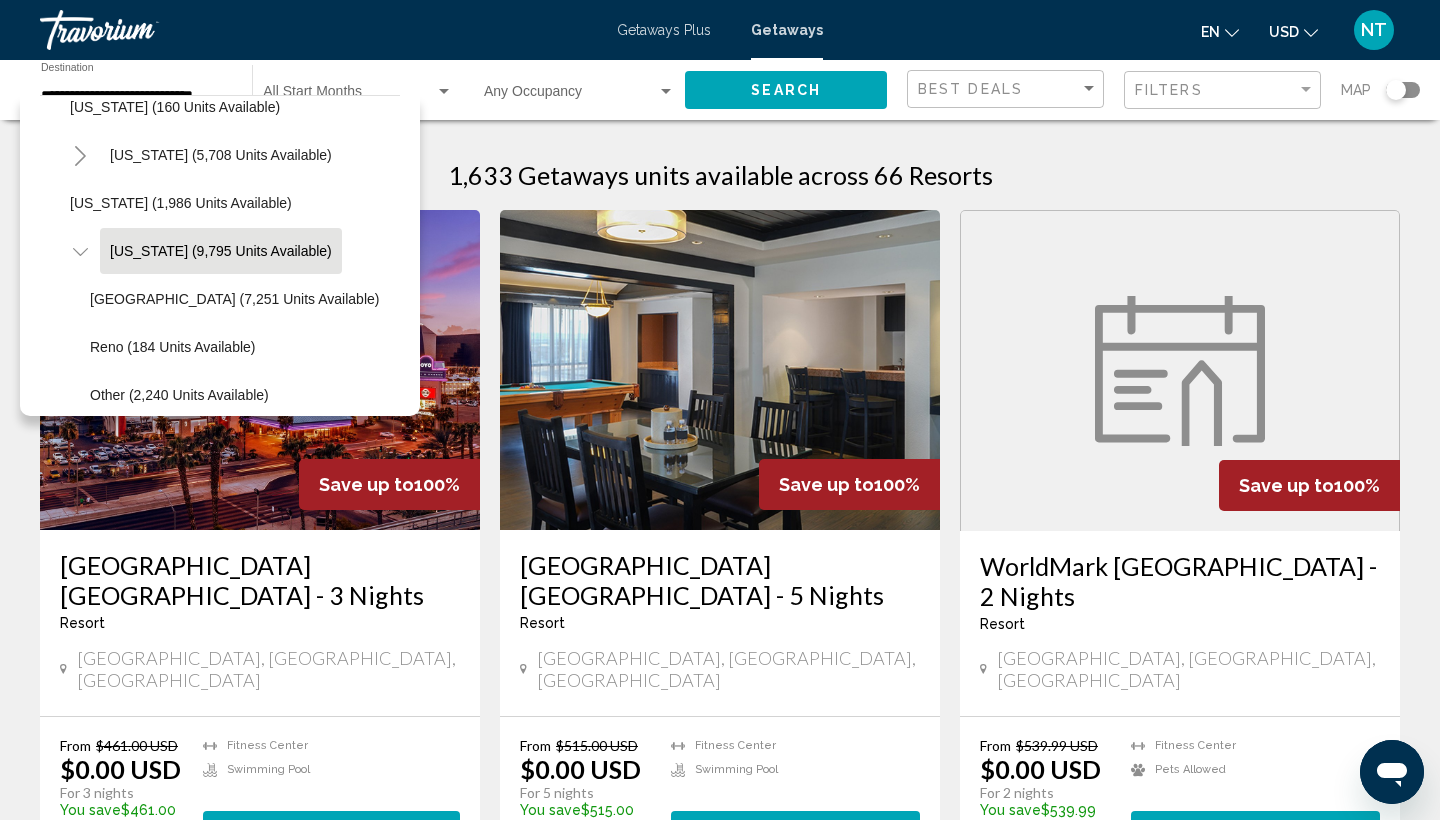 click on "Start Month All Start Months" 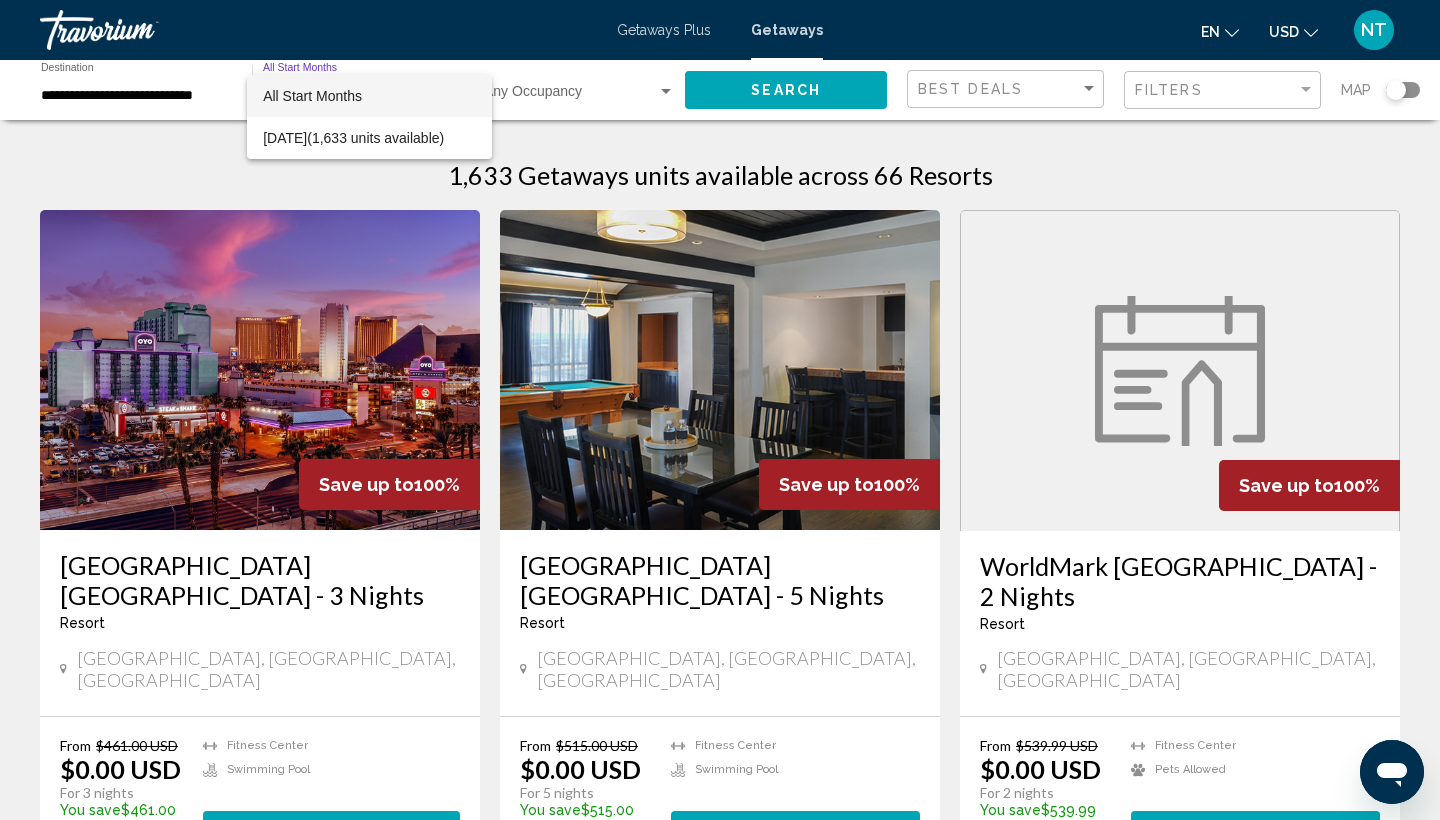 scroll, scrollTop: 0, scrollLeft: 0, axis: both 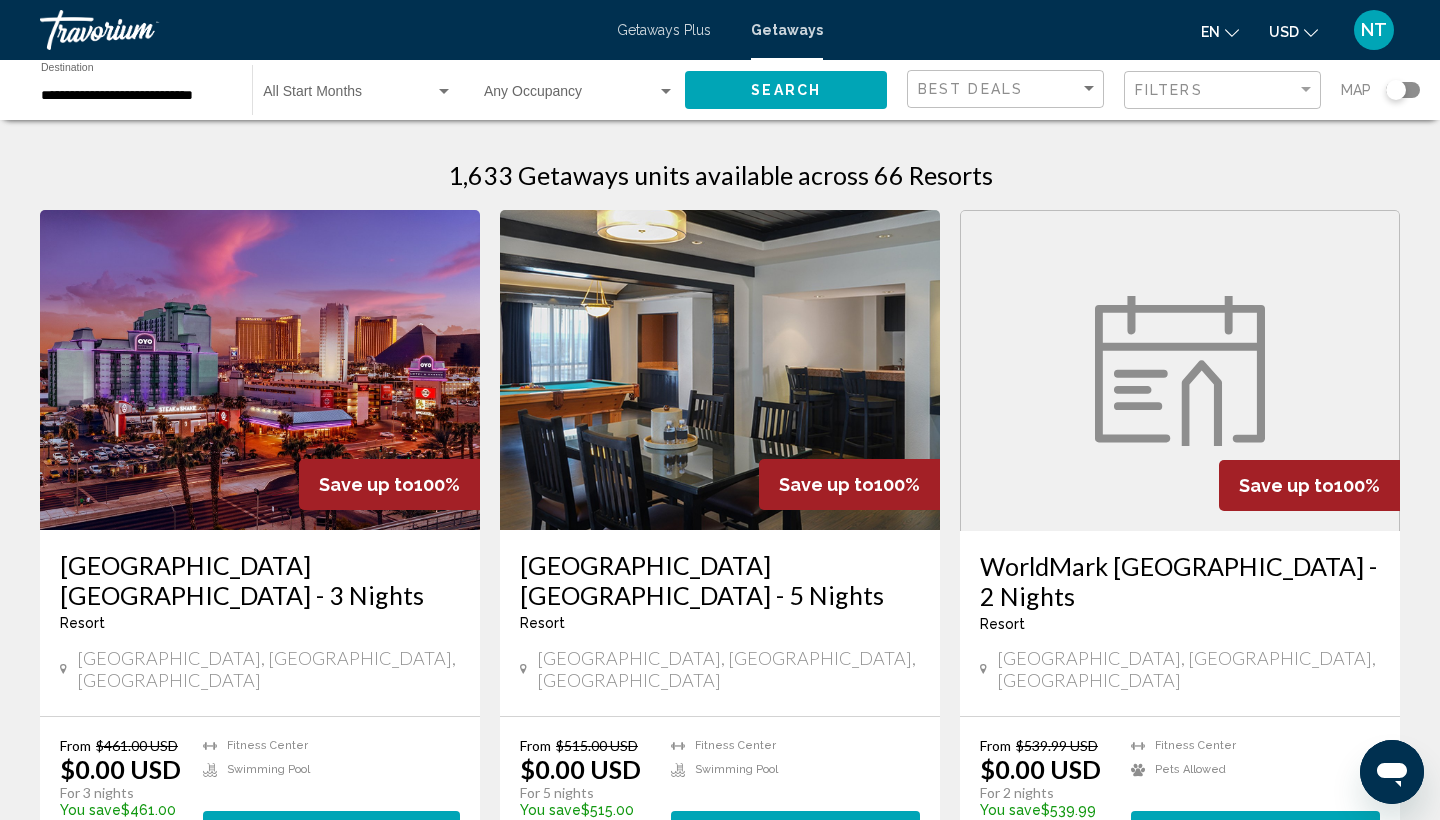 click on "Filters" 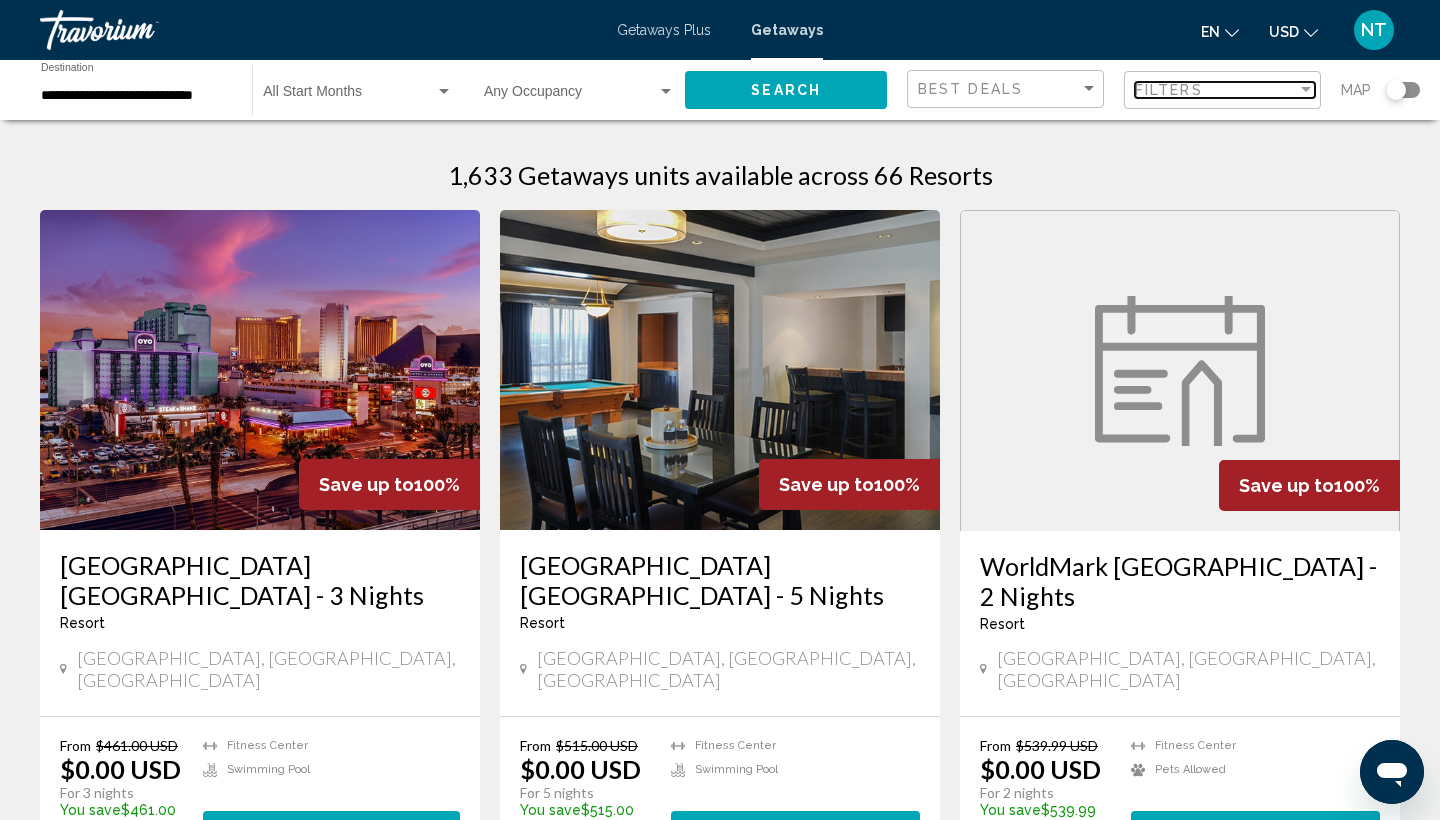 click on "Filters" at bounding box center (1216, 90) 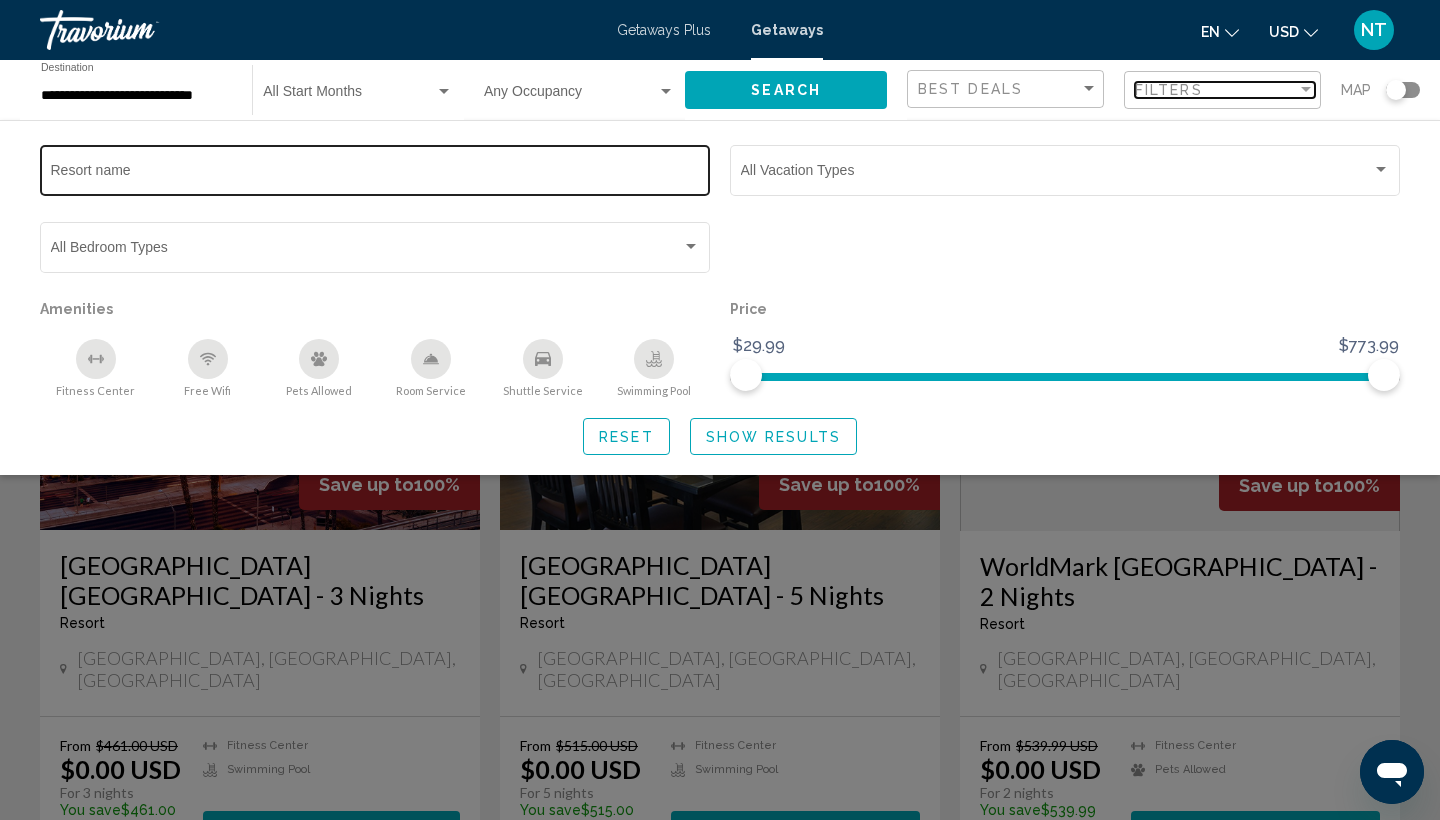 scroll, scrollTop: 0, scrollLeft: 0, axis: both 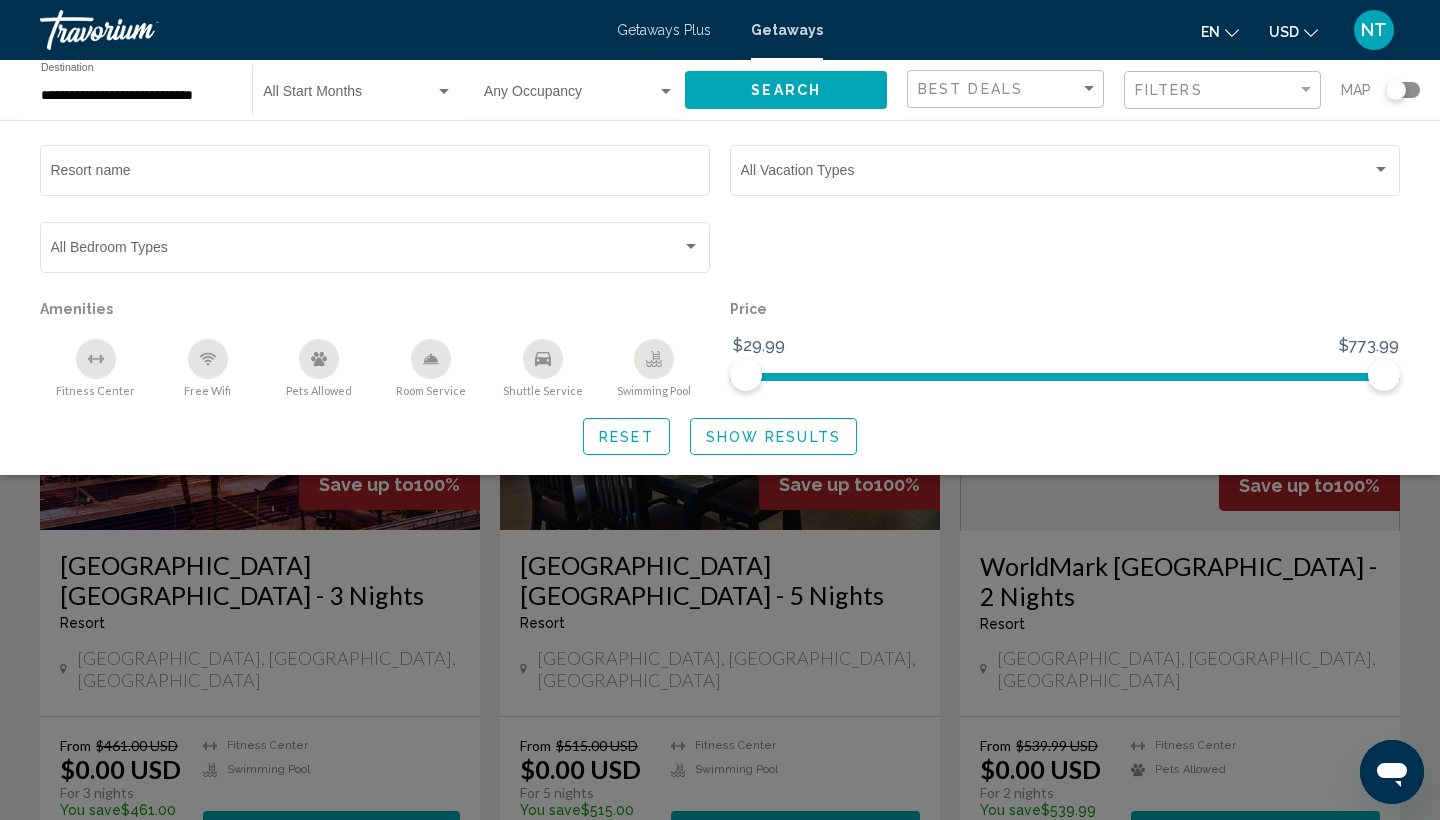 click on "Start Month All Start Months" 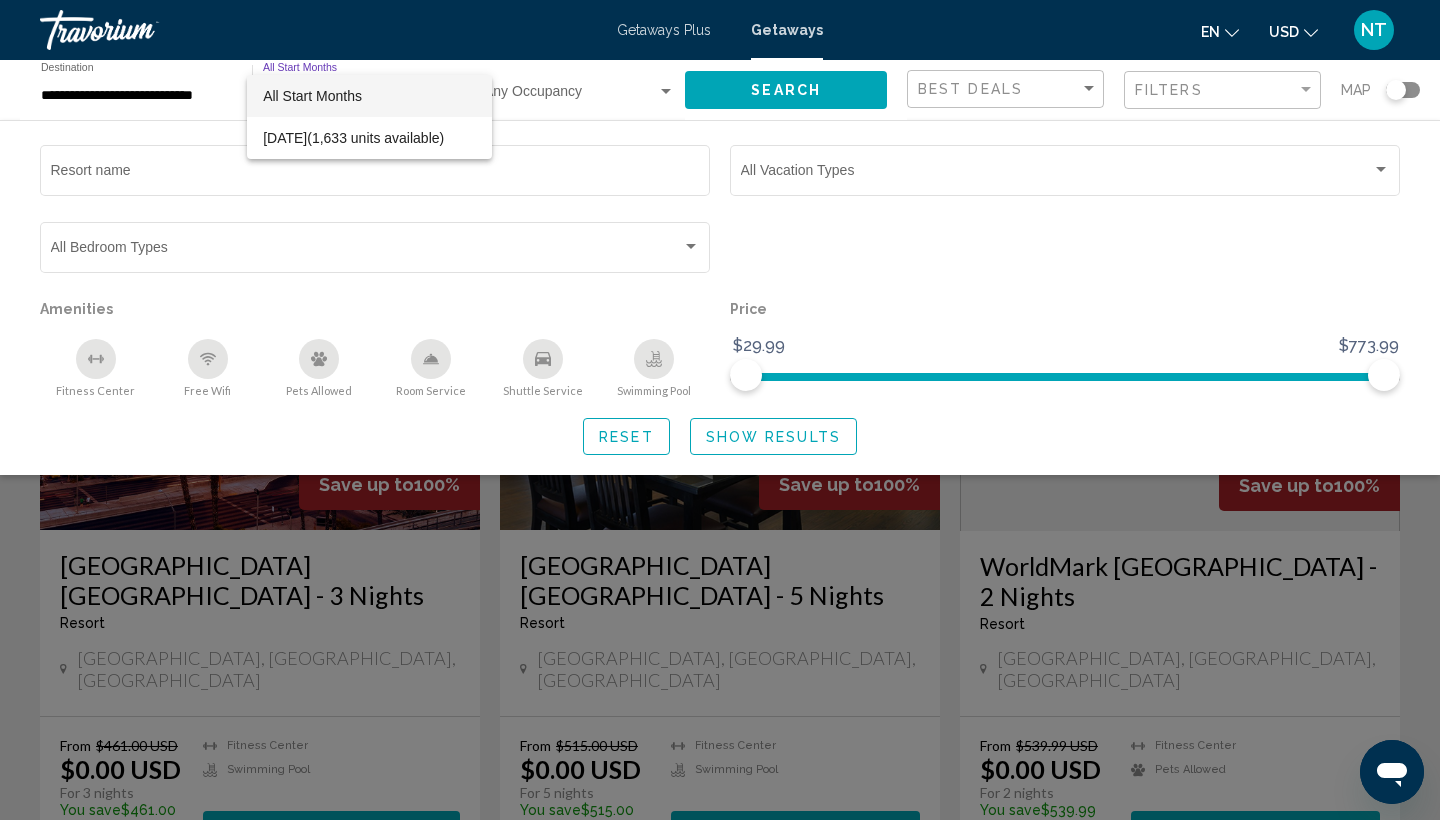 click at bounding box center (720, 410) 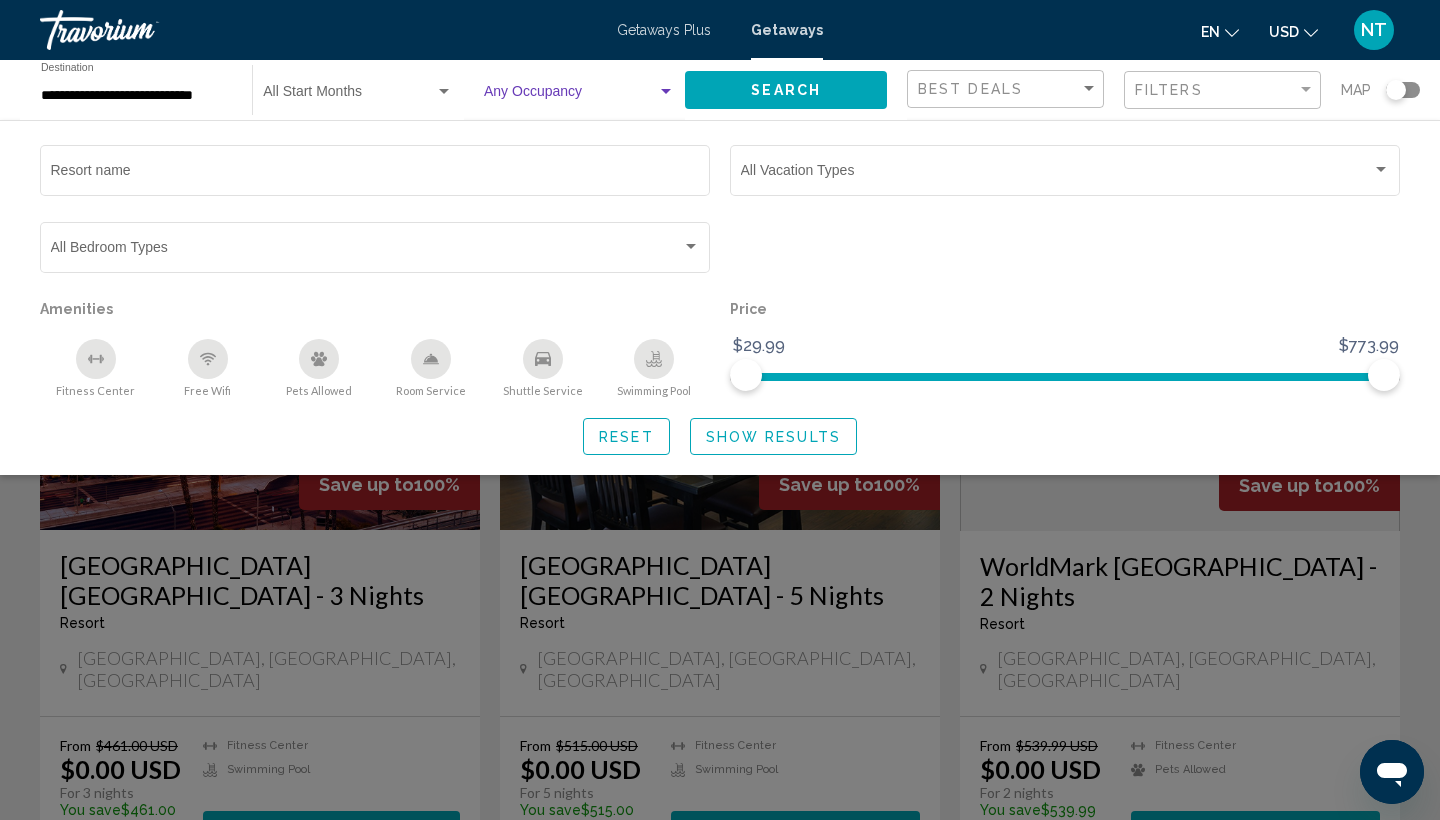 click at bounding box center (666, 92) 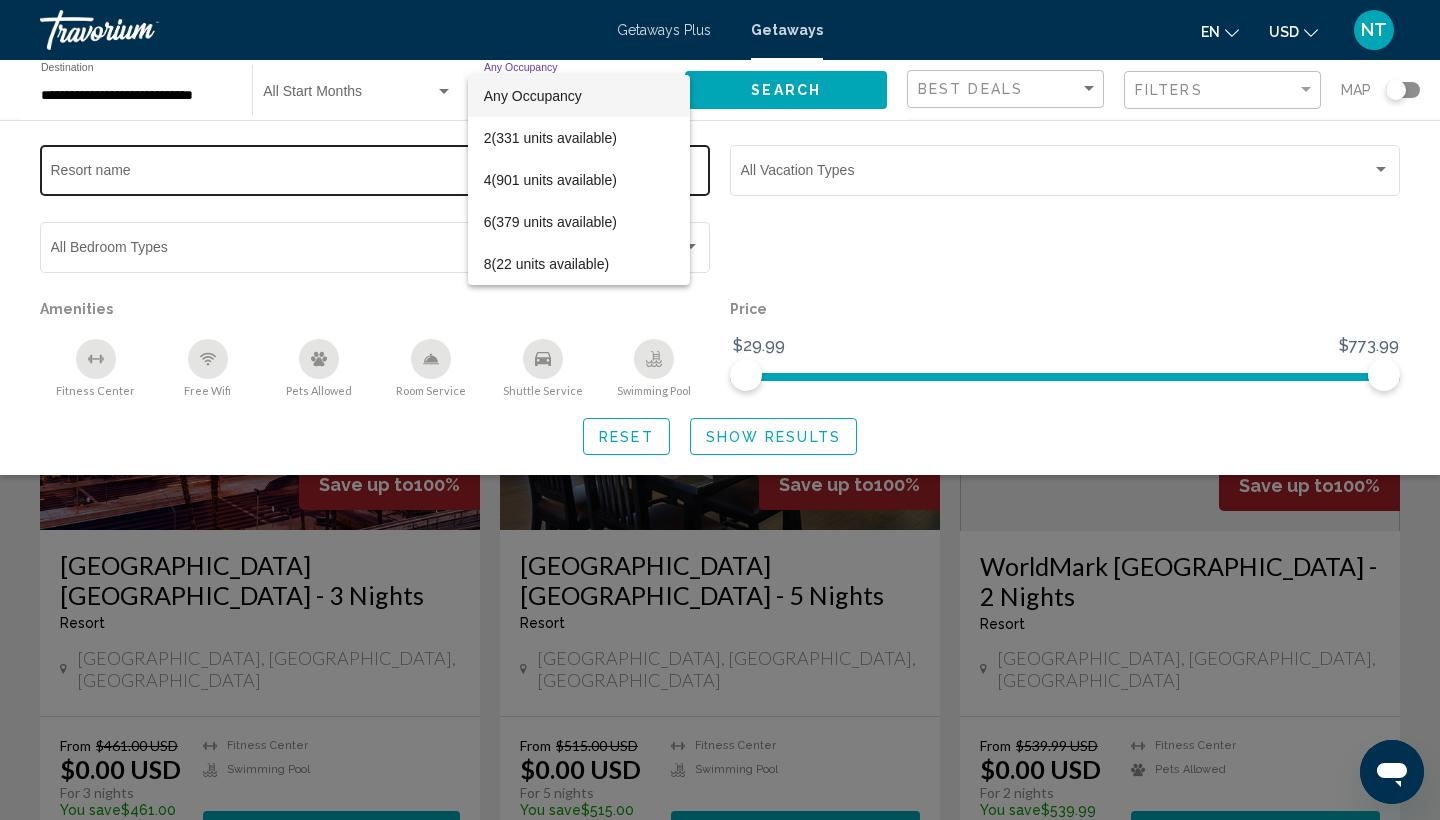 click at bounding box center (720, 410) 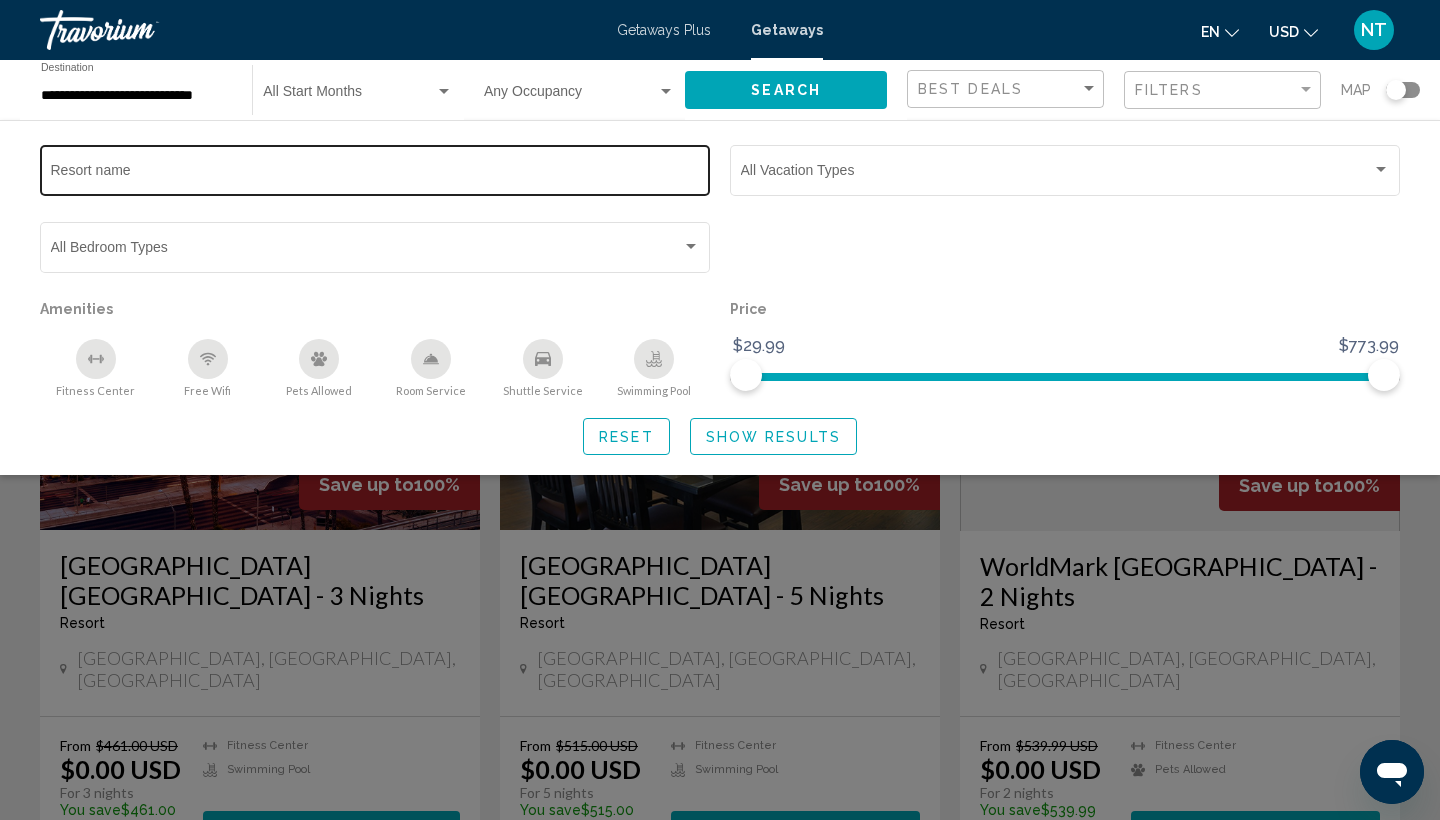 scroll, scrollTop: 0, scrollLeft: 0, axis: both 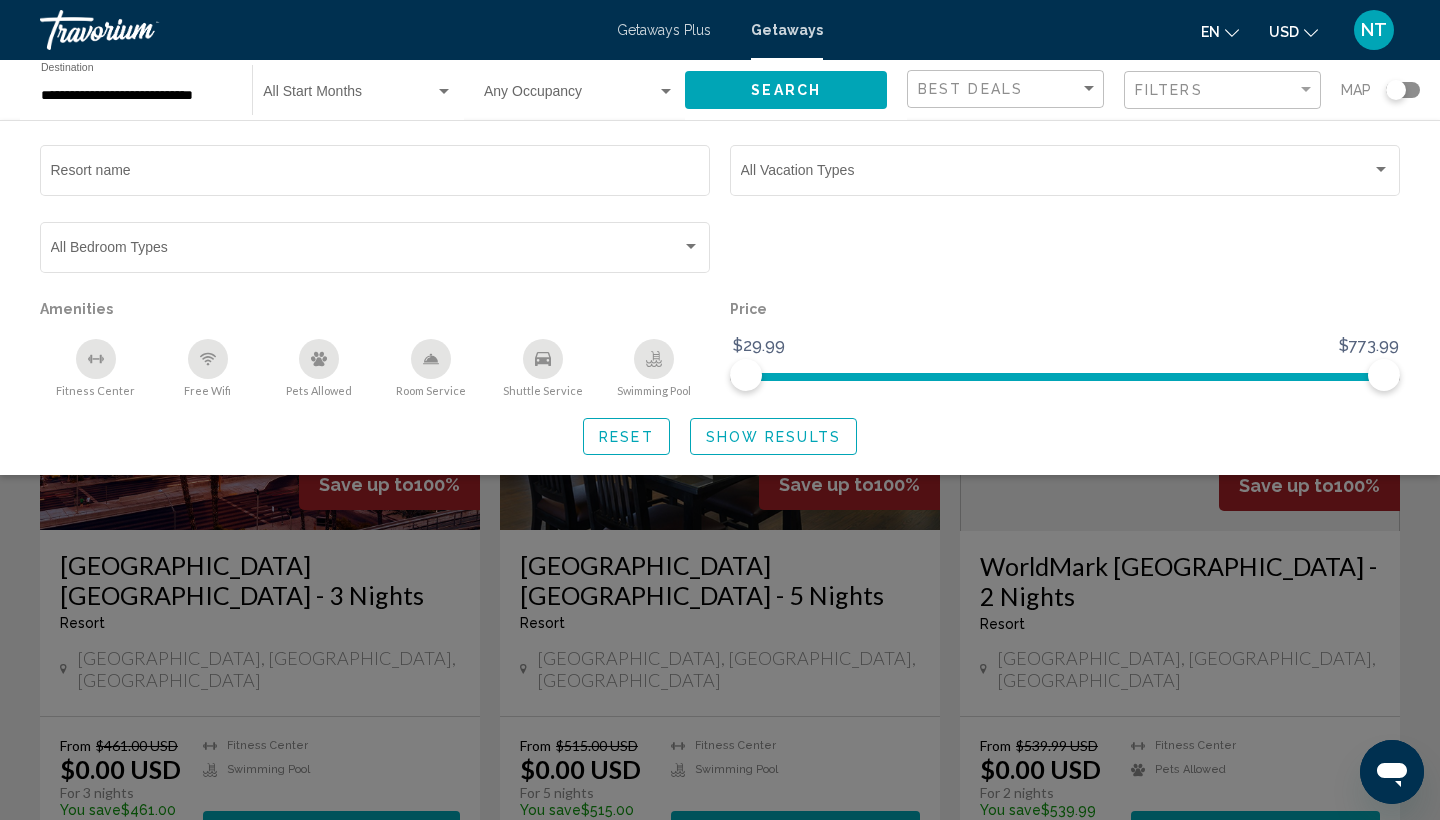 click at bounding box center (444, 91) 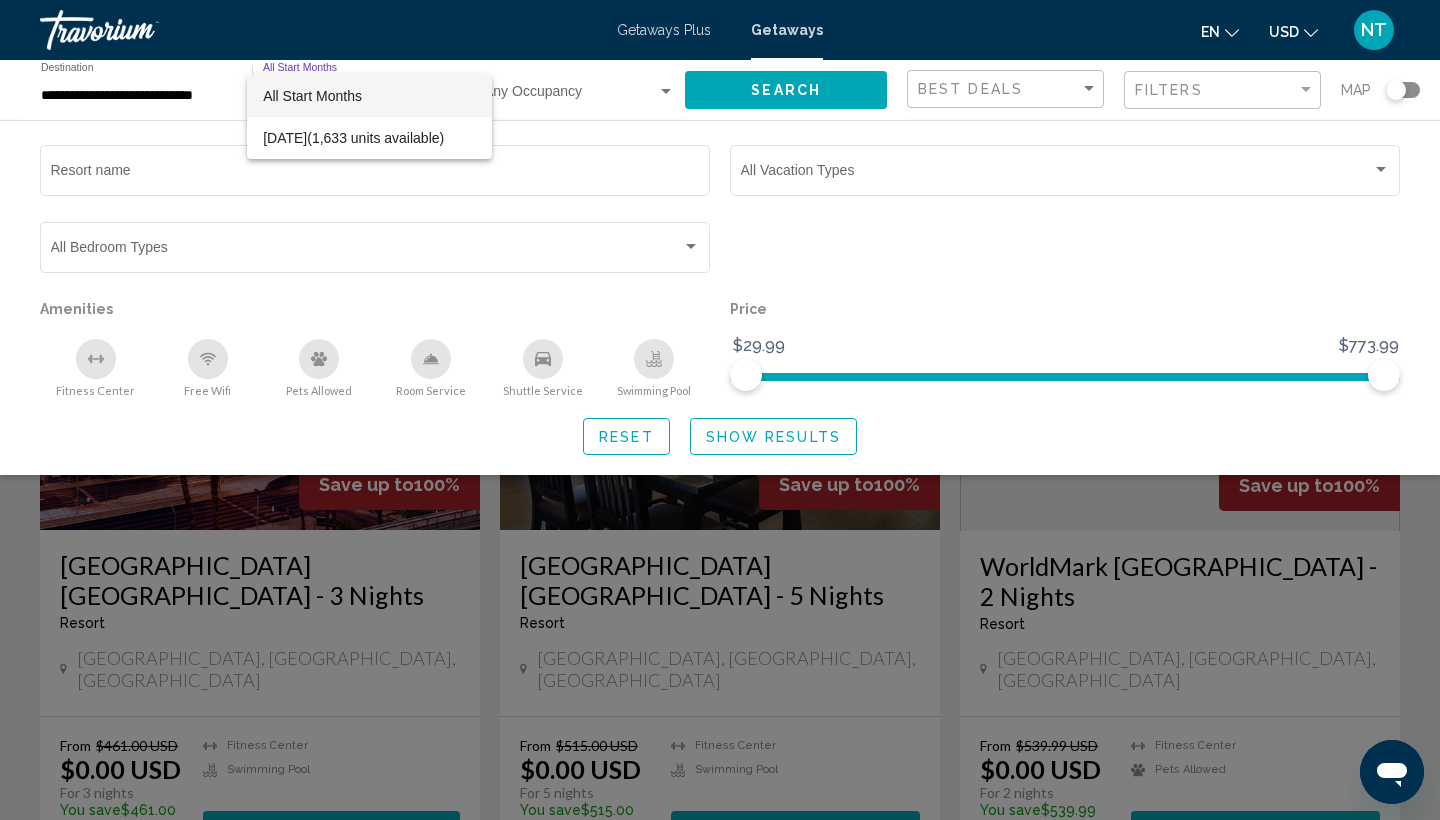 click at bounding box center (720, 410) 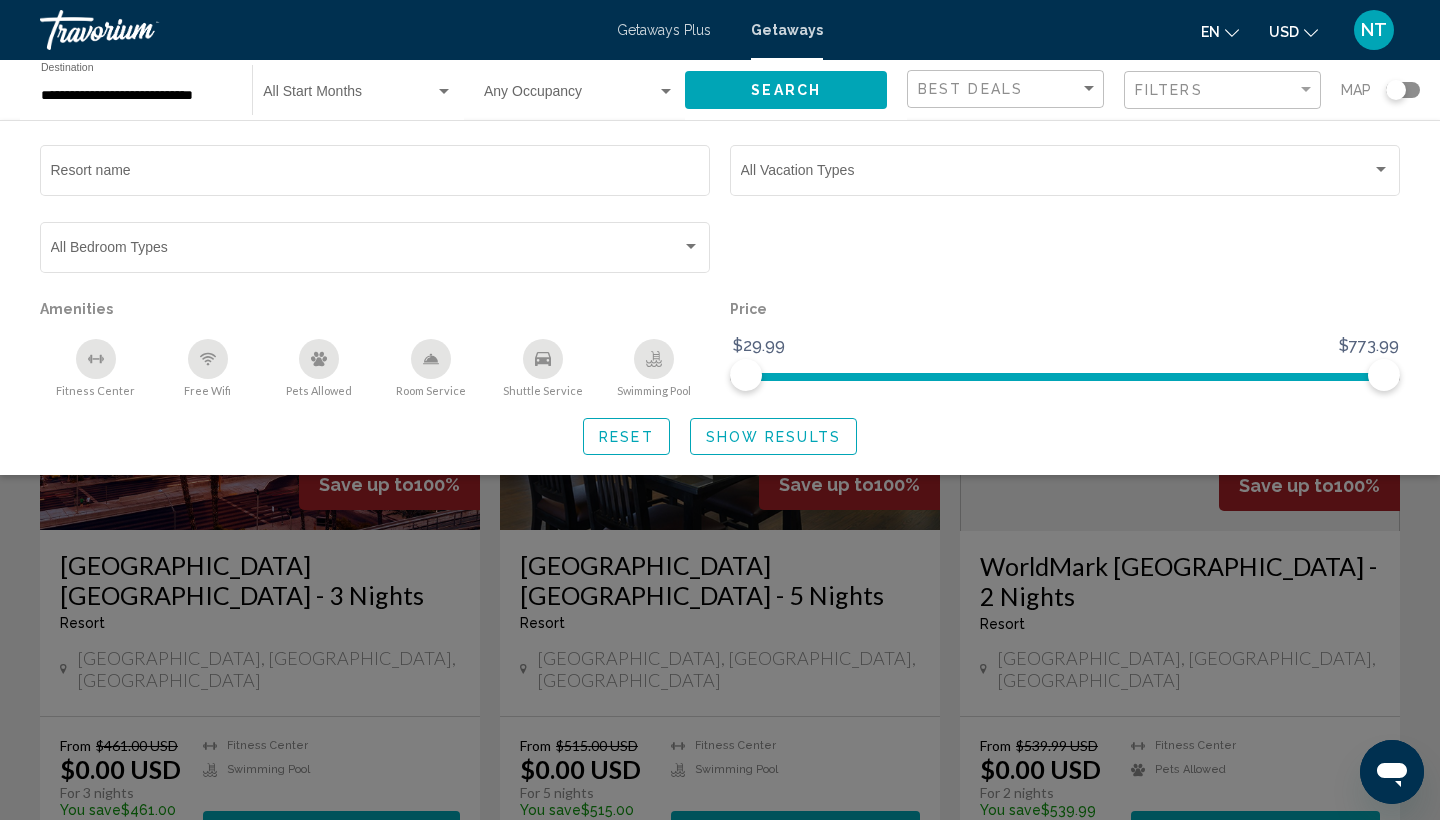 click on "USD" 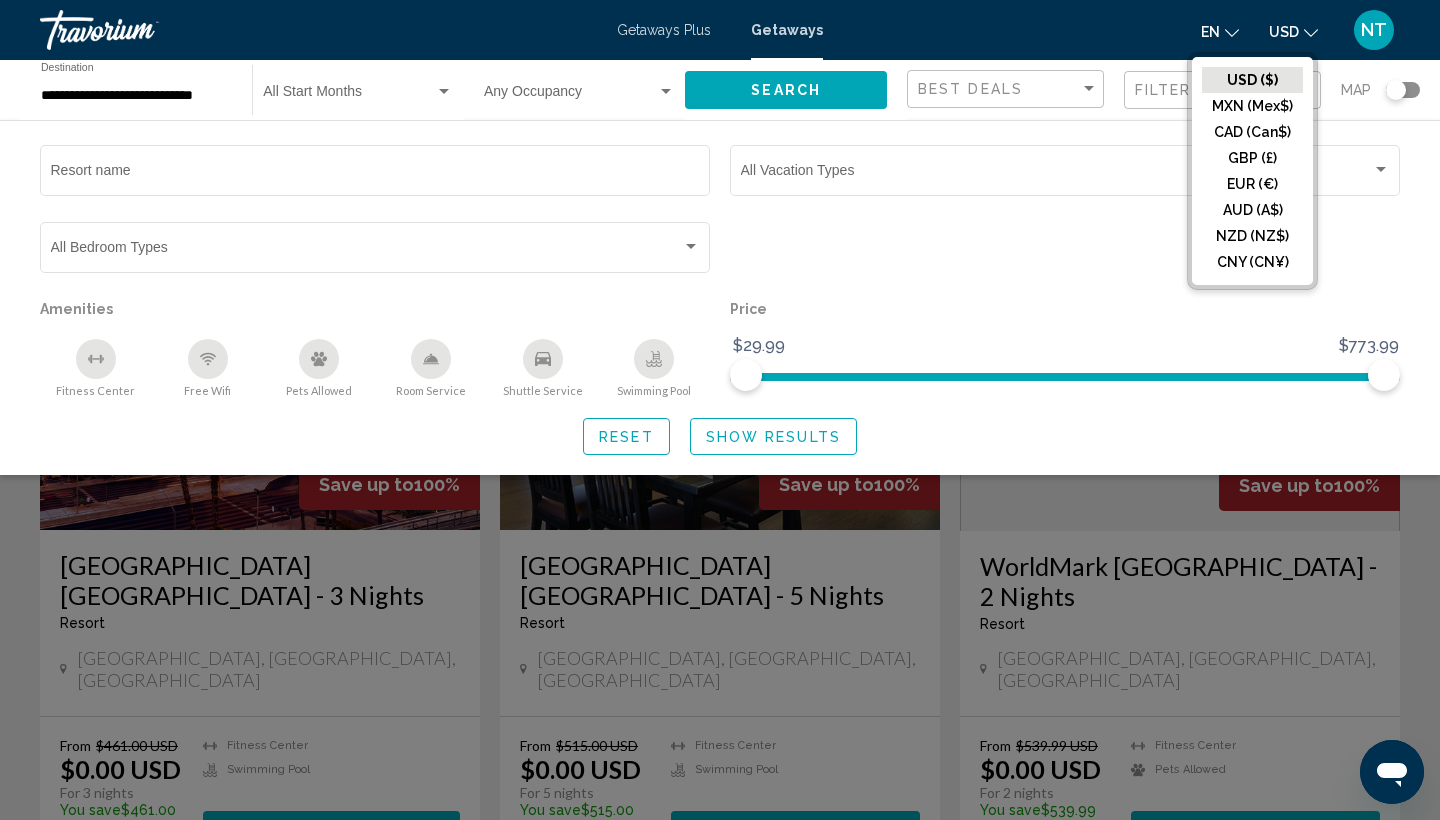click on "USD ($)" 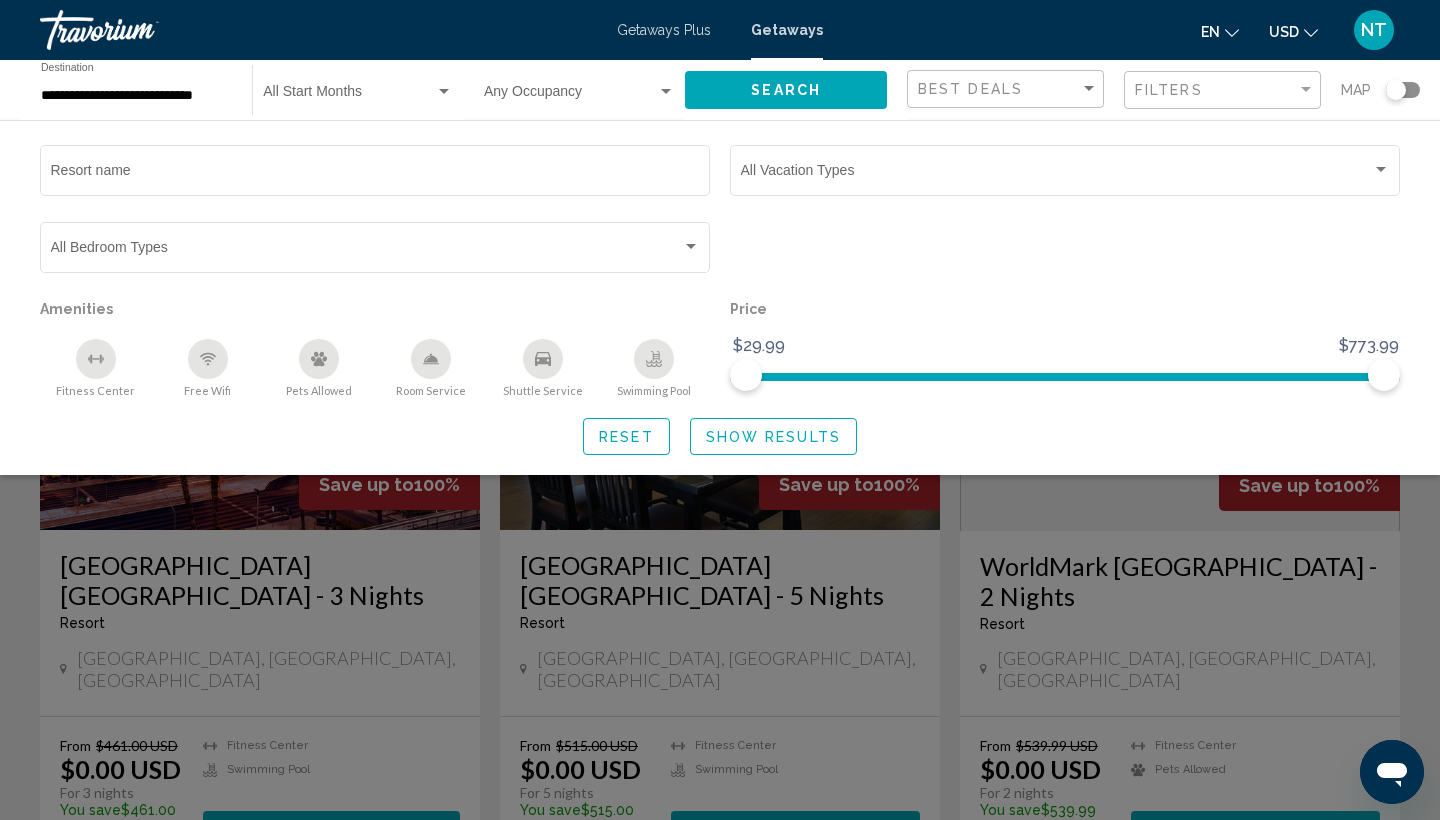 click 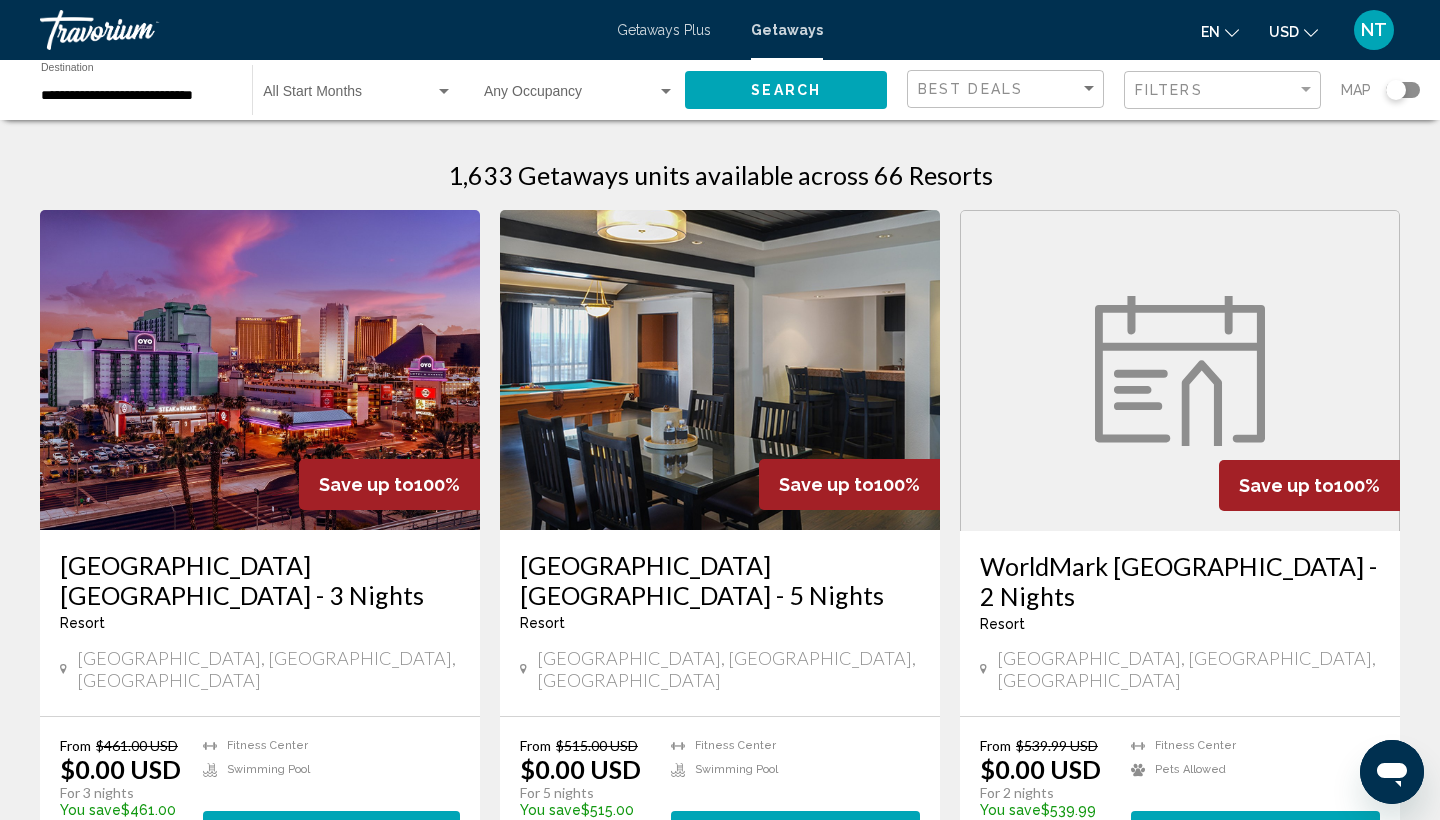 click 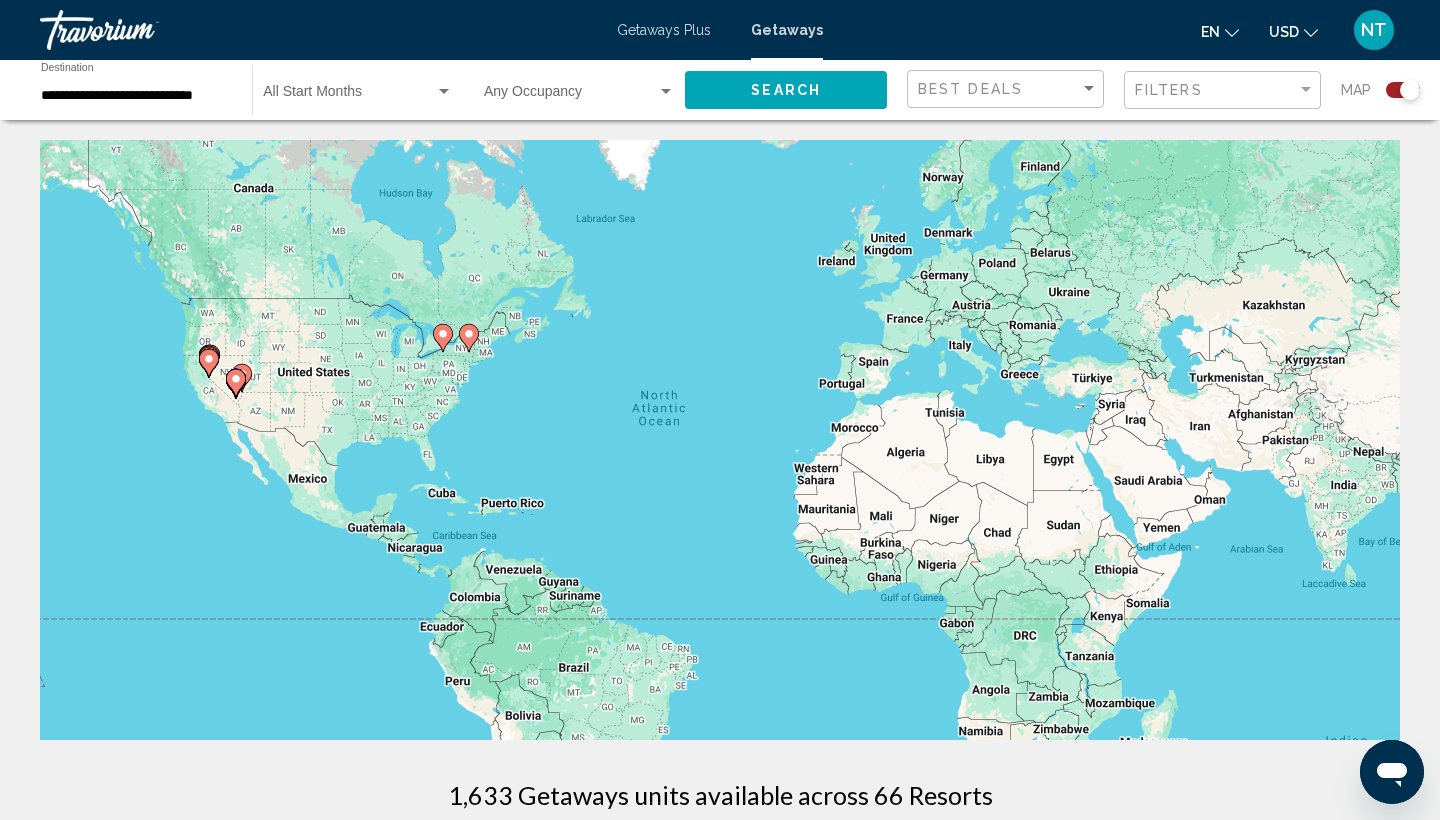 click at bounding box center [349, 96] 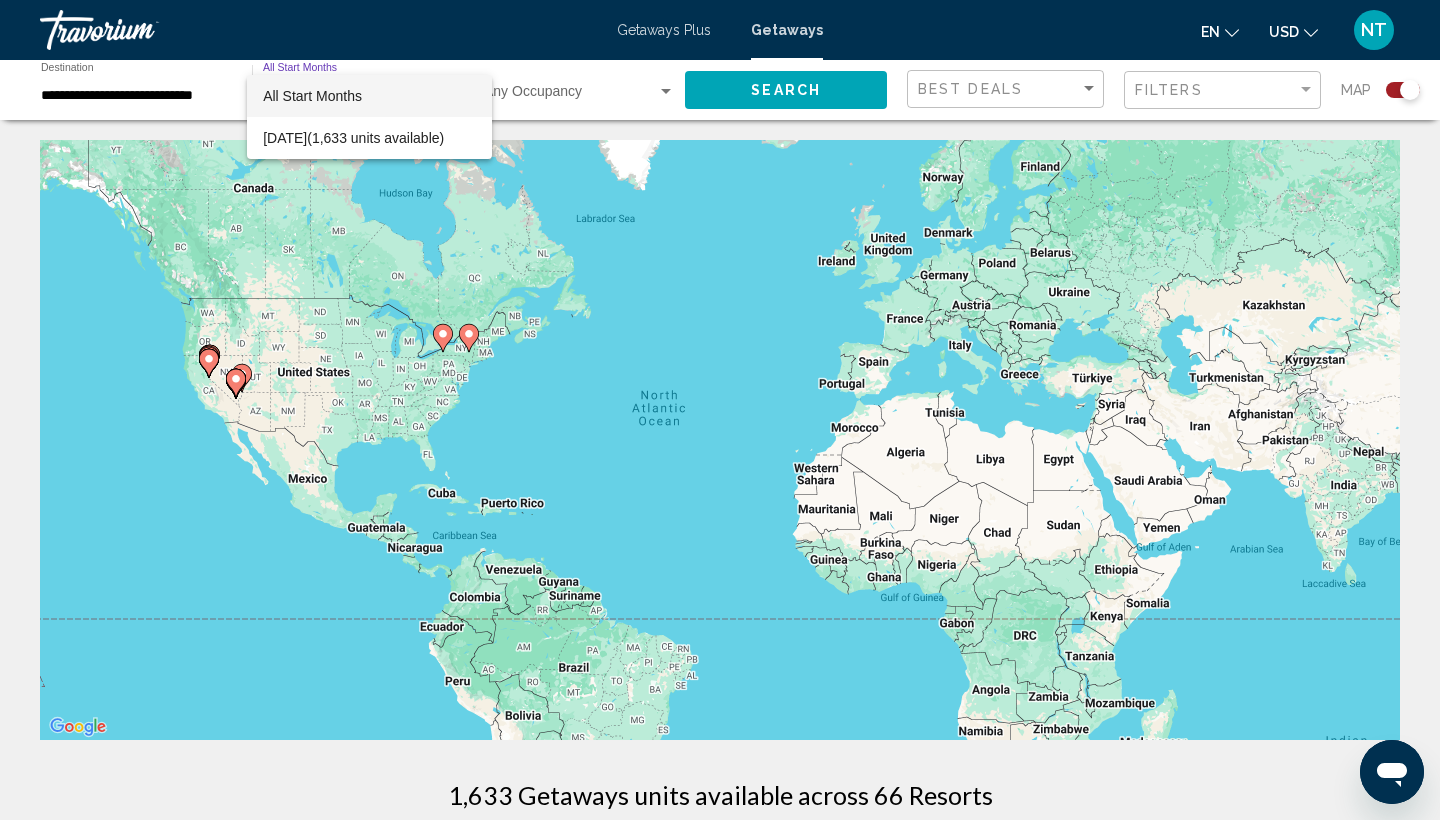 click at bounding box center (720, 410) 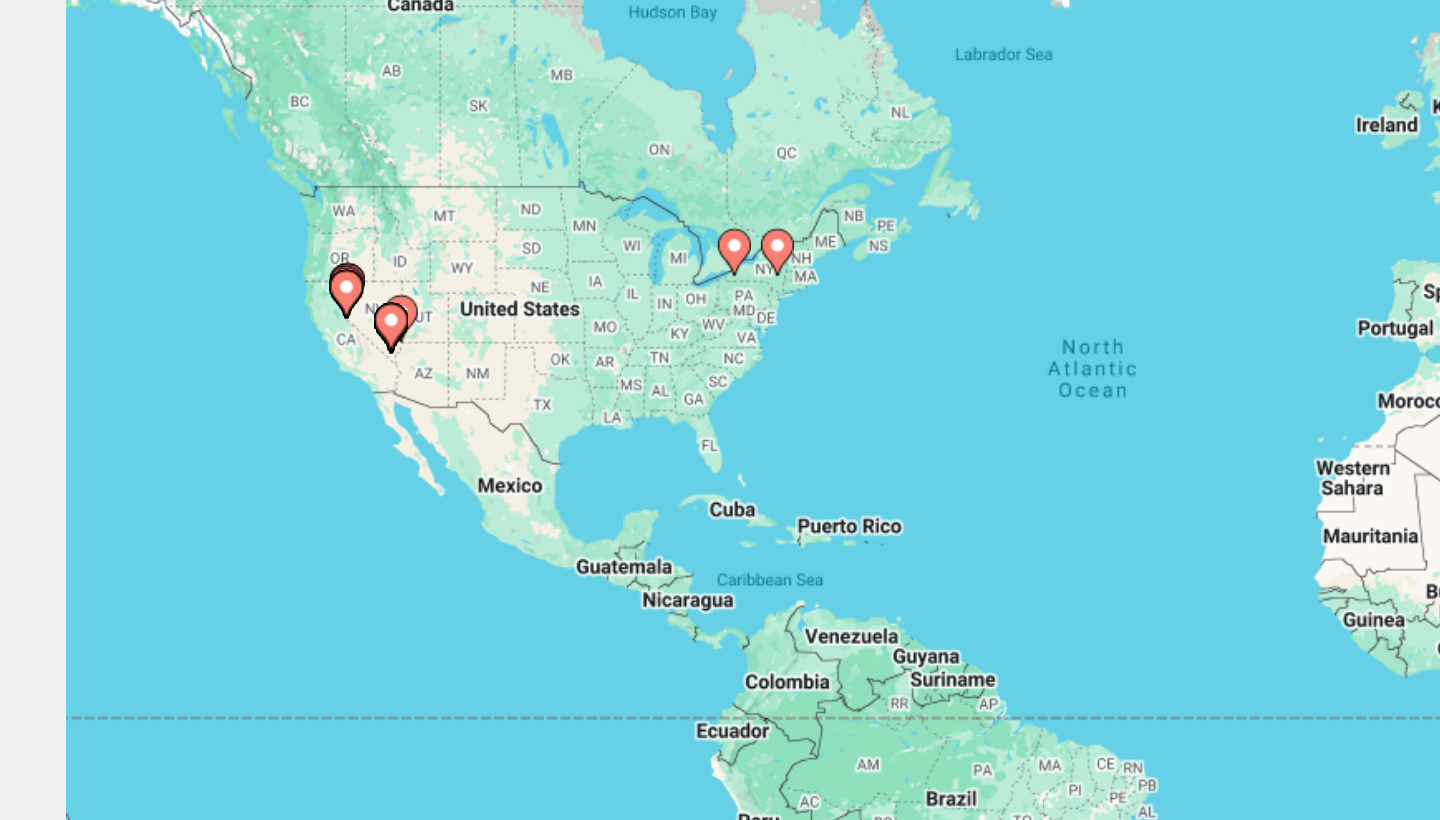 click 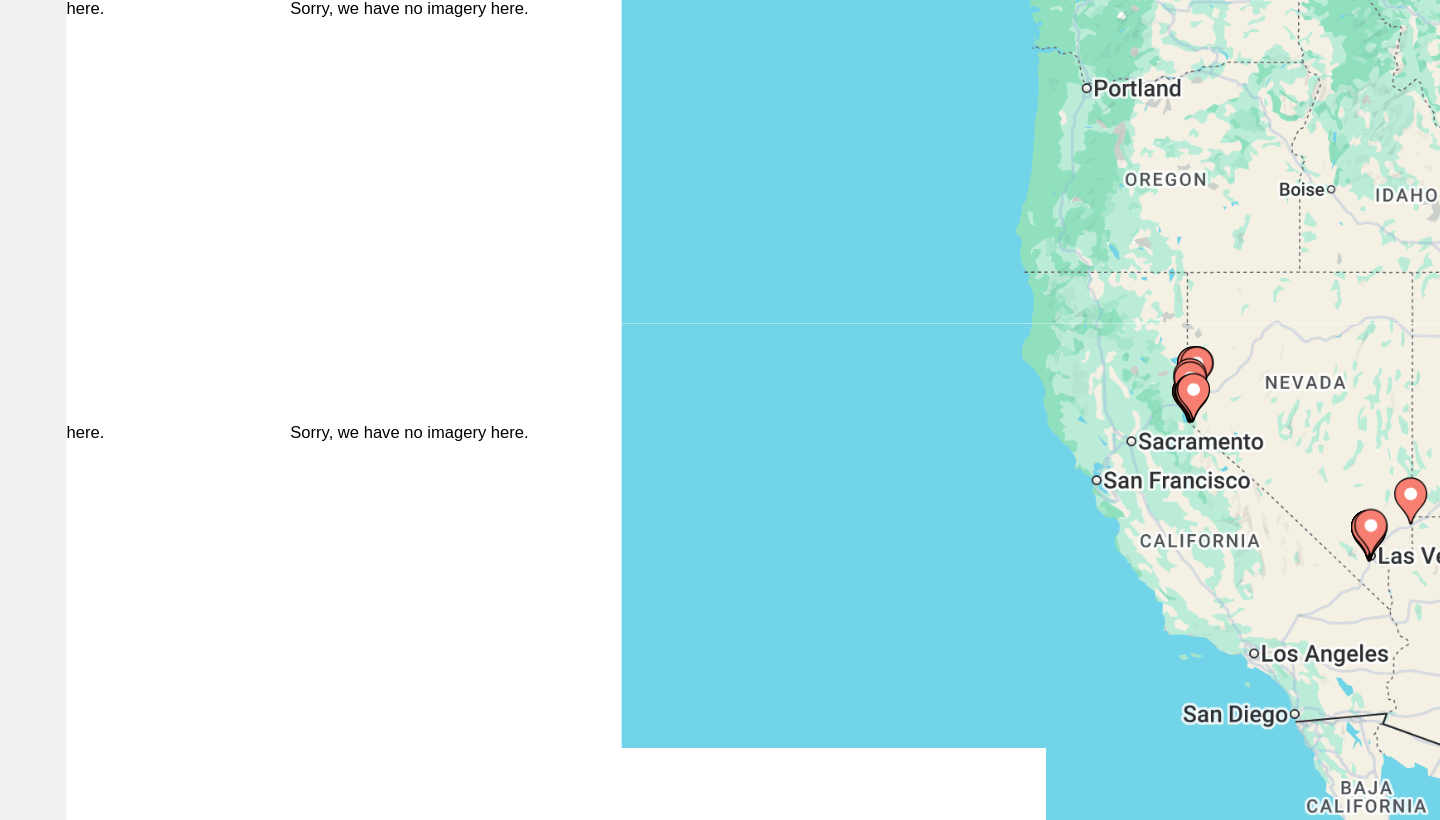 click 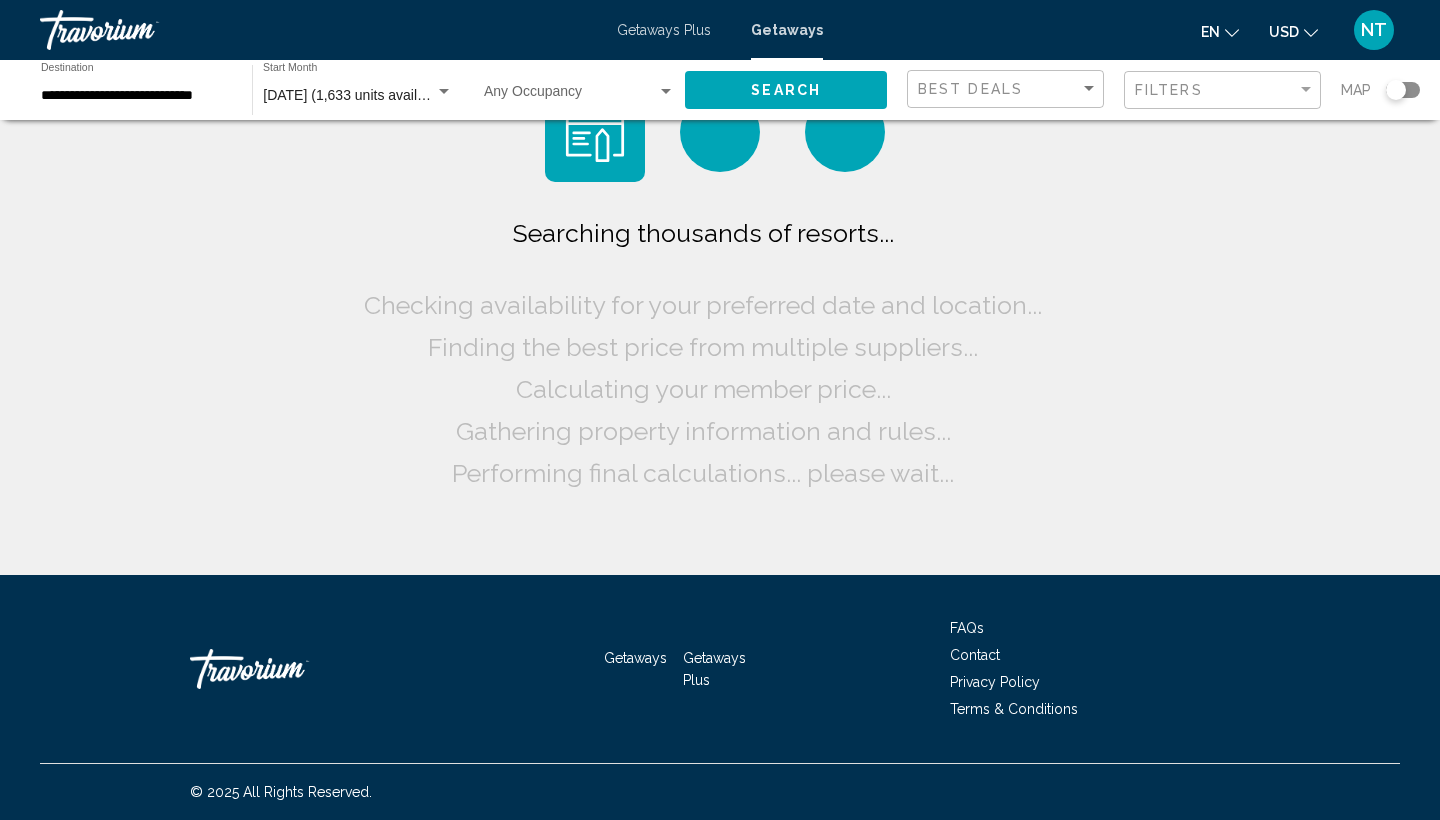 scroll, scrollTop: 0, scrollLeft: 0, axis: both 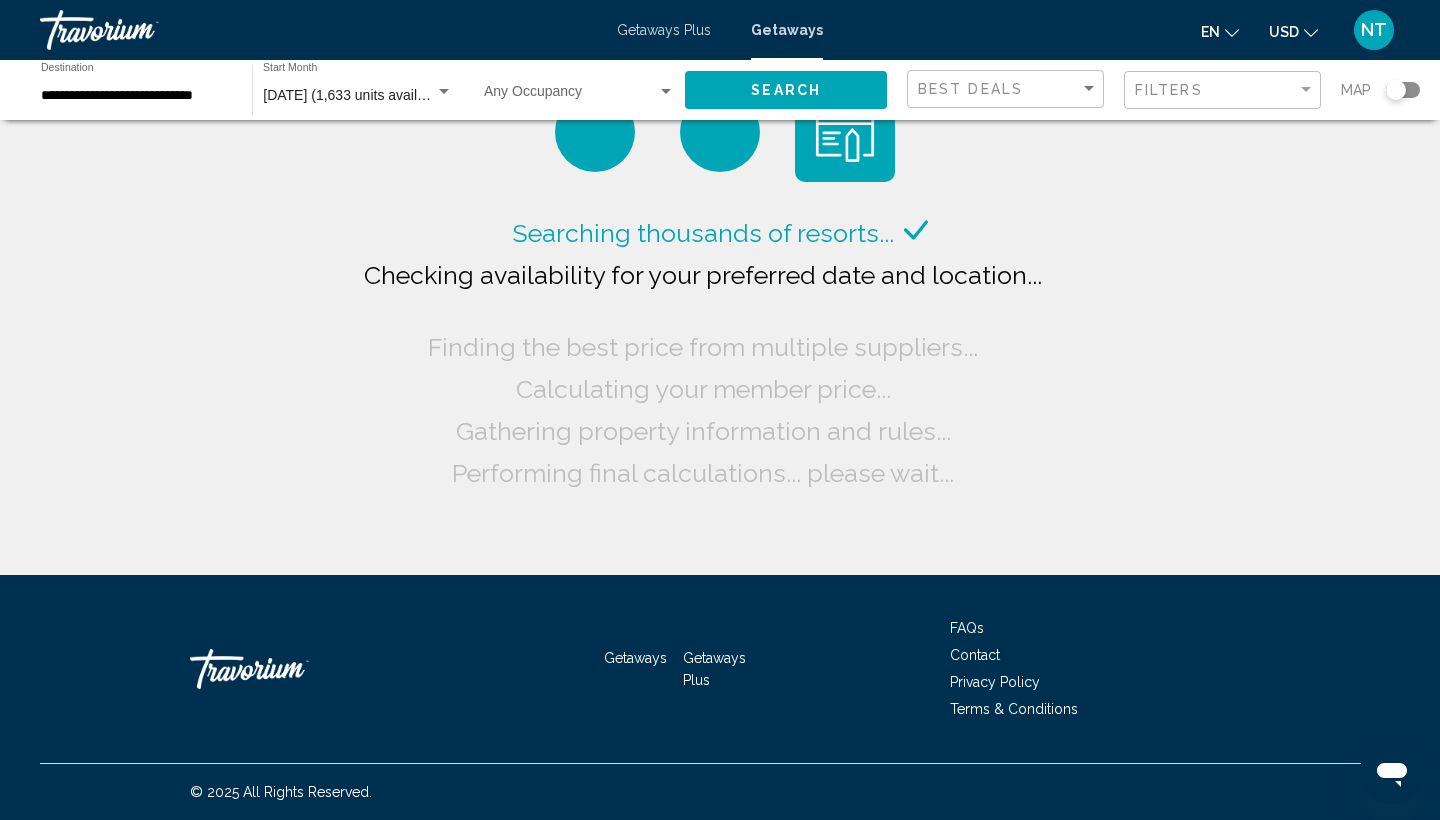click on "[DATE] (1,633 units available) Start Month All Start Months" 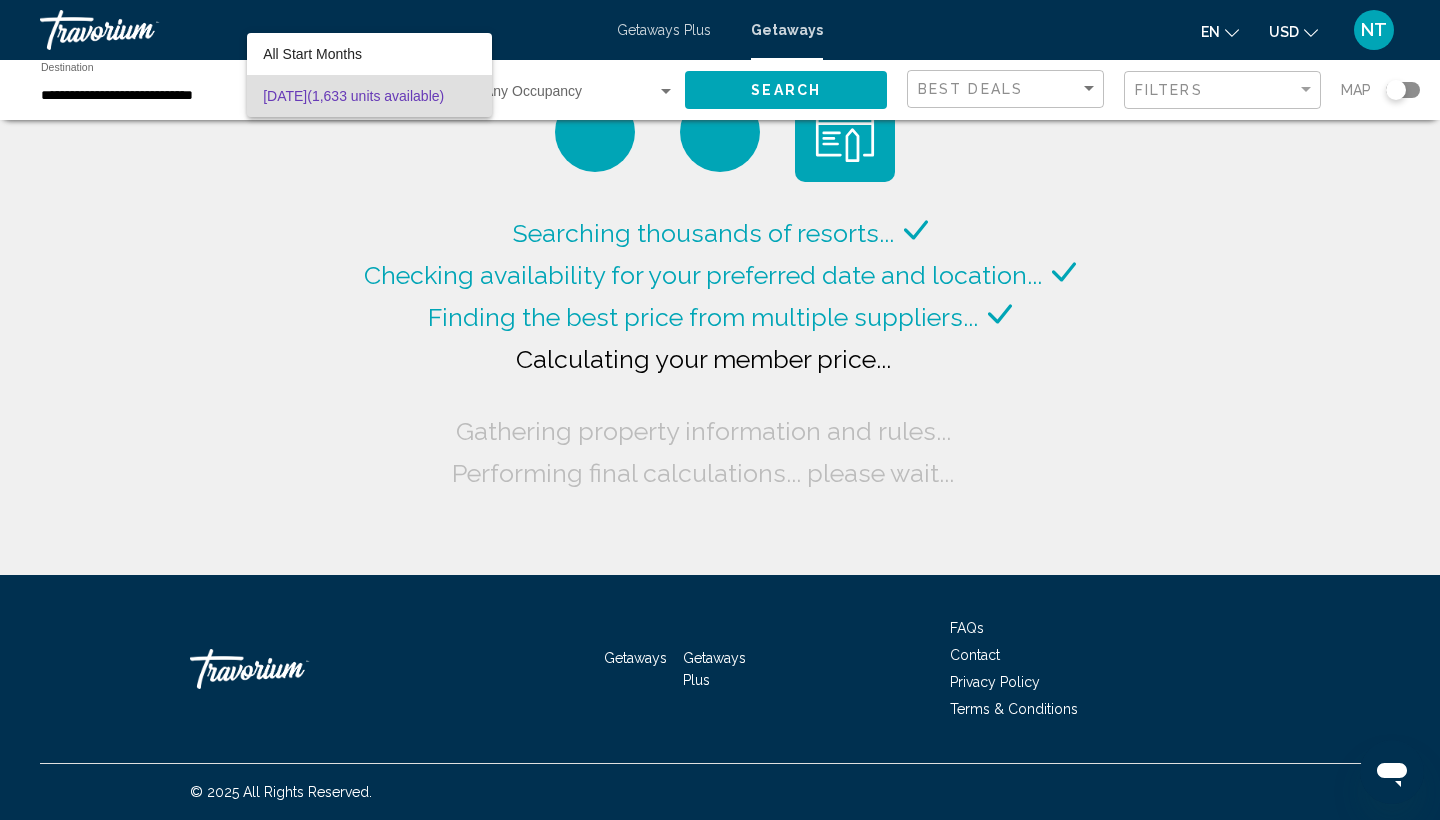 click at bounding box center [720, 410] 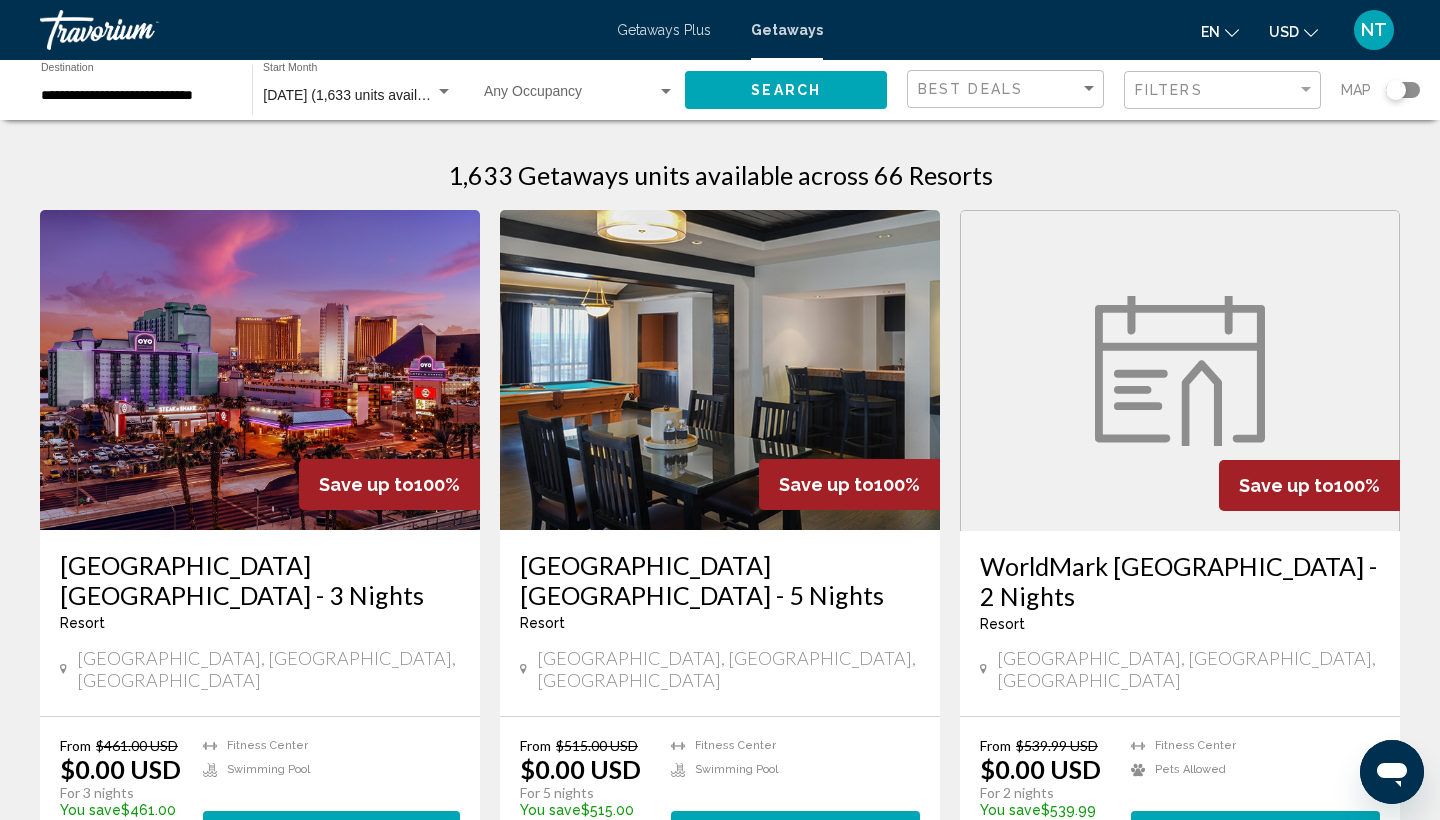 scroll, scrollTop: 0, scrollLeft: 0, axis: both 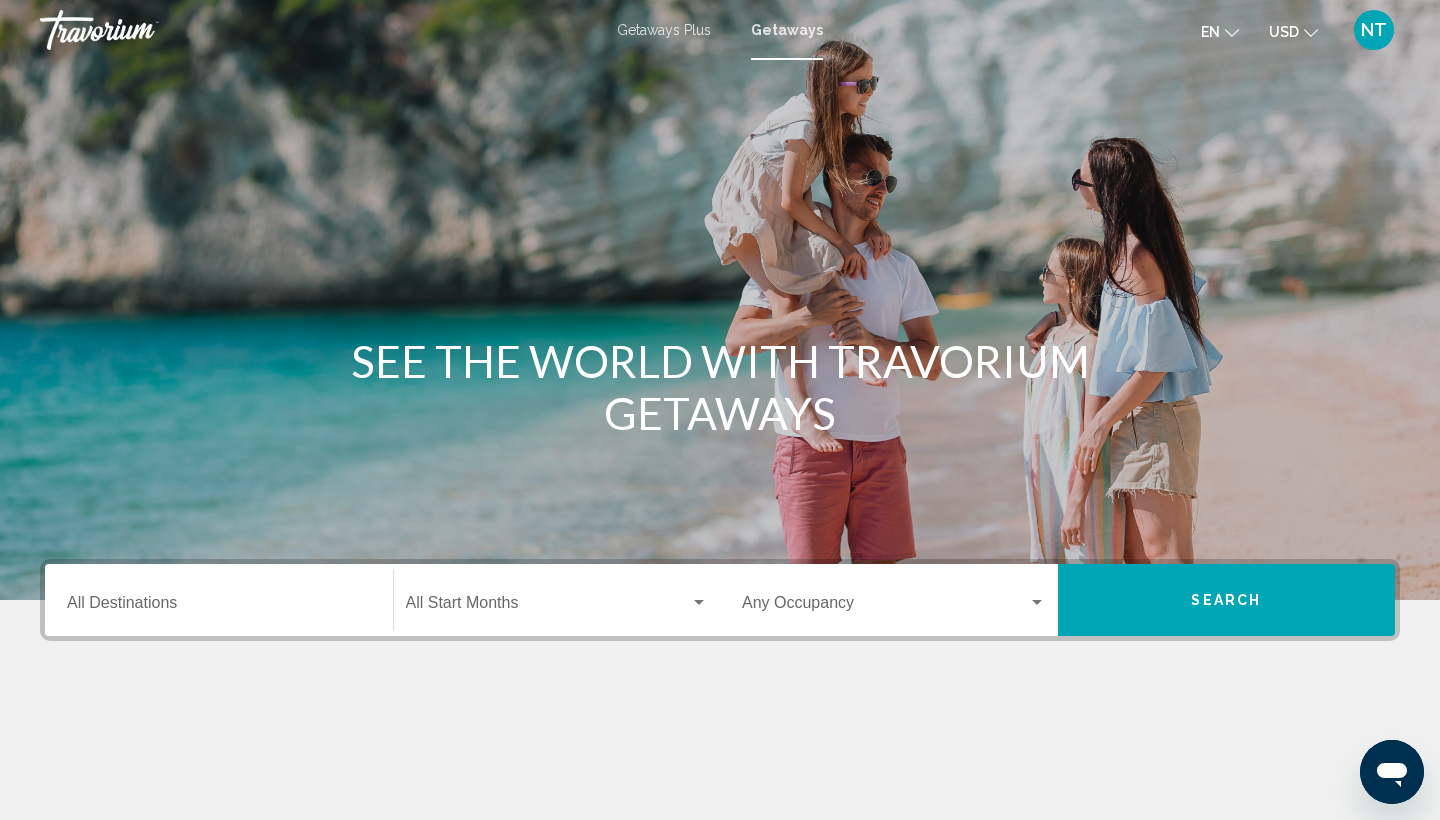 click on "Getaways Plus" at bounding box center (664, 30) 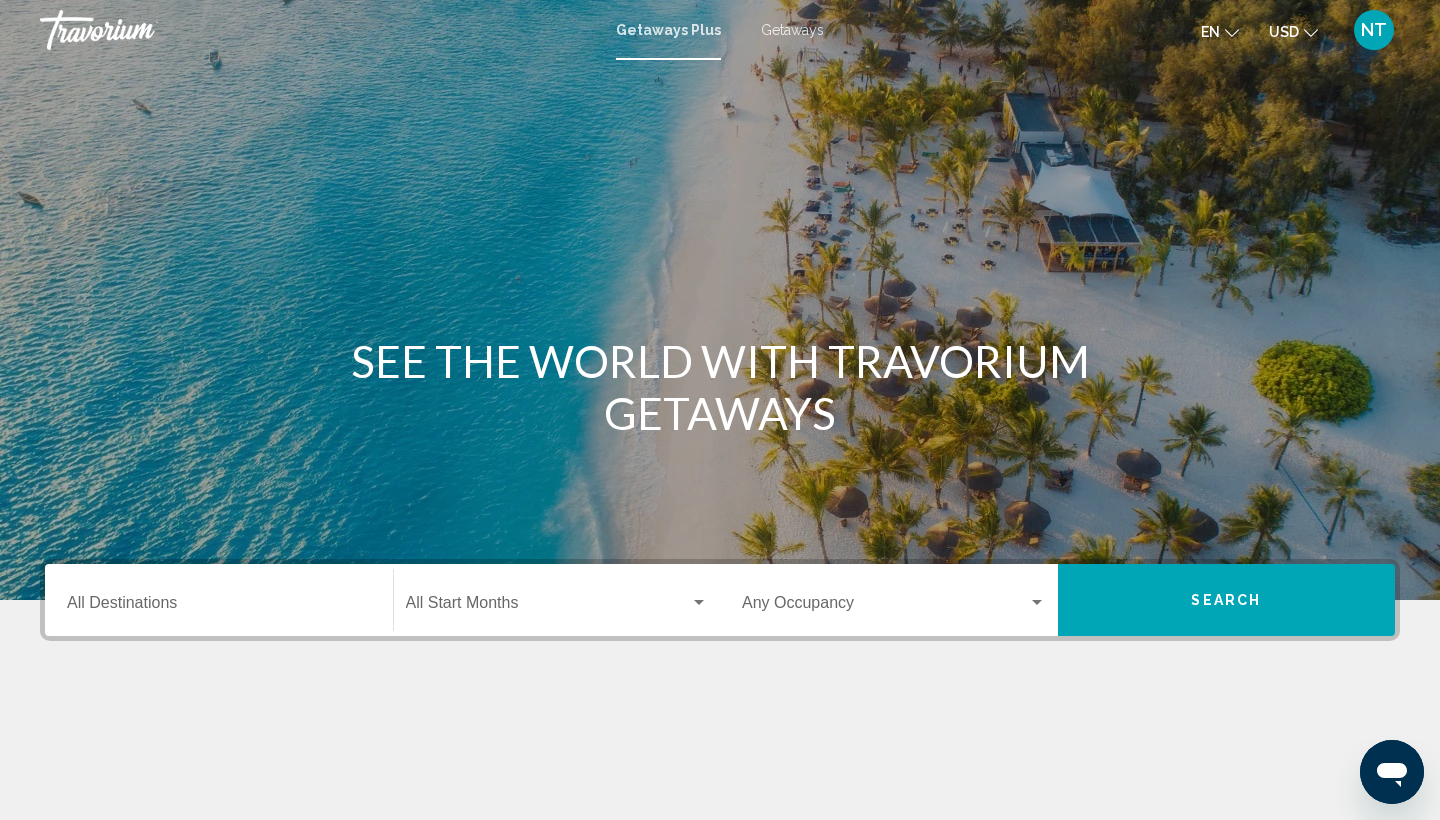 click on "Getaways Plus  Getaways en
English Español Français Italiano Português русский USD
USD ($) MXN (Mex$) CAD (Can$) GBP (£) EUR (€) AUD (A$) NZD (NZ$) CNY (CN¥) NT Login" at bounding box center [720, 30] 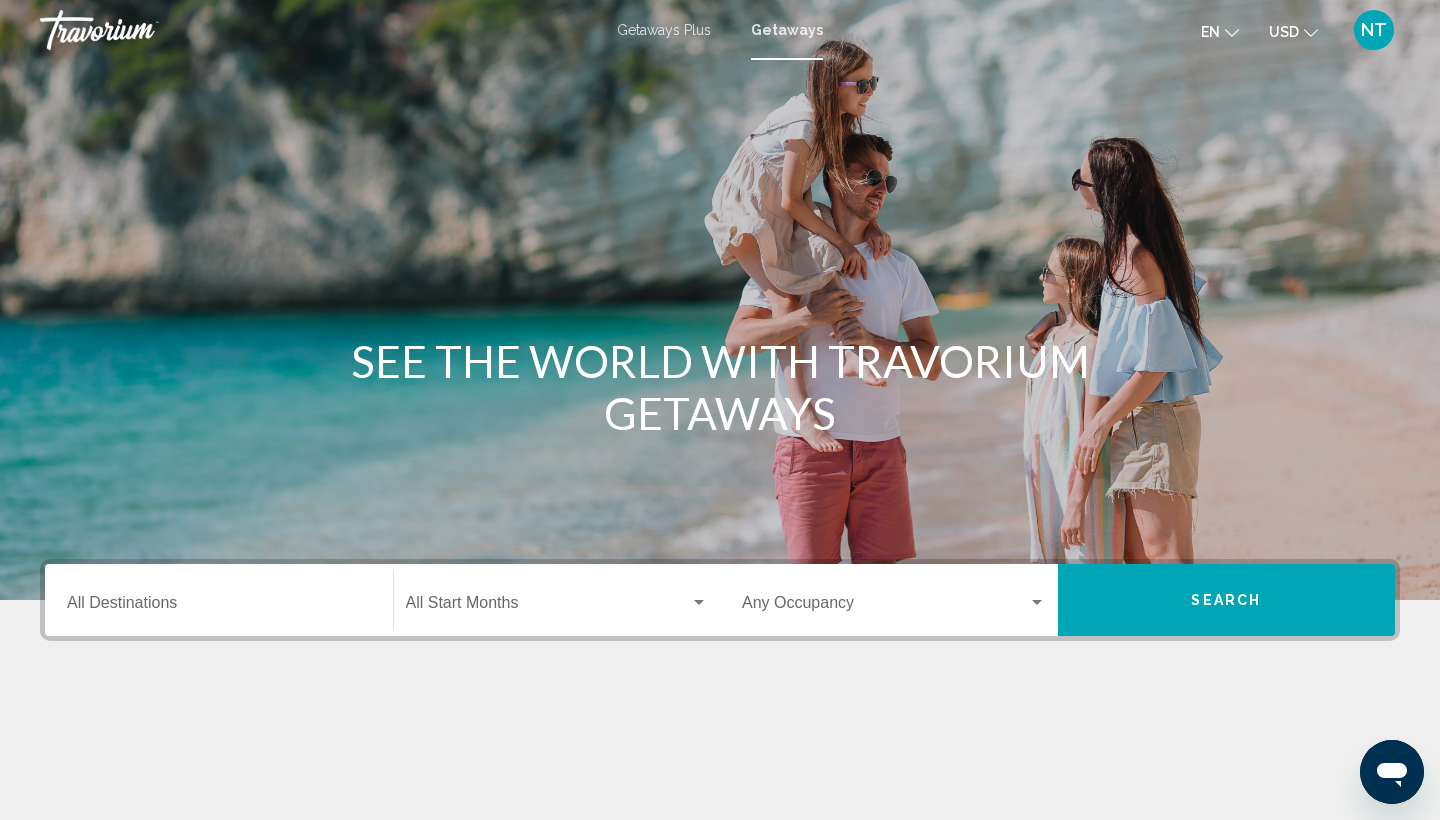click on "Destination All Destinations" at bounding box center [219, 600] 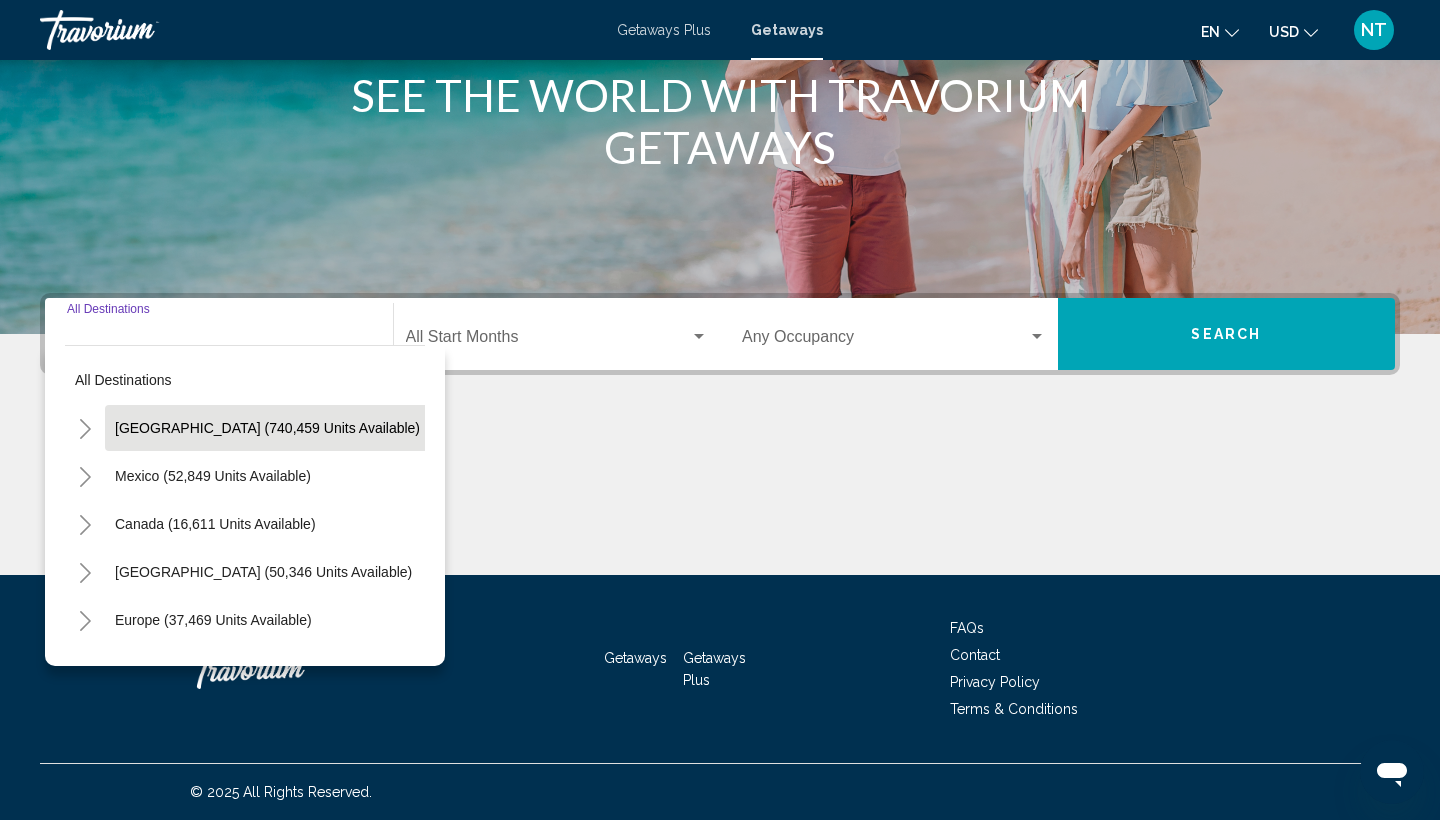 scroll, scrollTop: -1, scrollLeft: 0, axis: vertical 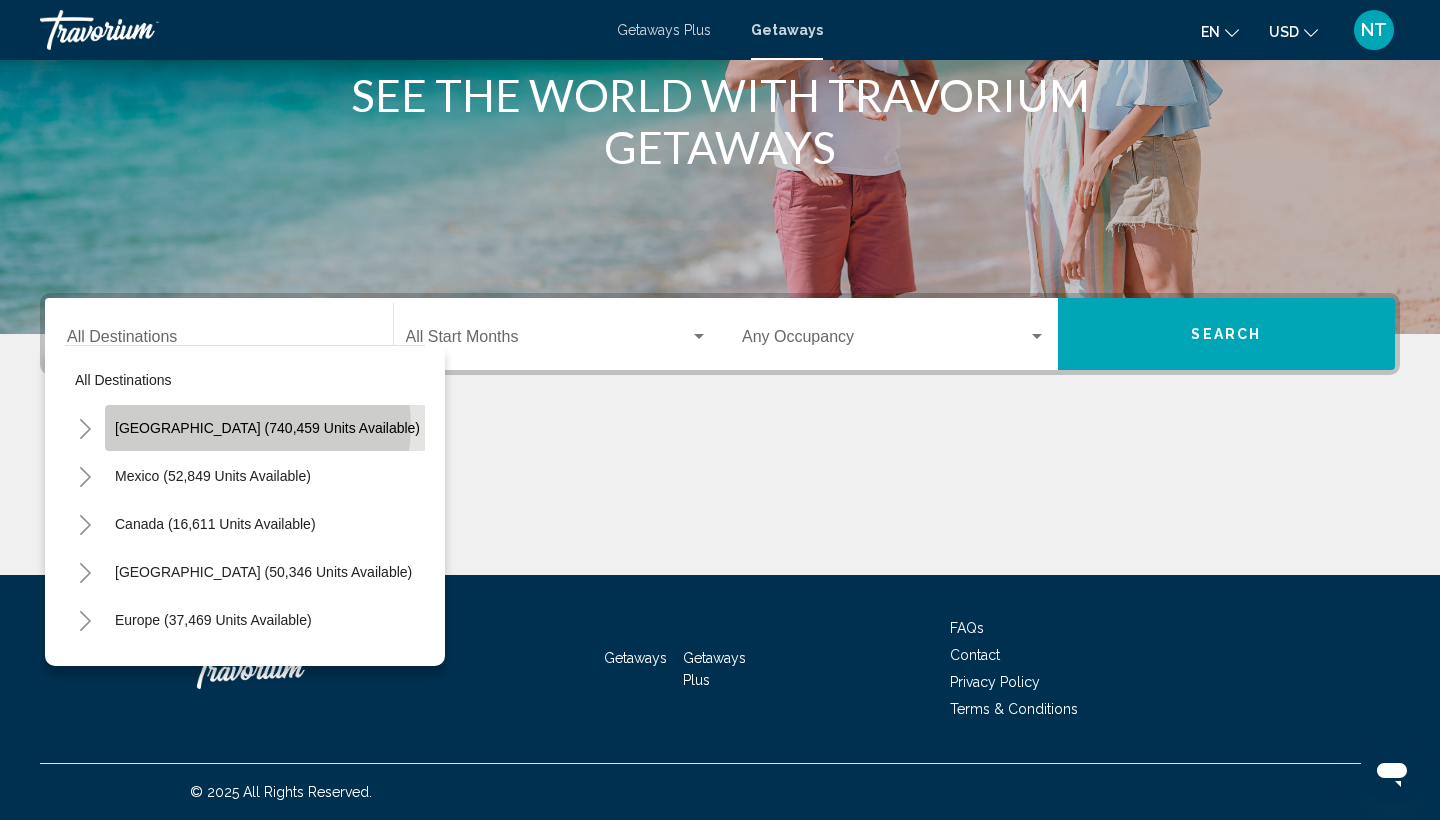 click on "[GEOGRAPHIC_DATA] (740,459 units available)" at bounding box center [213, 476] 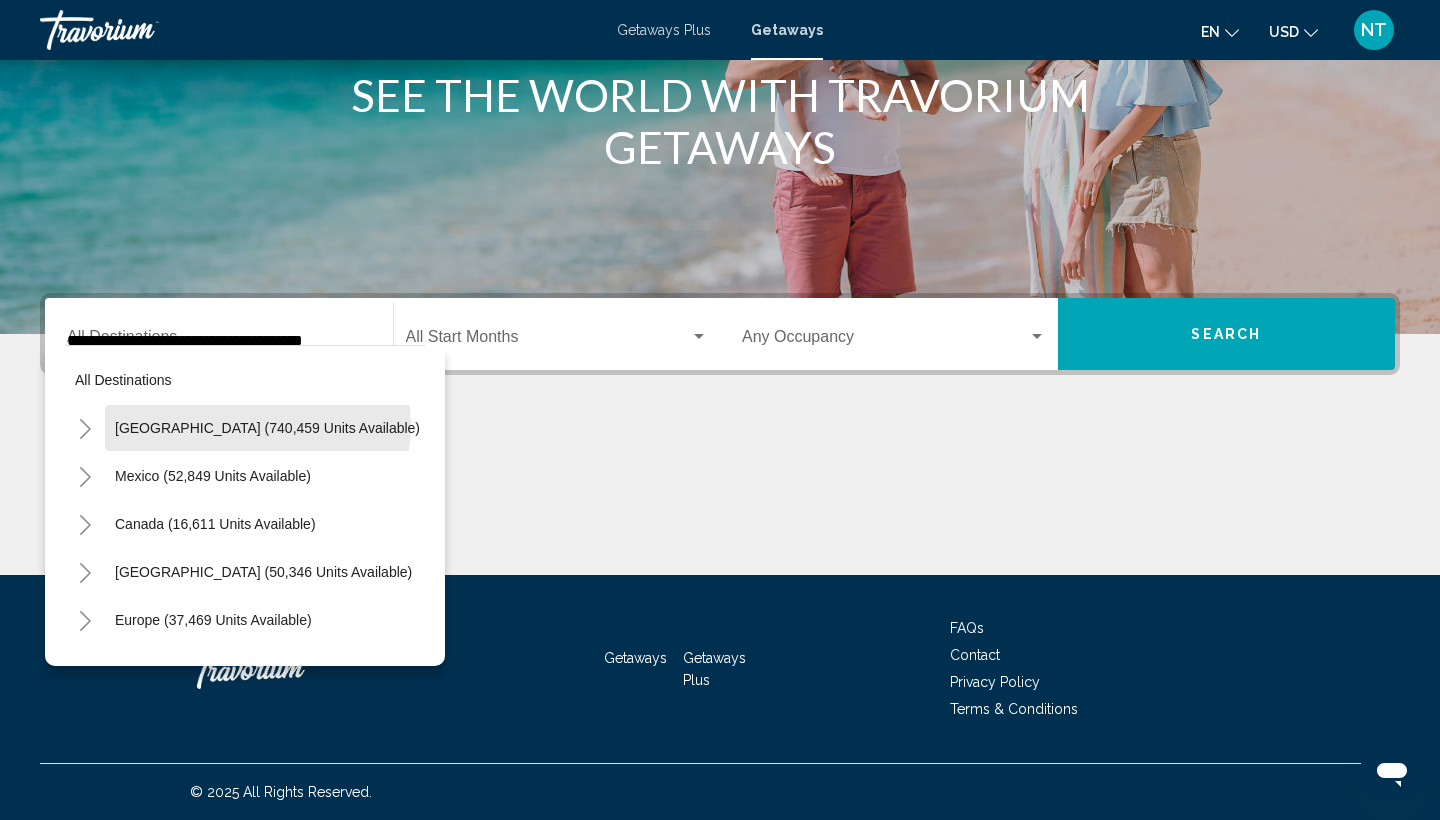 scroll, scrollTop: 0, scrollLeft: 0, axis: both 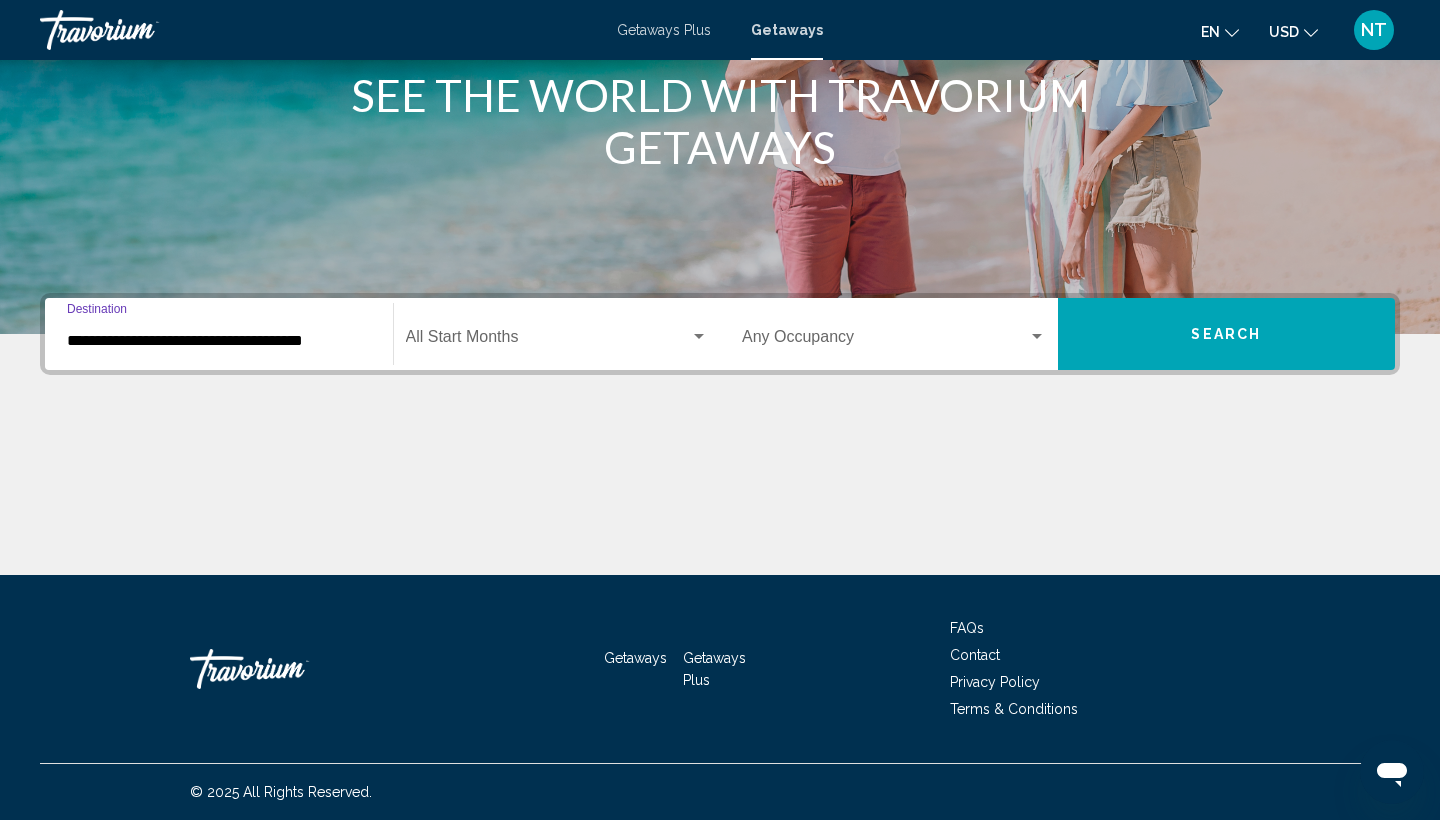 click on "**********" at bounding box center [219, 341] 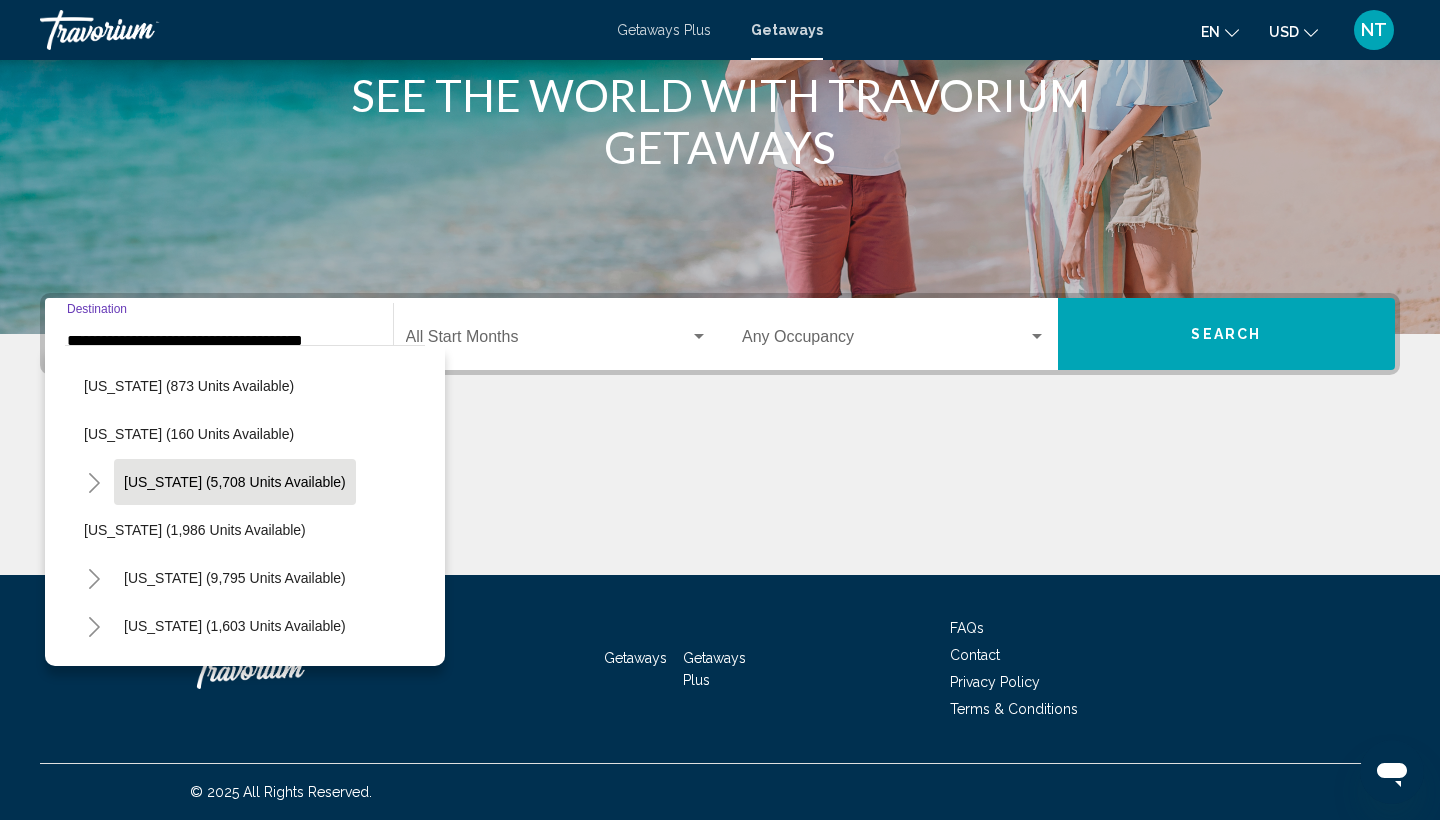 scroll, scrollTop: 1004, scrollLeft: 11, axis: both 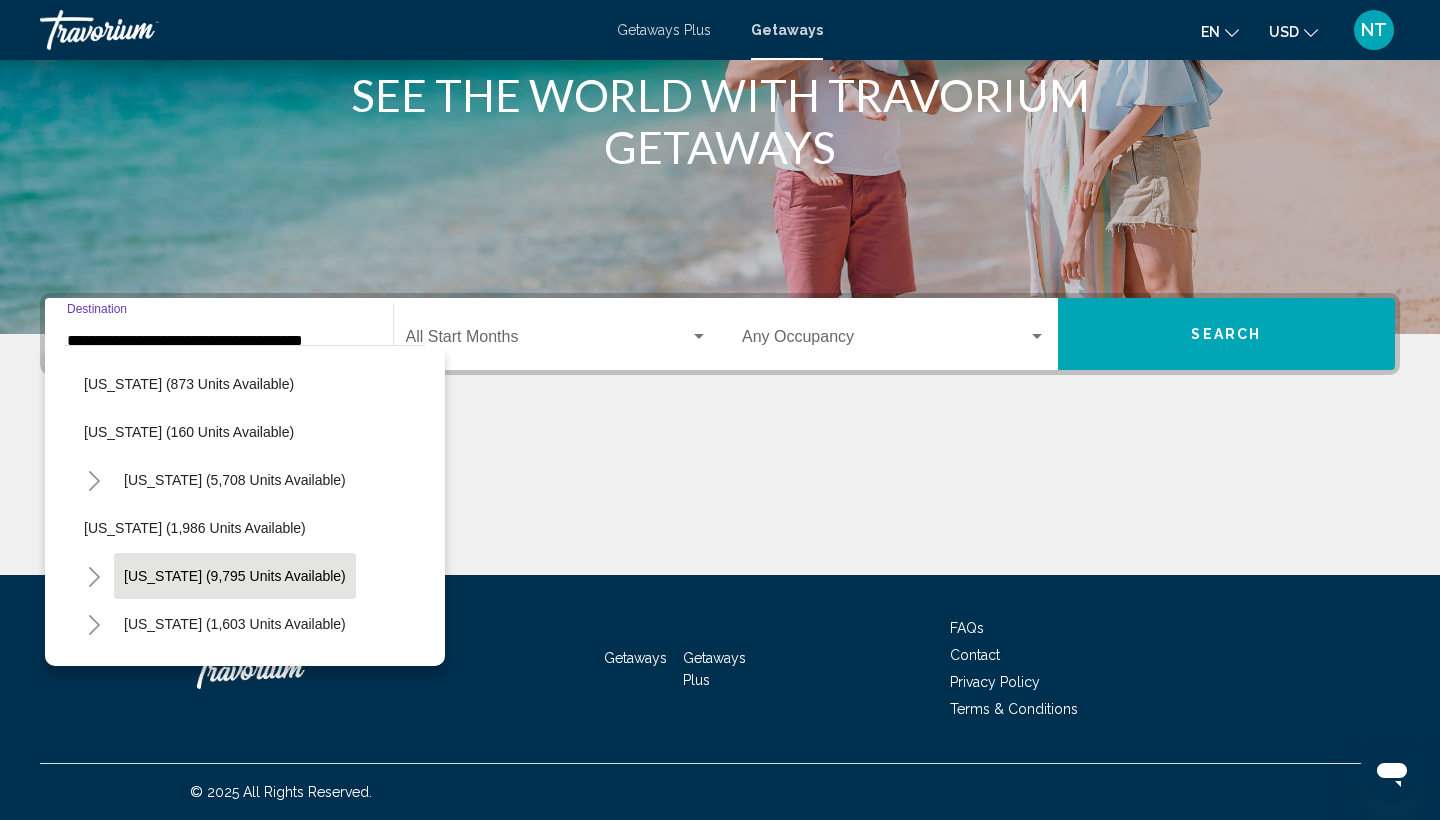 click on "[US_STATE] (9,795 units available)" 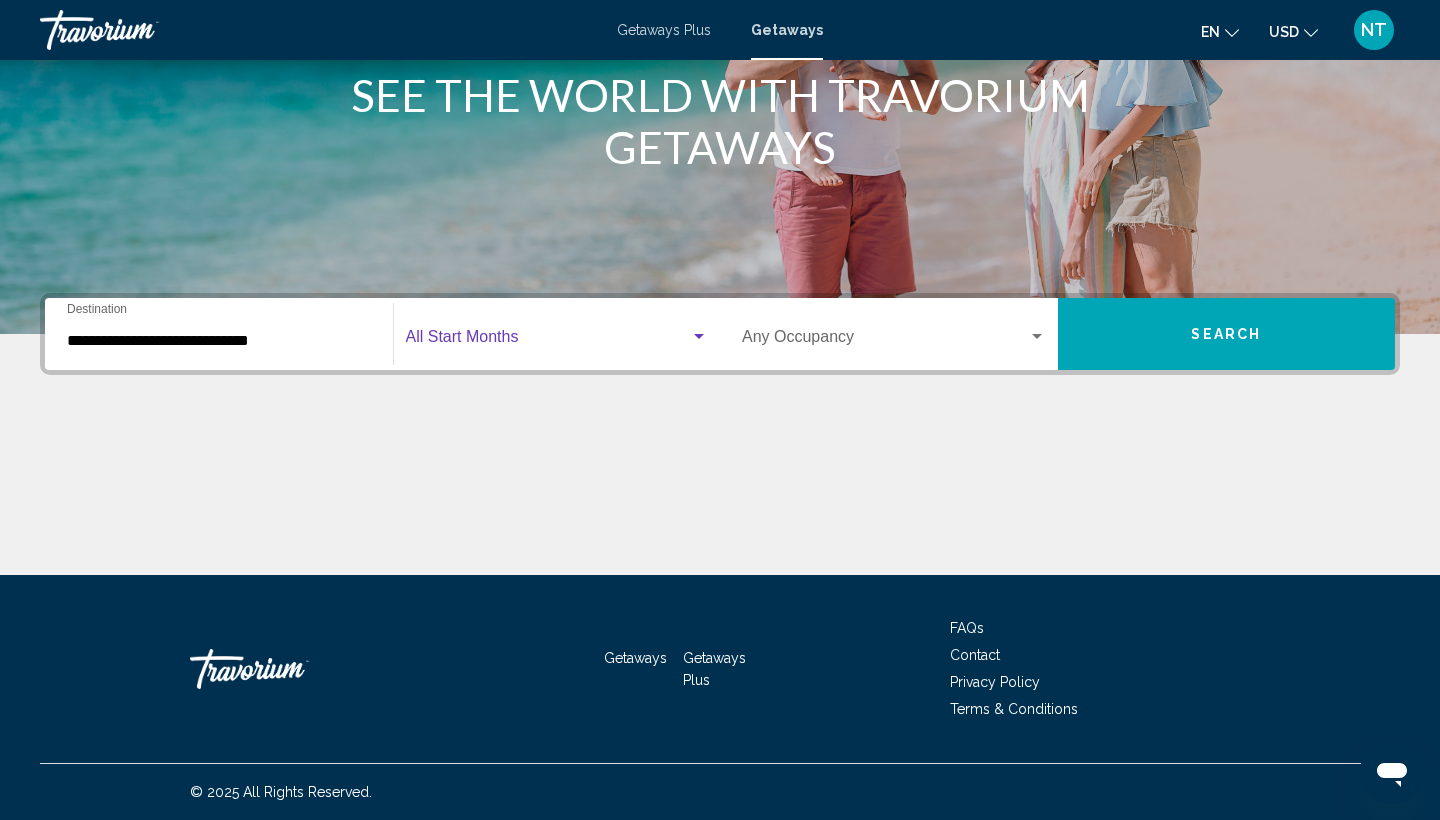 click at bounding box center (548, 341) 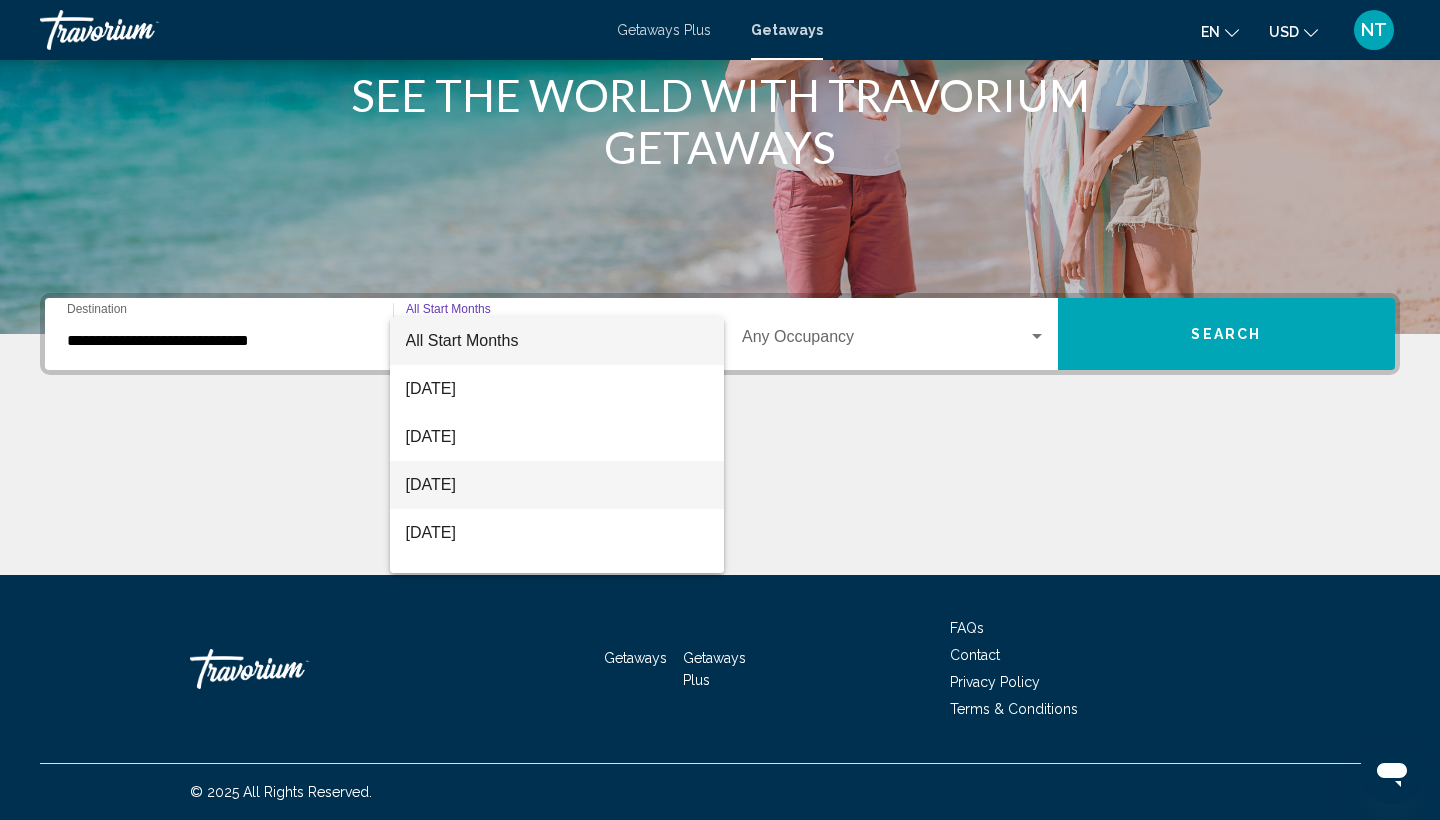 click on "[DATE]" at bounding box center (557, 485) 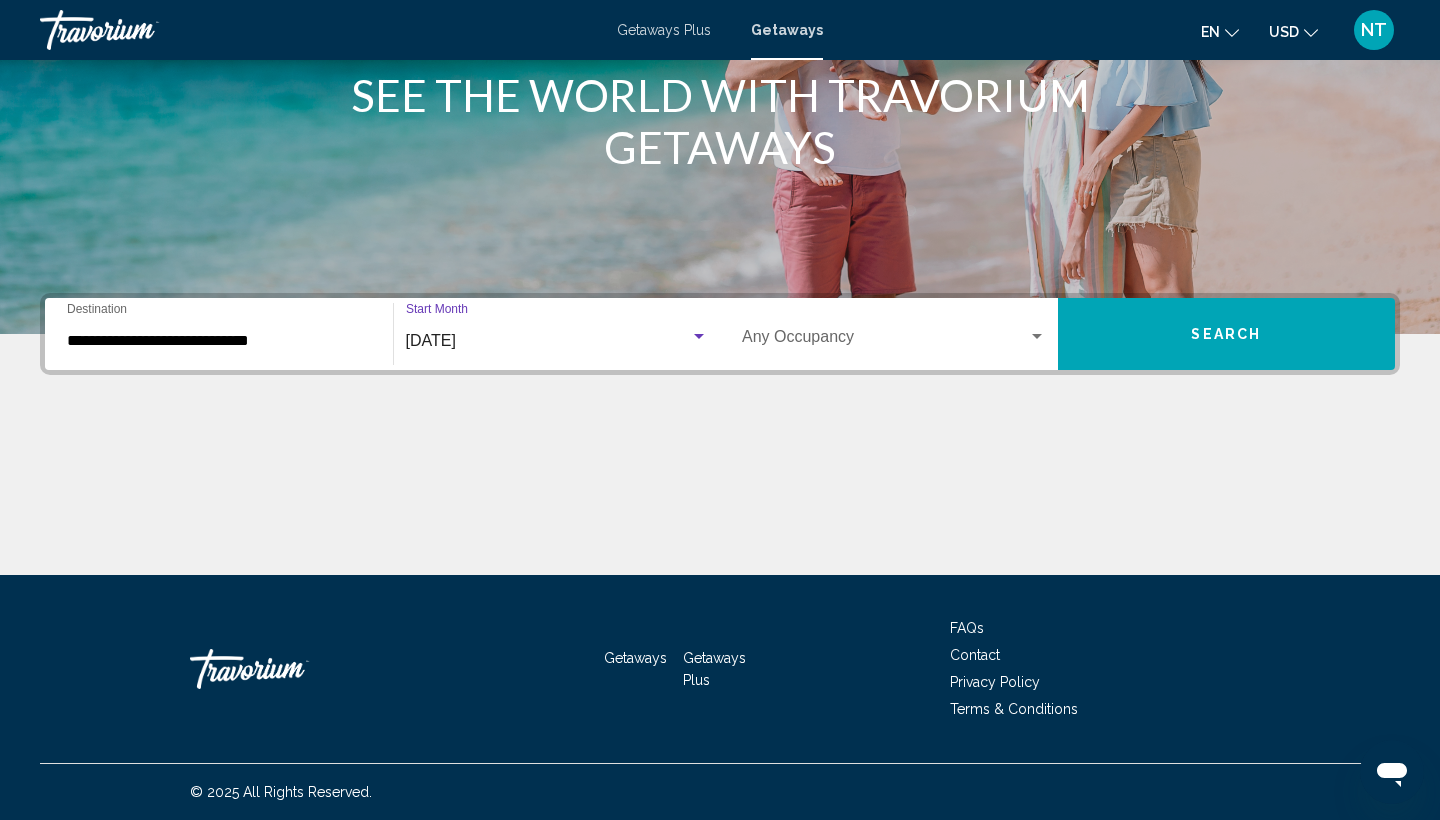 click on "Occupancy Any Occupancy" at bounding box center (894, 334) 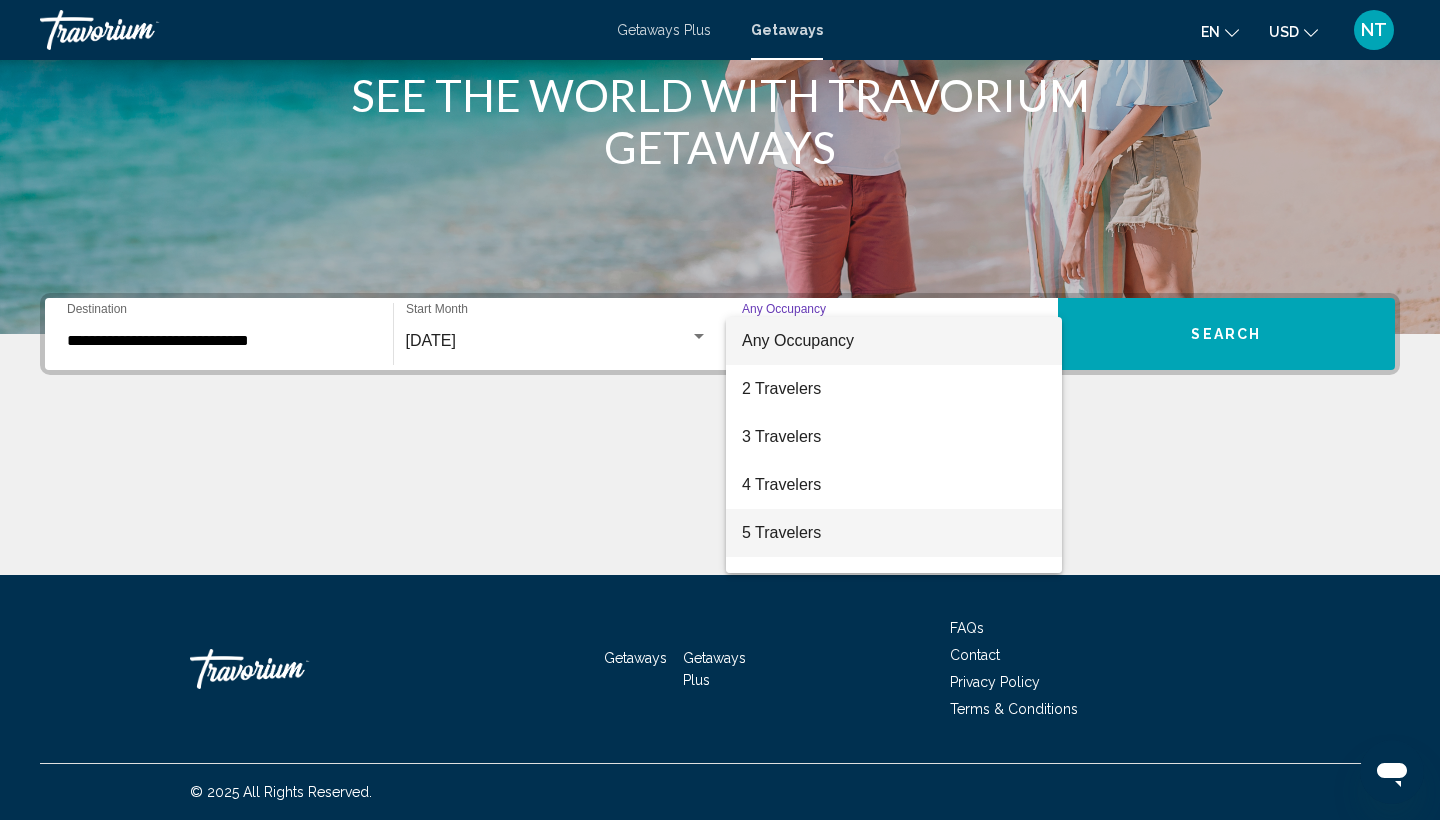 click on "5 Travelers" at bounding box center (894, 533) 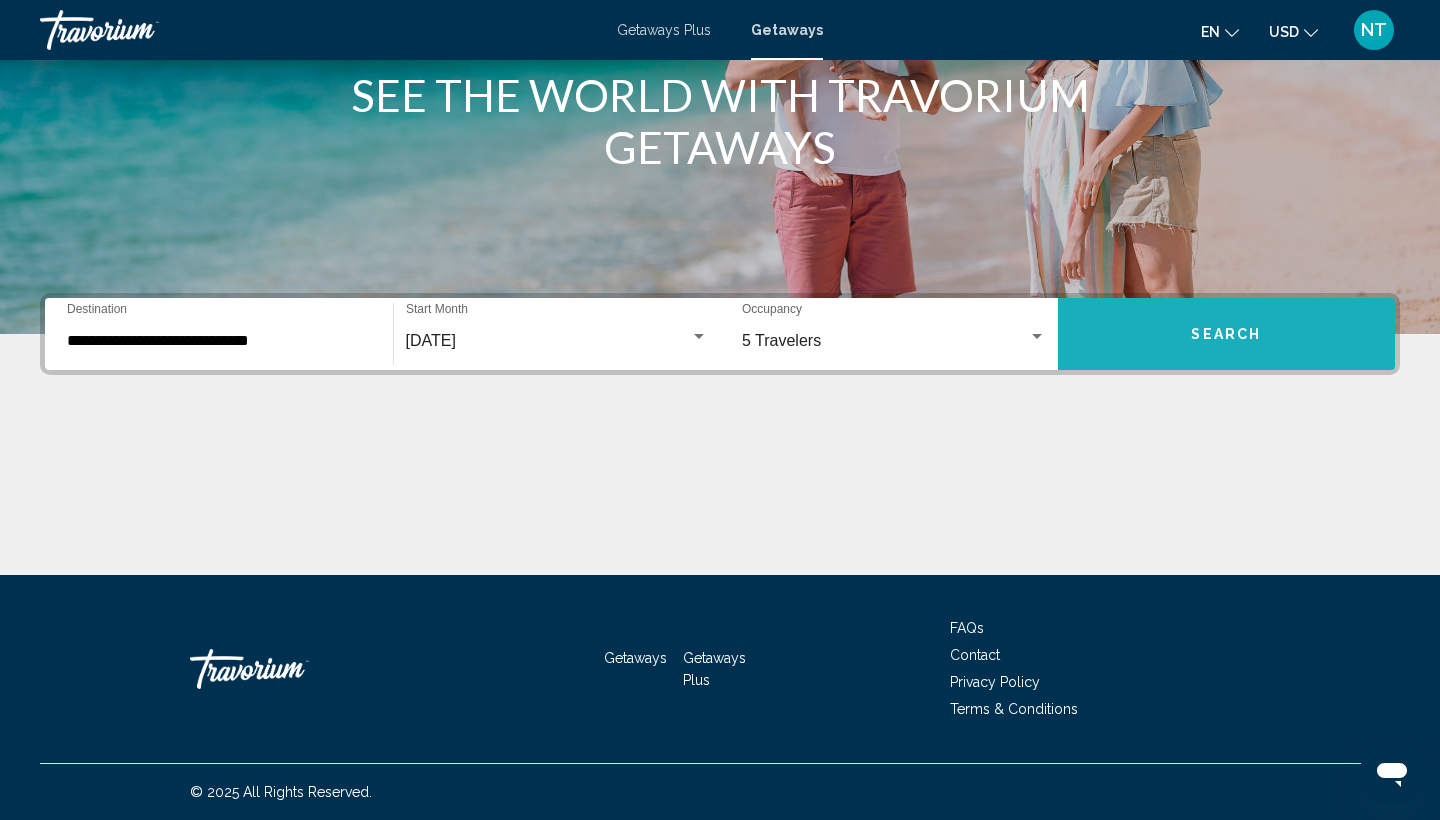click on "Search" at bounding box center (1227, 334) 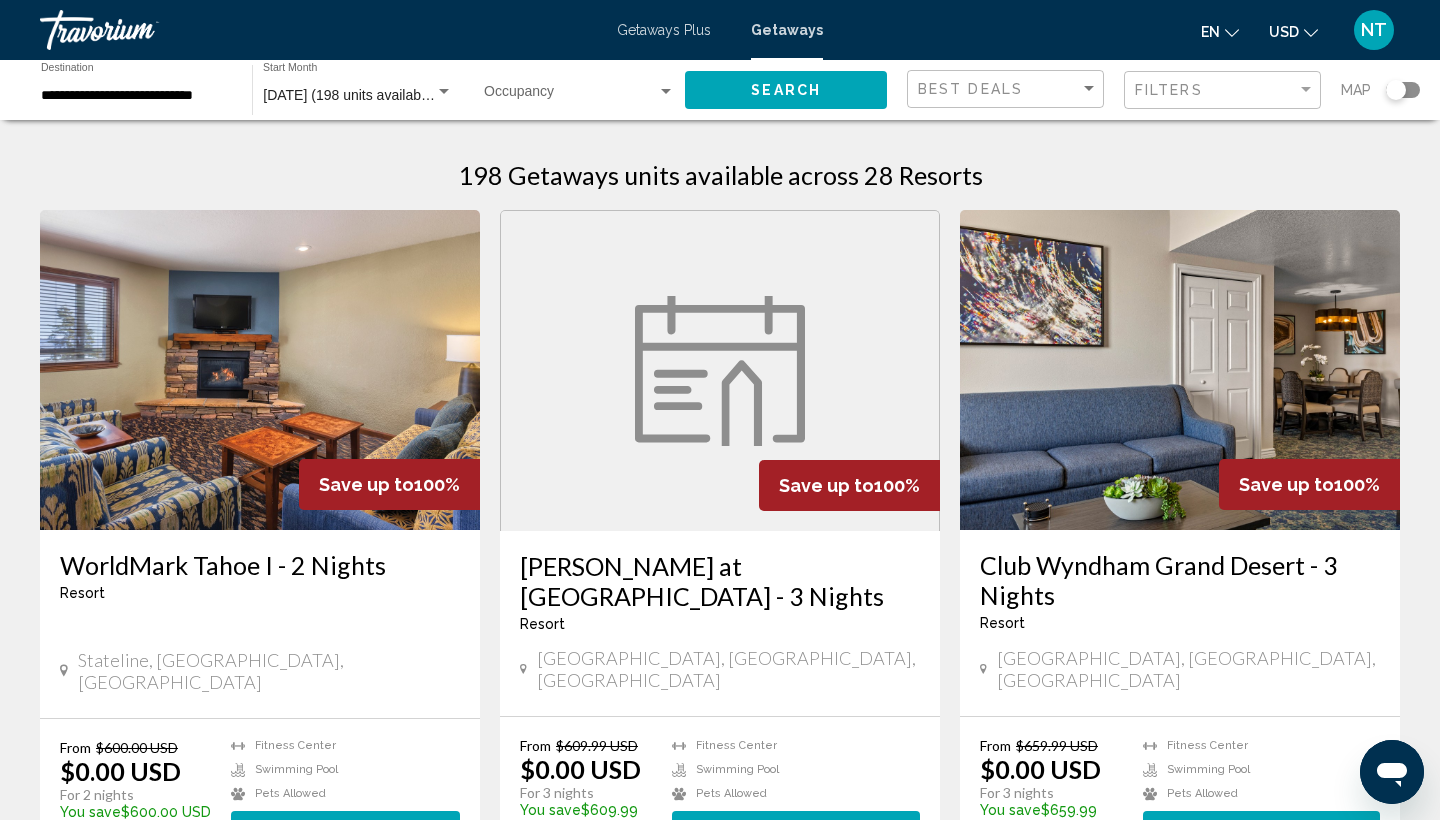 scroll, scrollTop: 0, scrollLeft: 0, axis: both 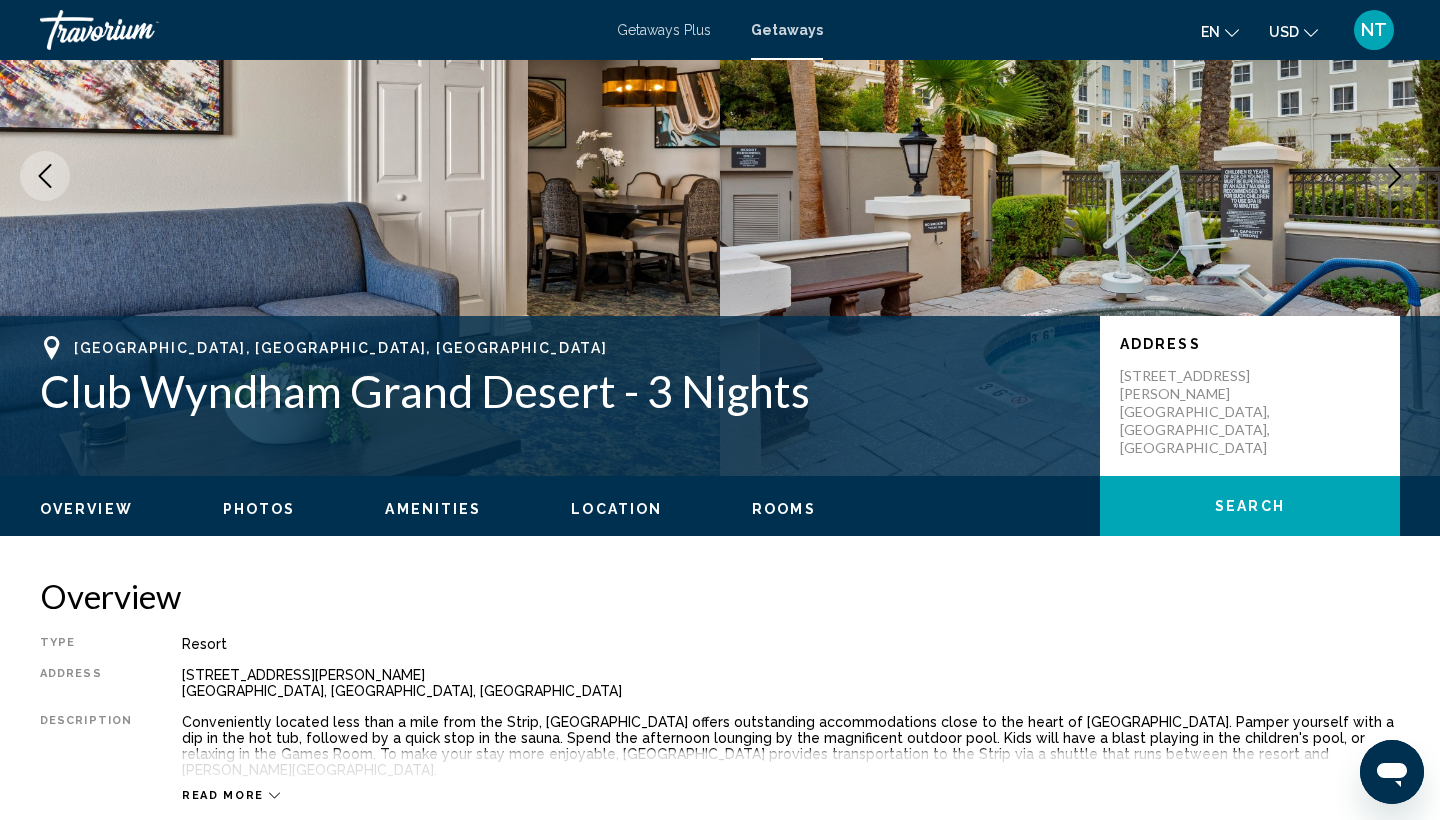 click on "Overview
Photos
Amenities
Location
Rooms
Search" 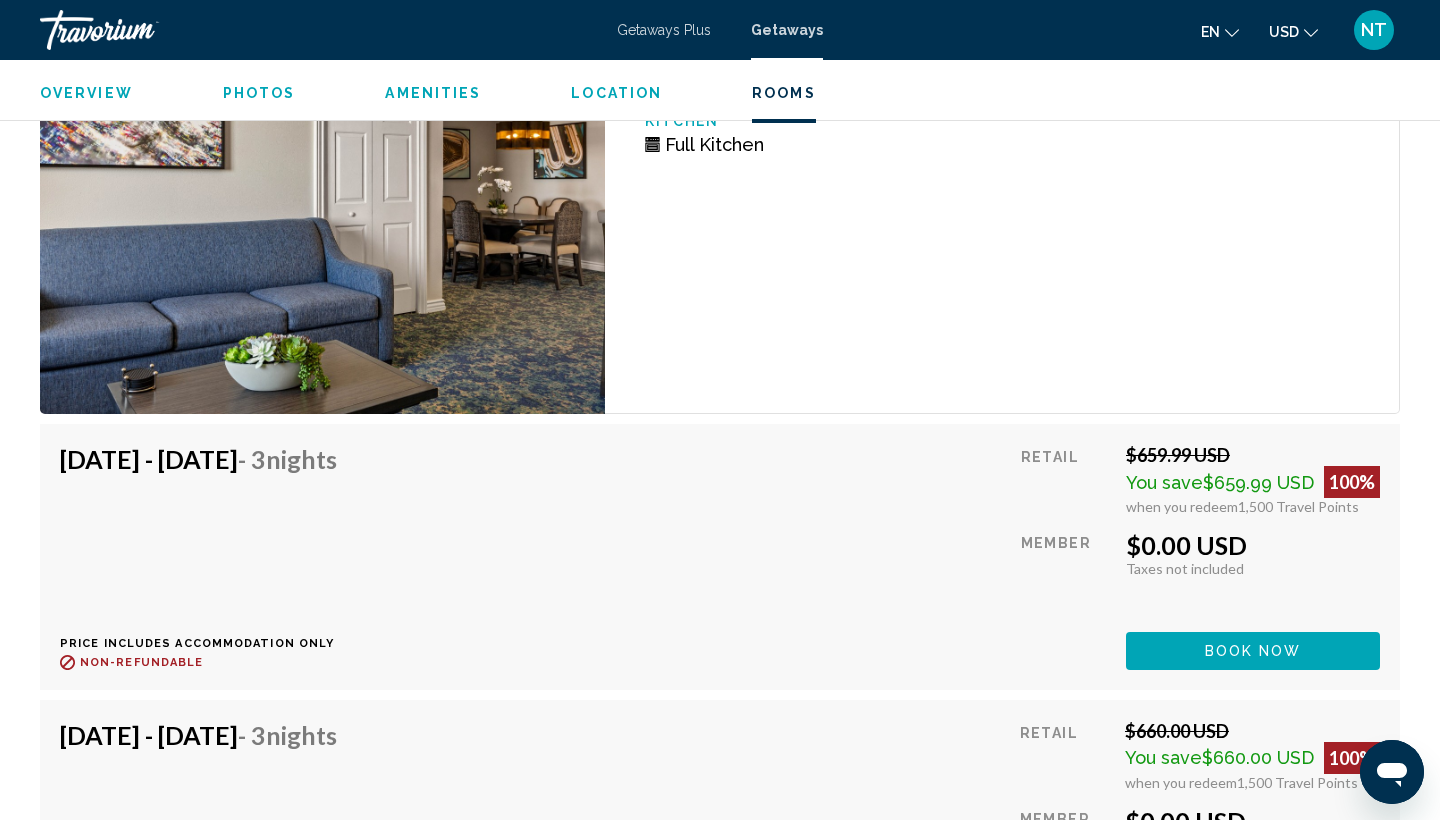 scroll, scrollTop: 3125, scrollLeft: 0, axis: vertical 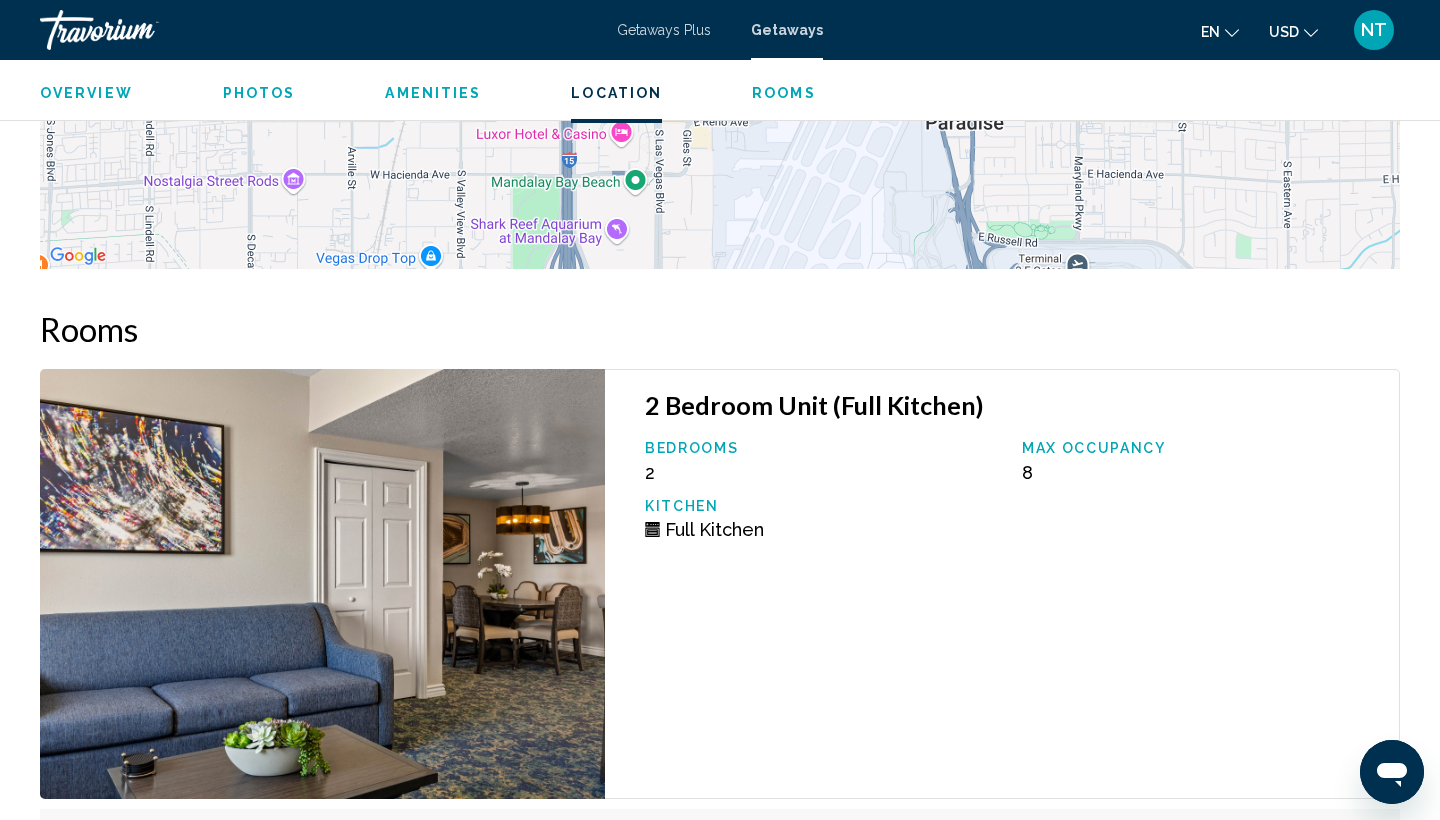 click on "Overview" at bounding box center [86, 93] 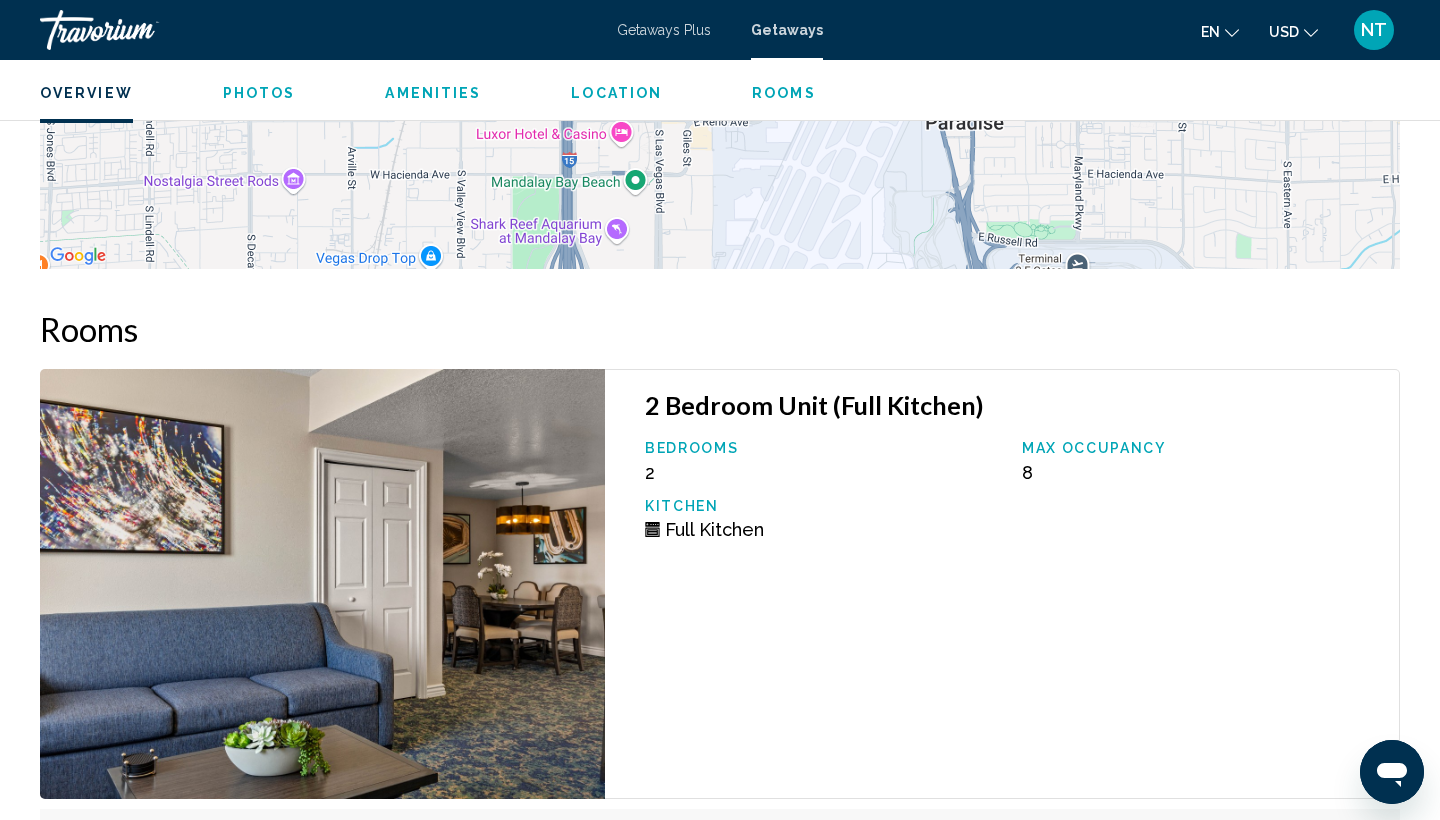 scroll, scrollTop: 641, scrollLeft: 0, axis: vertical 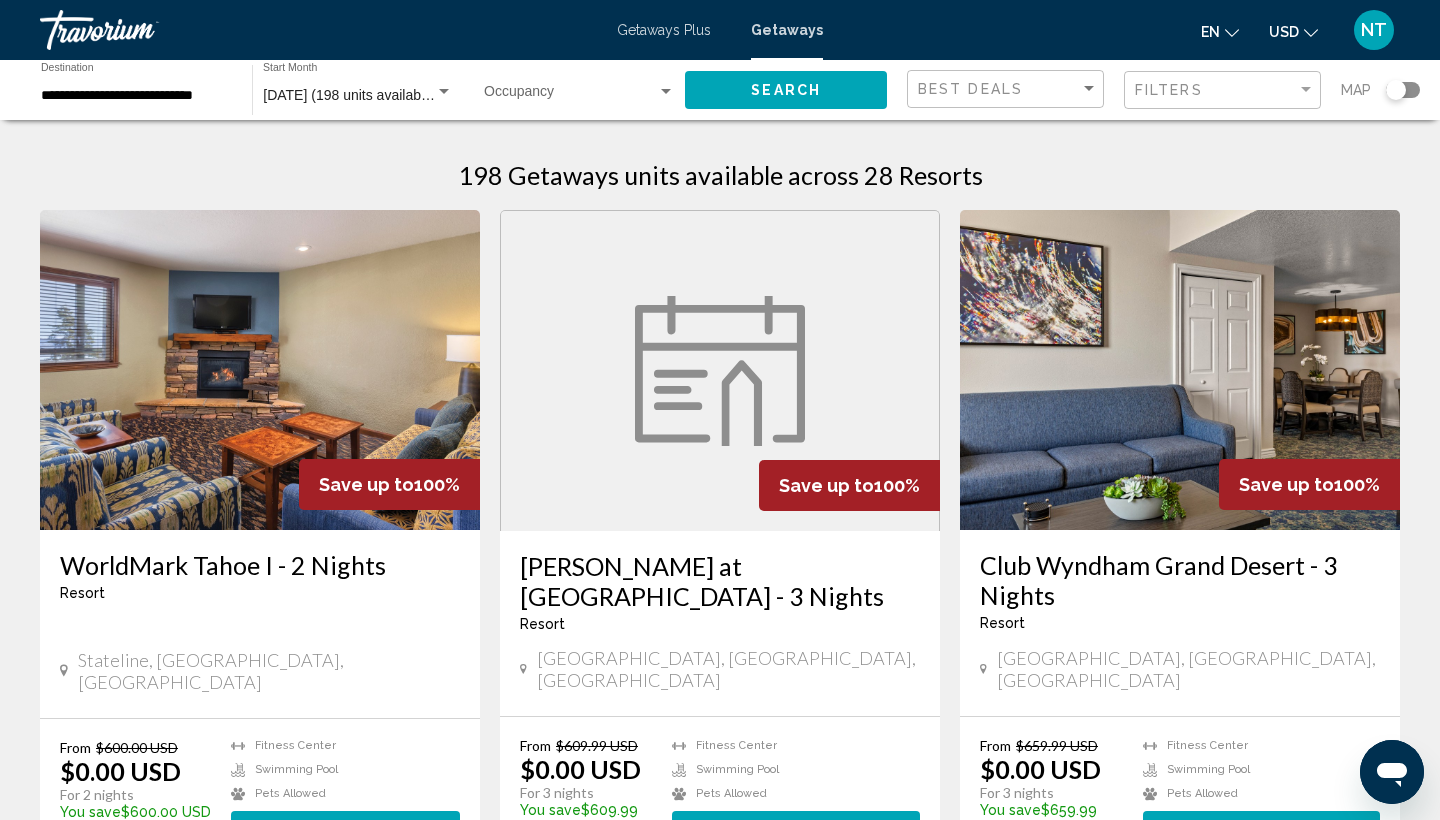 click at bounding box center [570, 96] 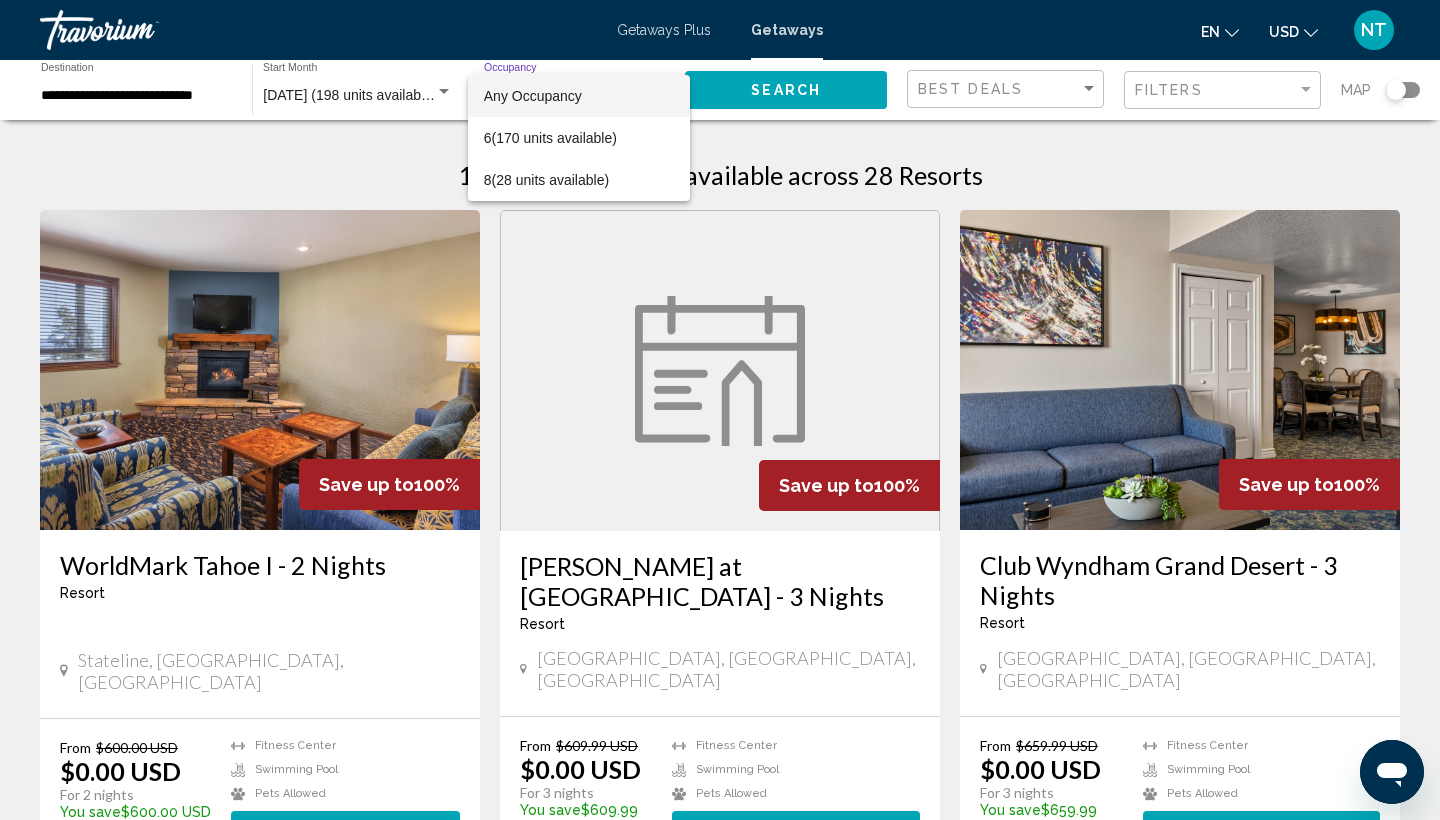 click at bounding box center [720, 410] 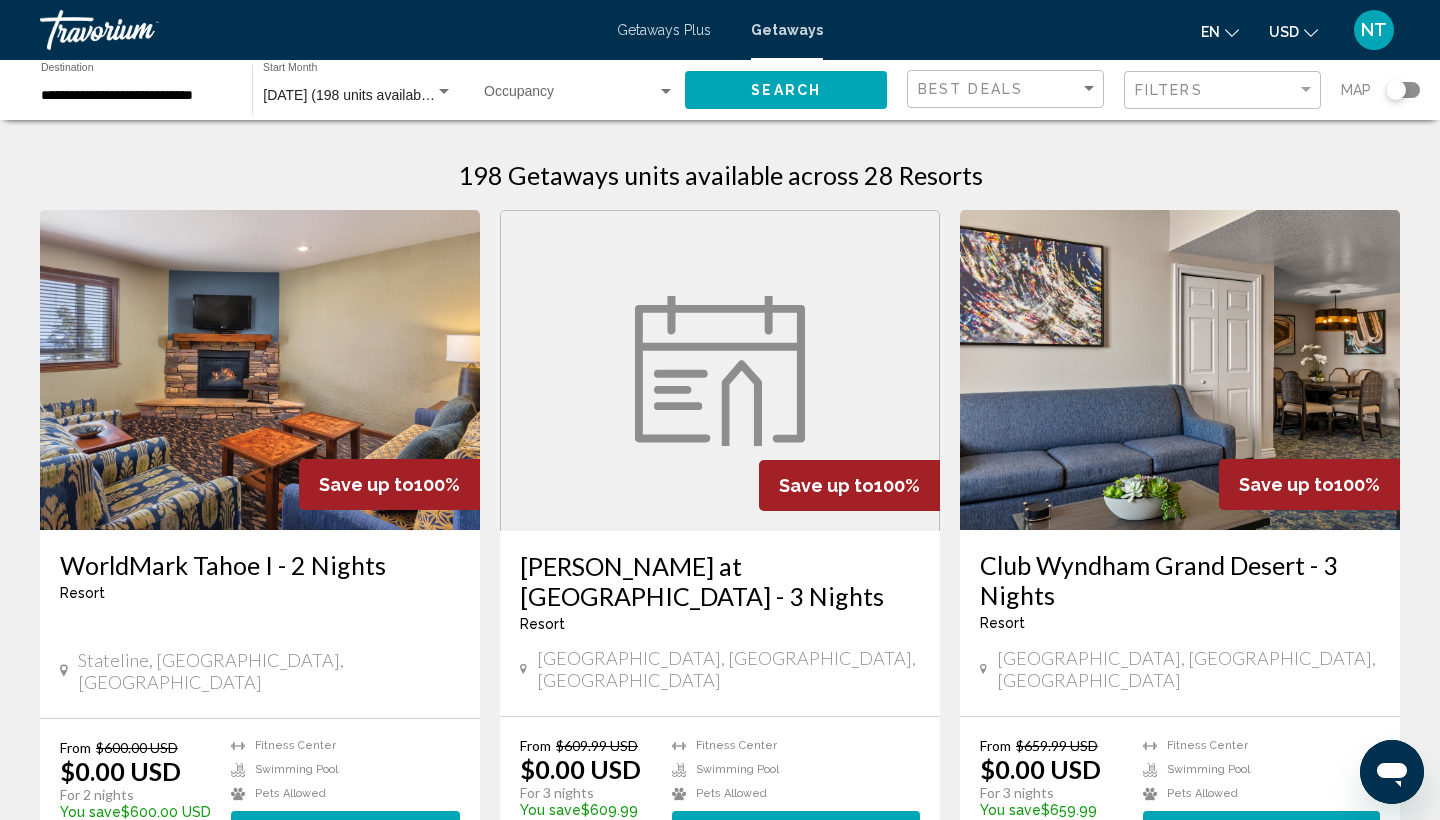 scroll, scrollTop: 0, scrollLeft: 0, axis: both 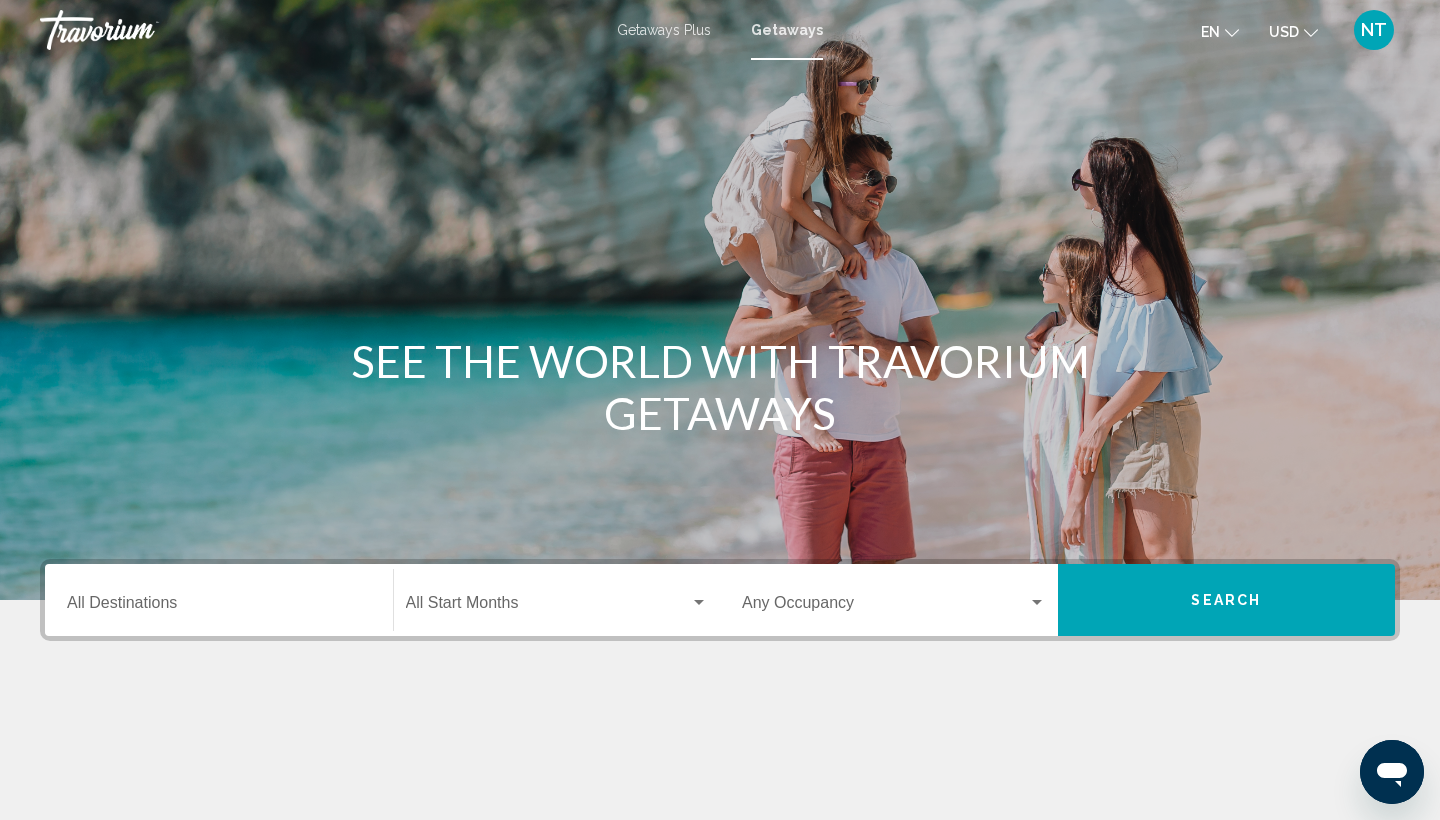 click on "Getaways Plus" at bounding box center [664, 30] 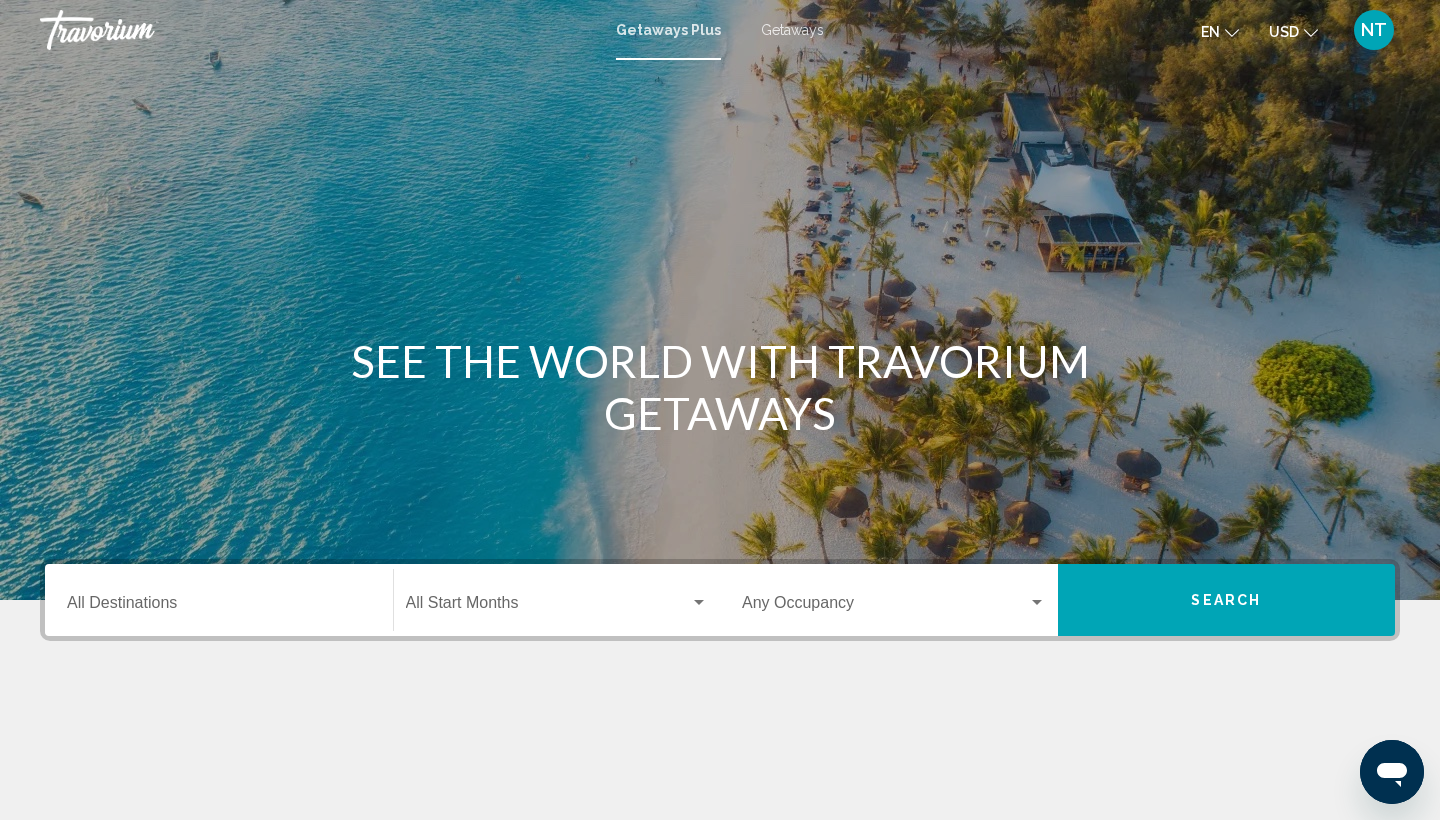 click on "Getaways Plus  Getaways en
English Español Français Italiano Português русский USD
USD ($) MXN (Mex$) CAD (Can$) GBP (£) EUR (€) AUD (A$) NZD (NZ$) CNY (CN¥) NT Login" at bounding box center [720, 30] 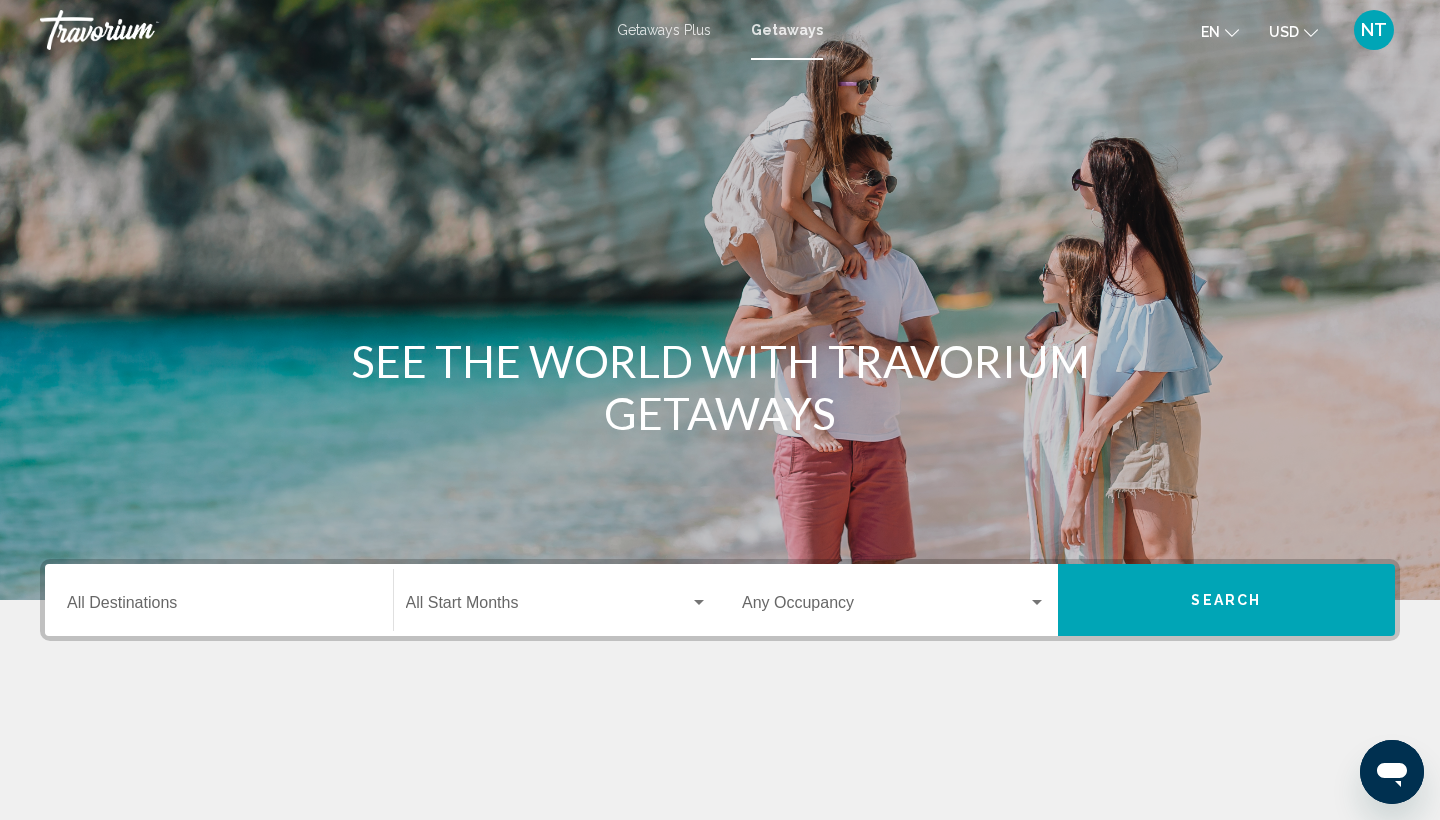click on "NT" at bounding box center (1374, 30) 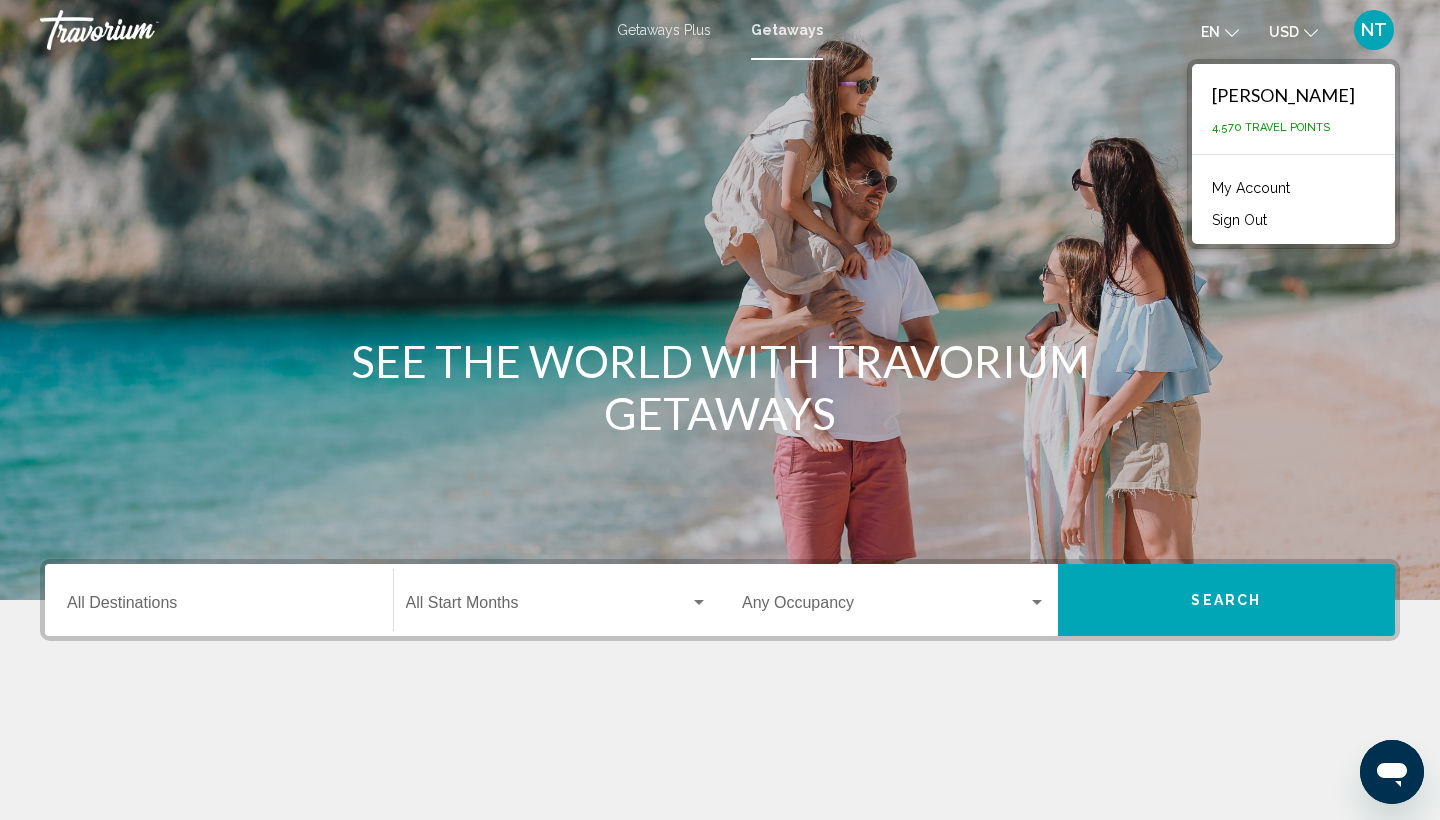 click on "Natalie Thach" at bounding box center [1283, 95] 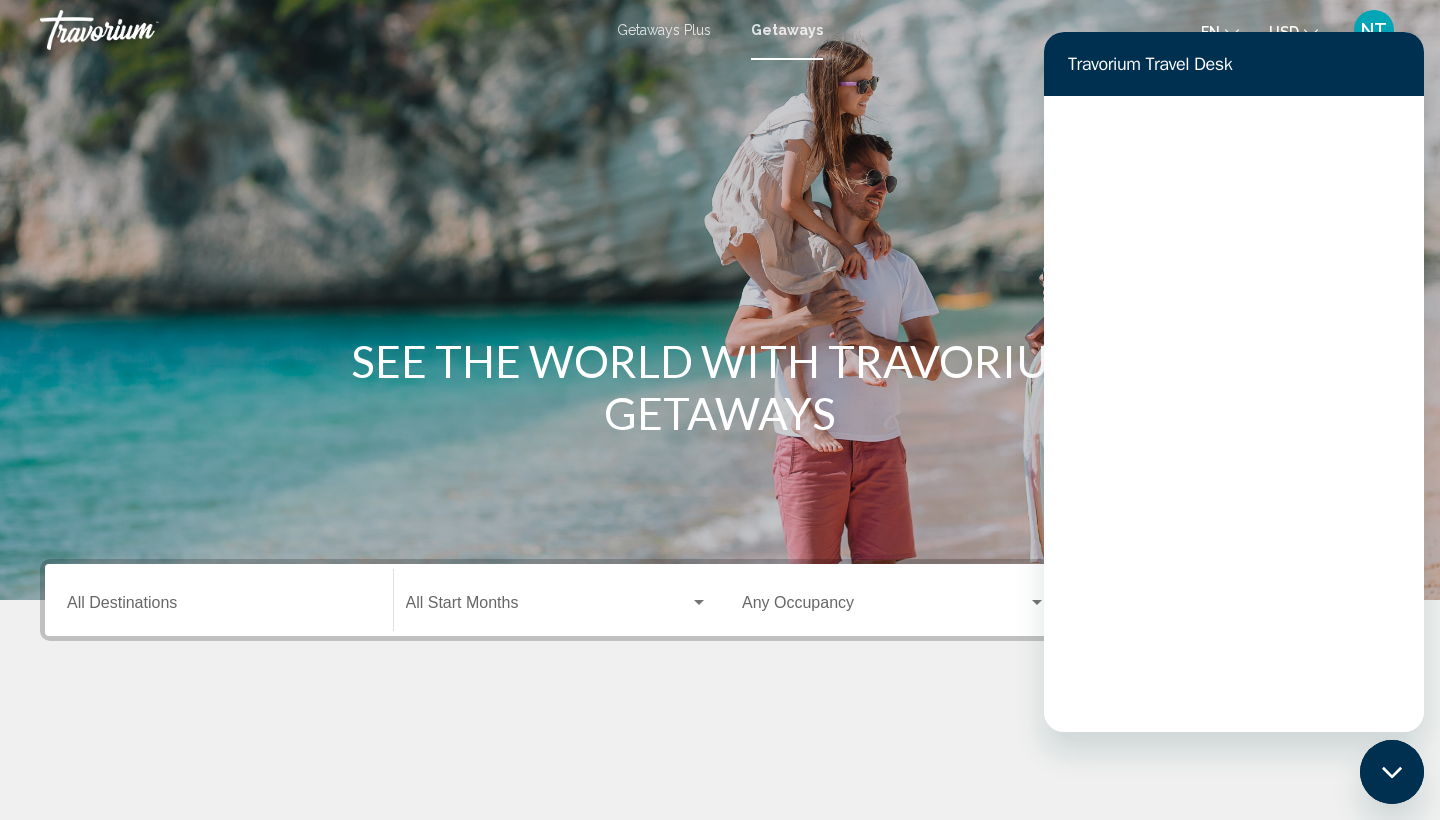 scroll, scrollTop: 0, scrollLeft: 0, axis: both 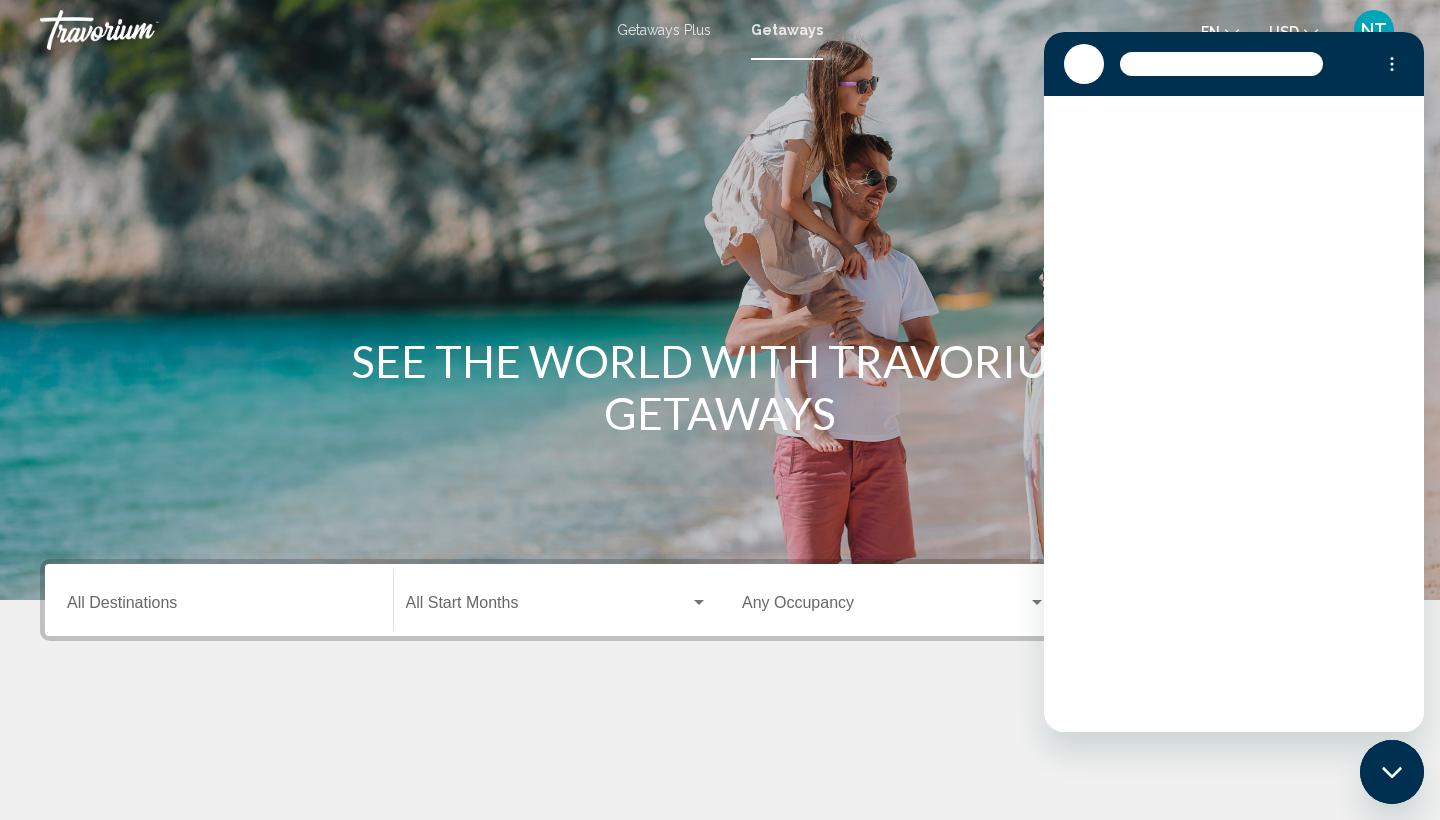 click at bounding box center [720, 300] 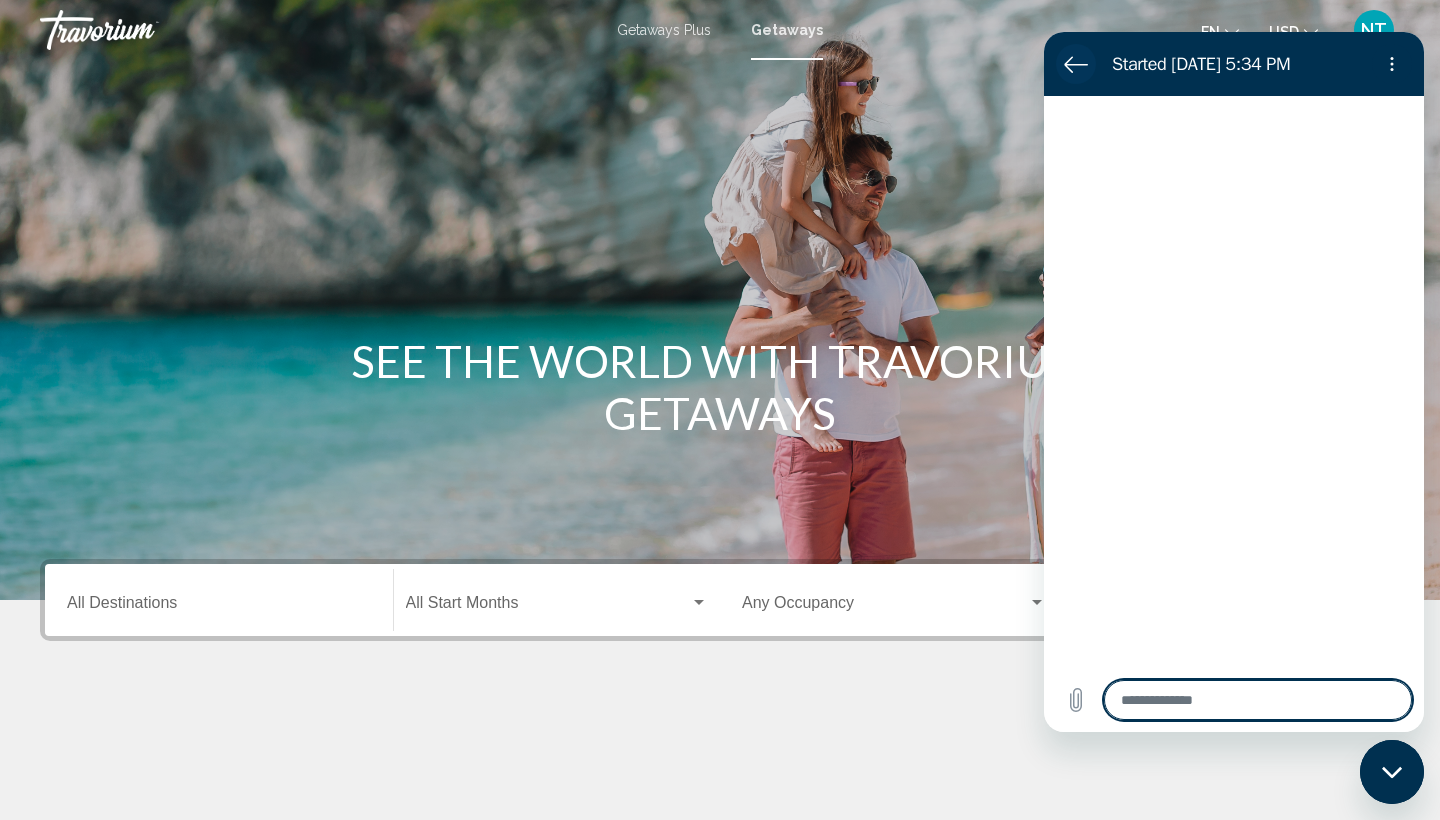 type on "*" 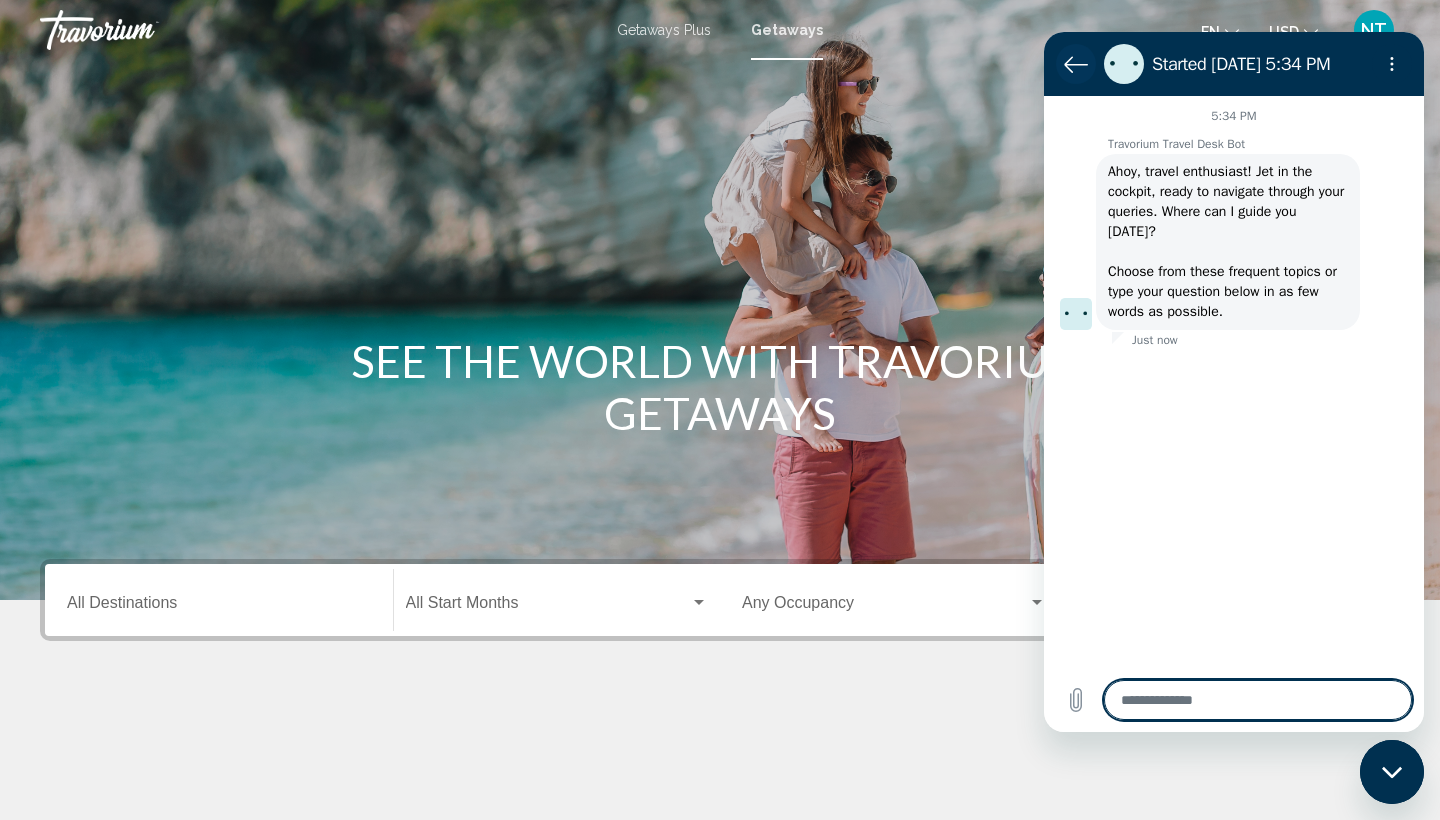 click 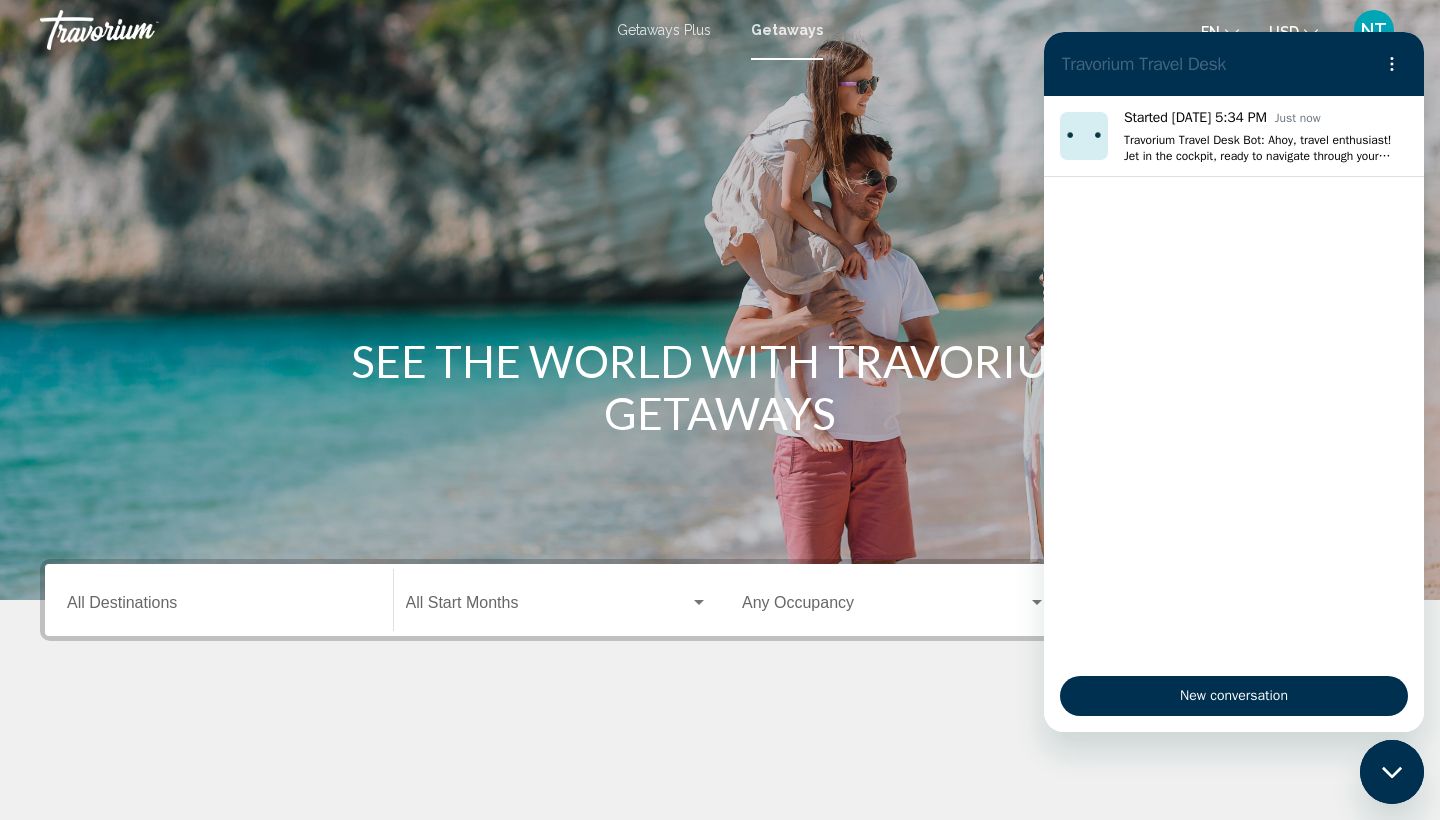 click at bounding box center [720, 300] 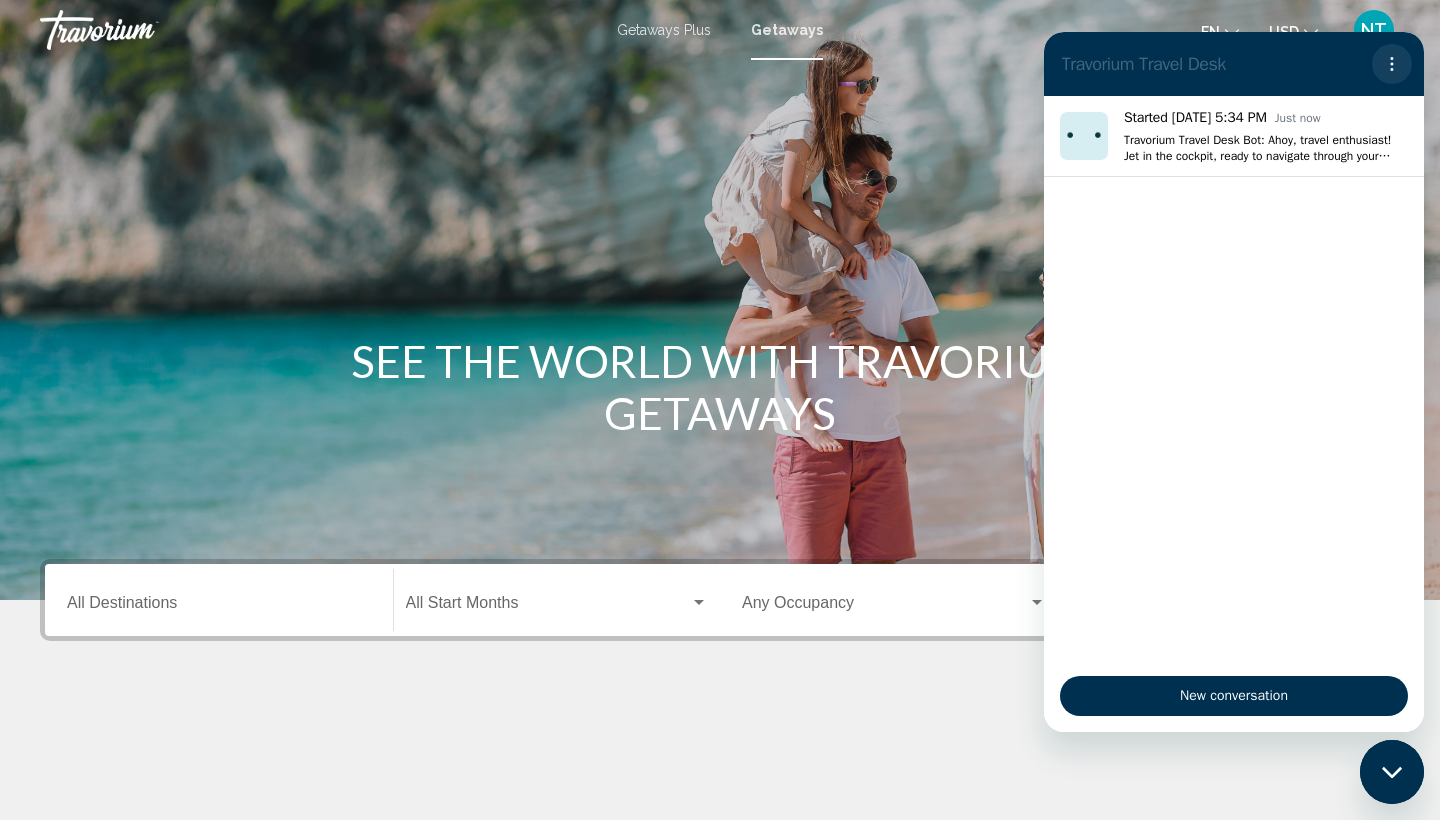 click 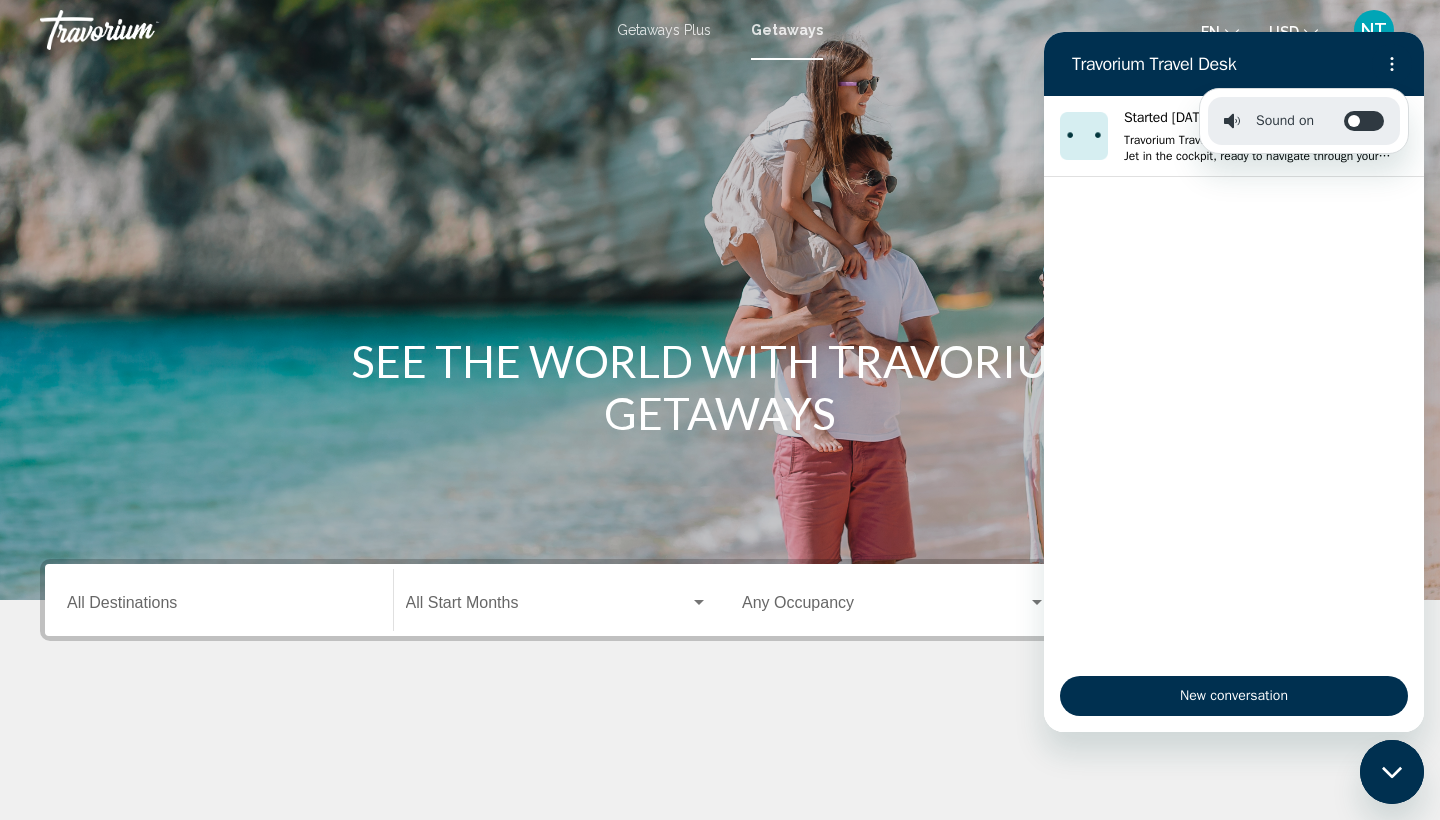 click on "Travorium Travel Desk" at bounding box center (1210, 64) 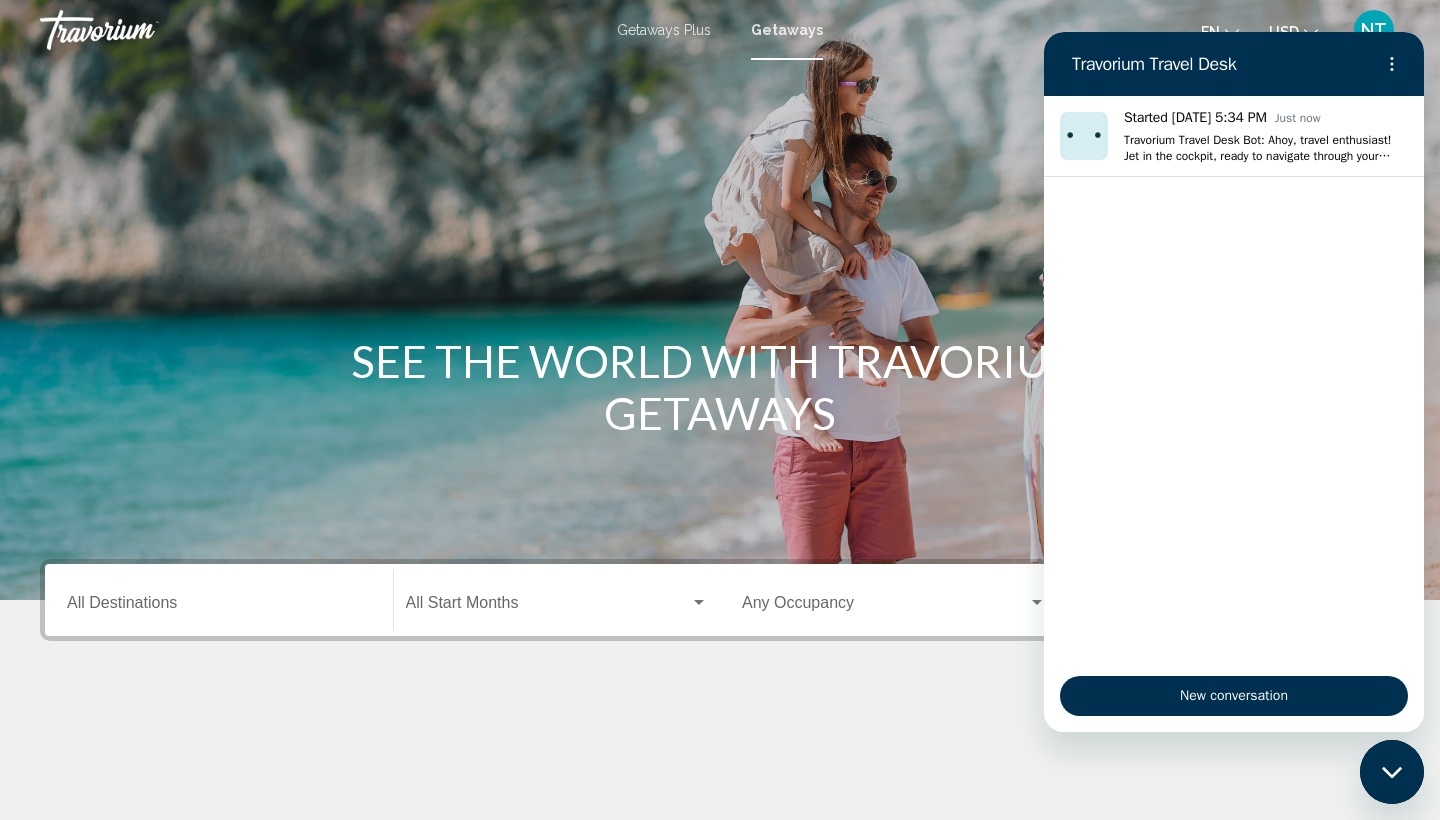 click on "SEE THE WORLD WITH TRAVORIUM GETAWAYS" at bounding box center [720, 387] 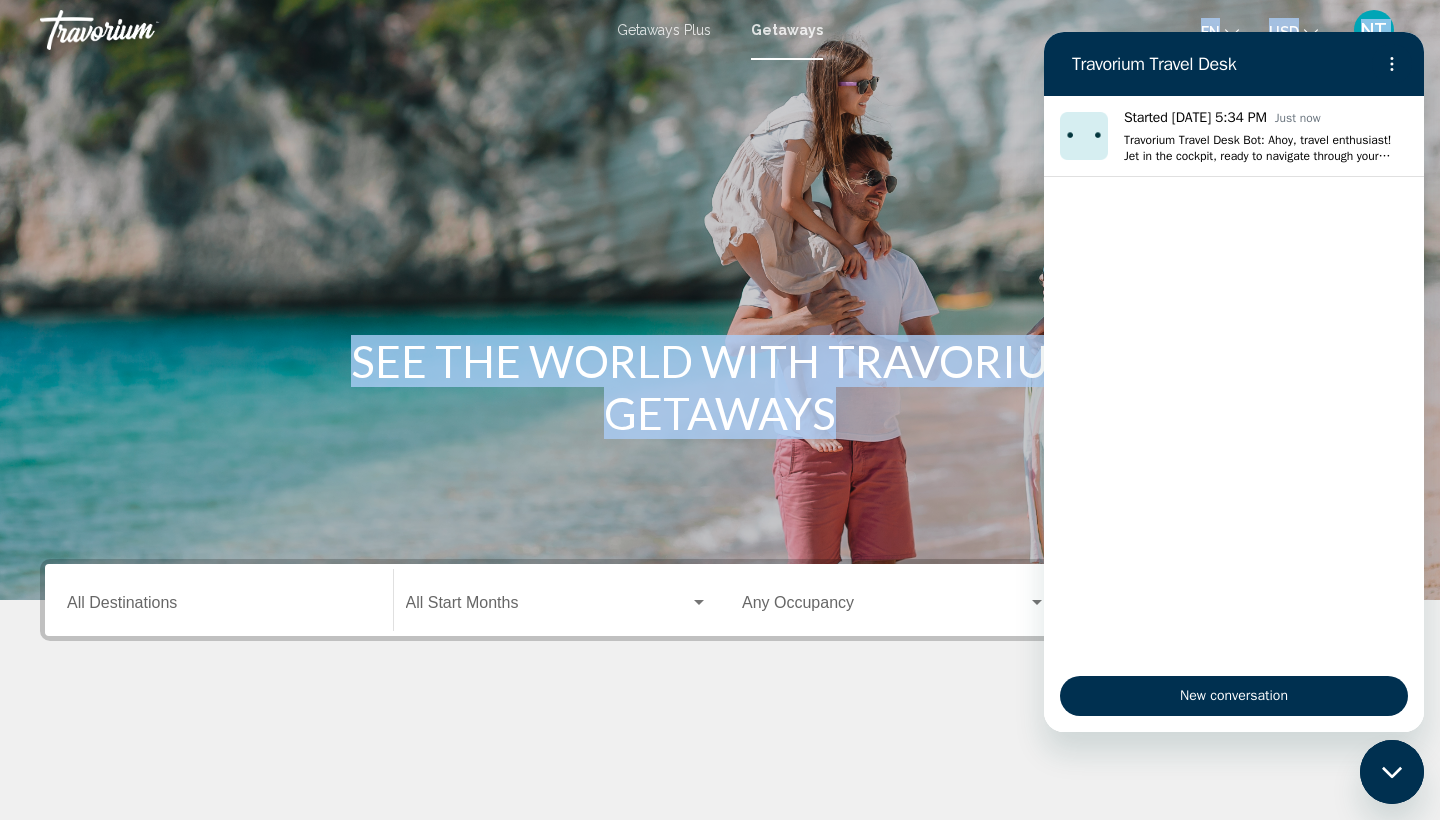 drag, startPoint x: 157, startPoint y: 623, endPoint x: 838, endPoint y: -62, distance: 965.912 